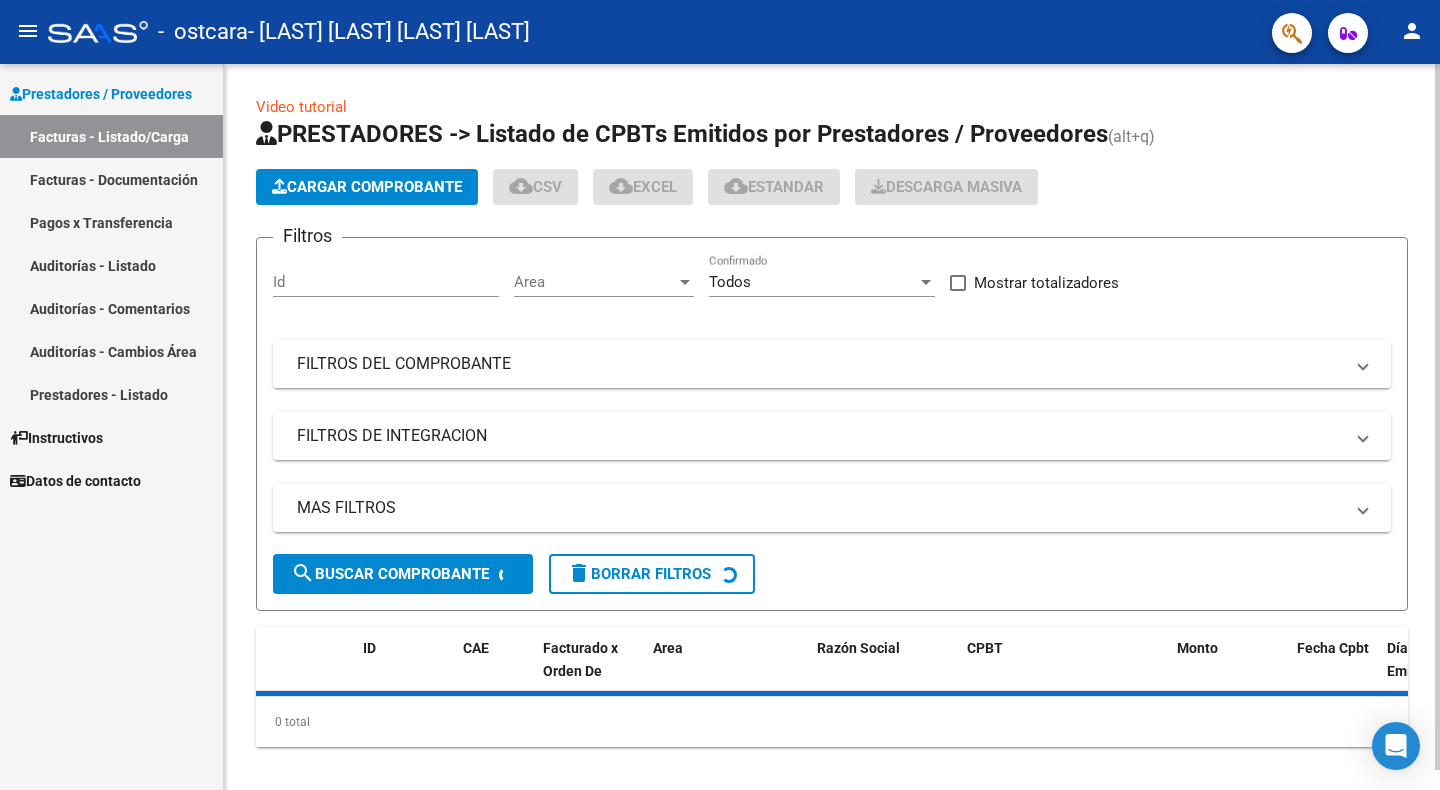 scroll, scrollTop: 0, scrollLeft: 0, axis: both 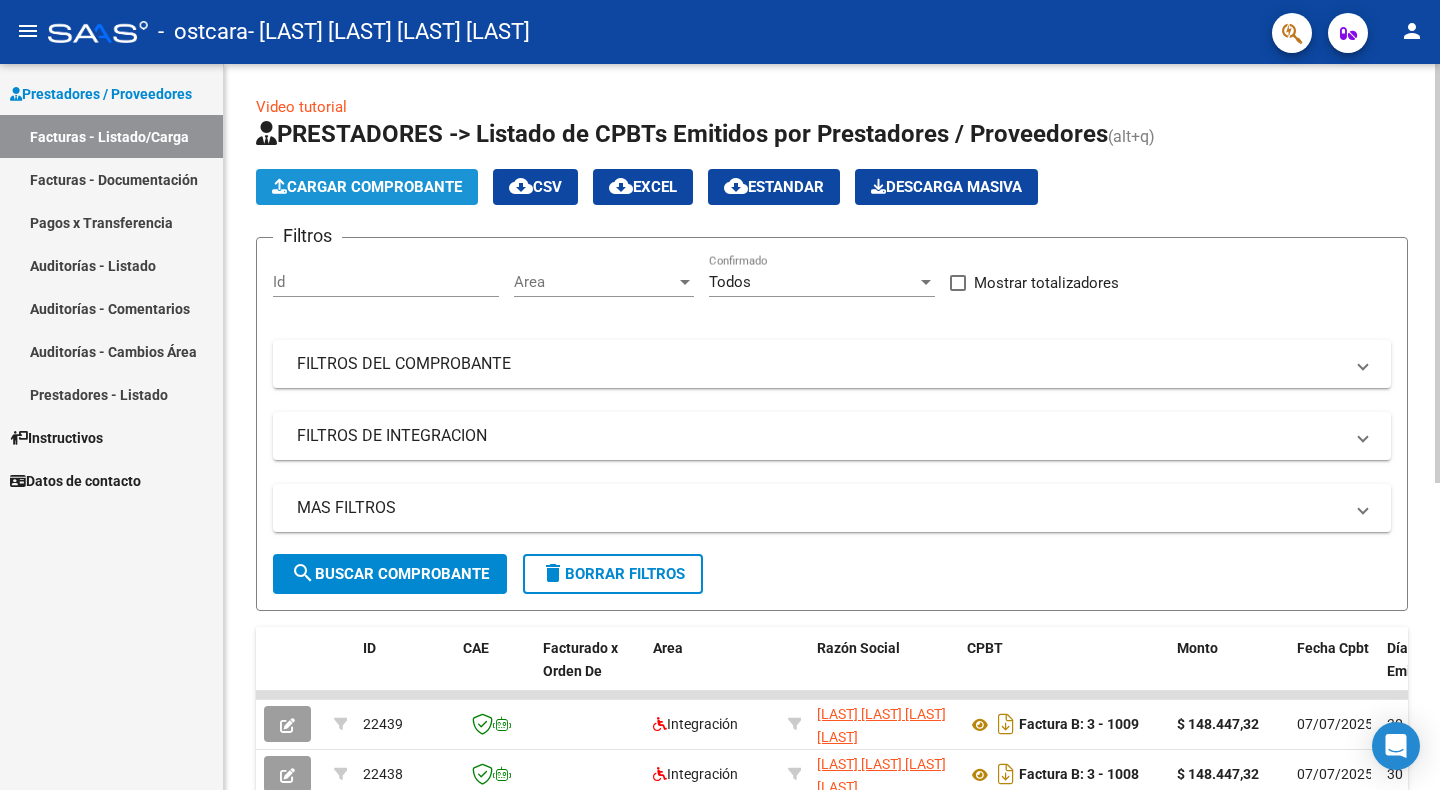 click on "Cargar Comprobante" 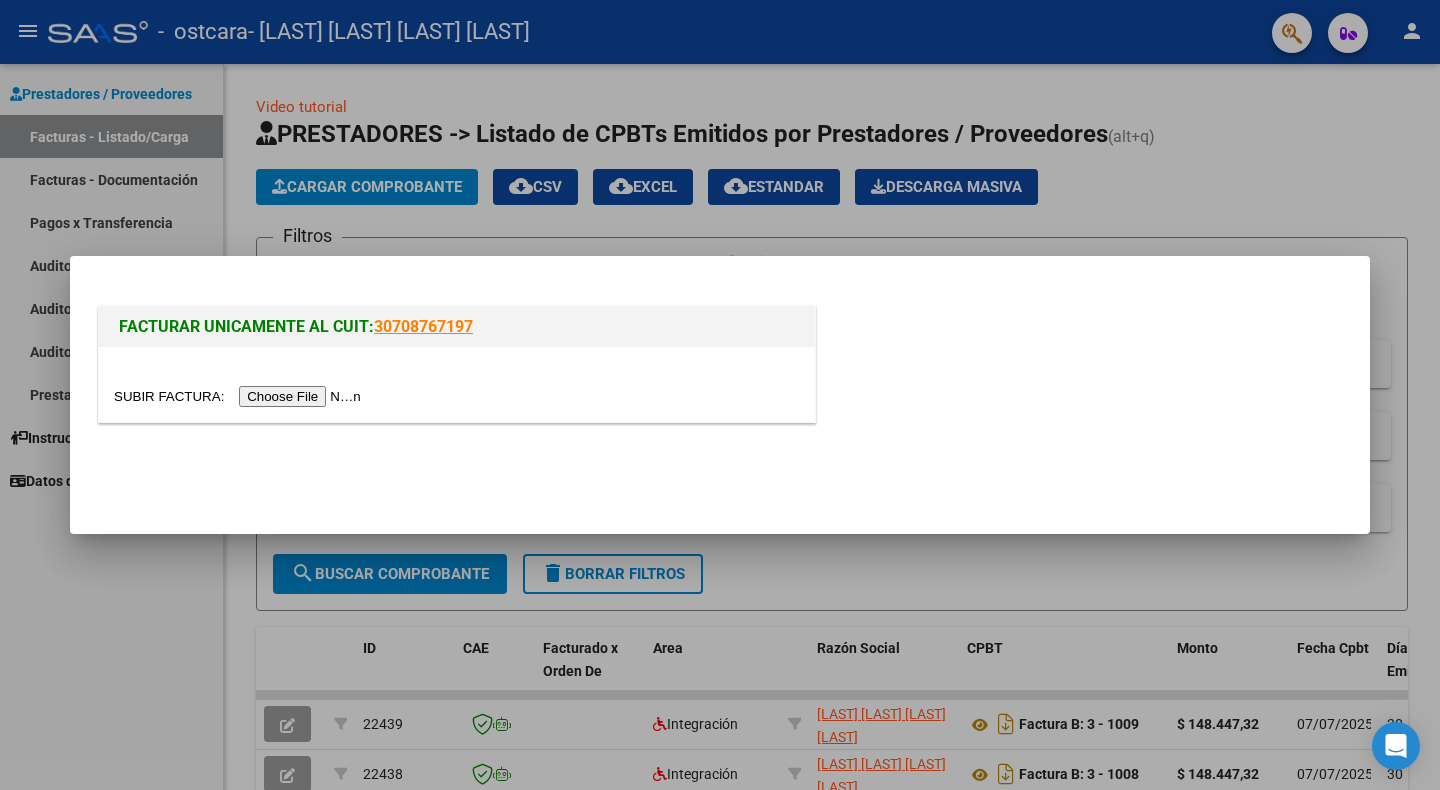 click at bounding box center [240, 396] 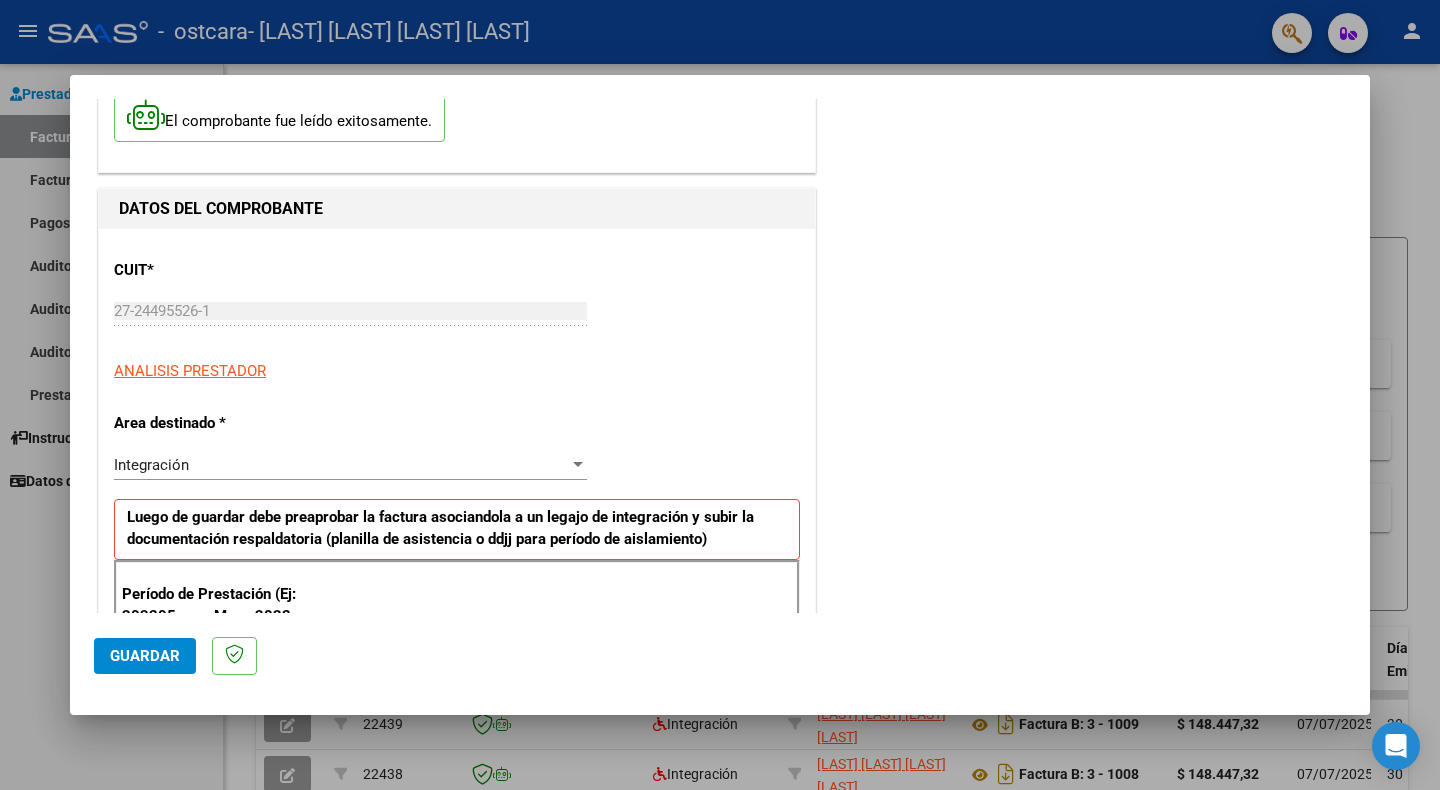scroll, scrollTop: 123, scrollLeft: 0, axis: vertical 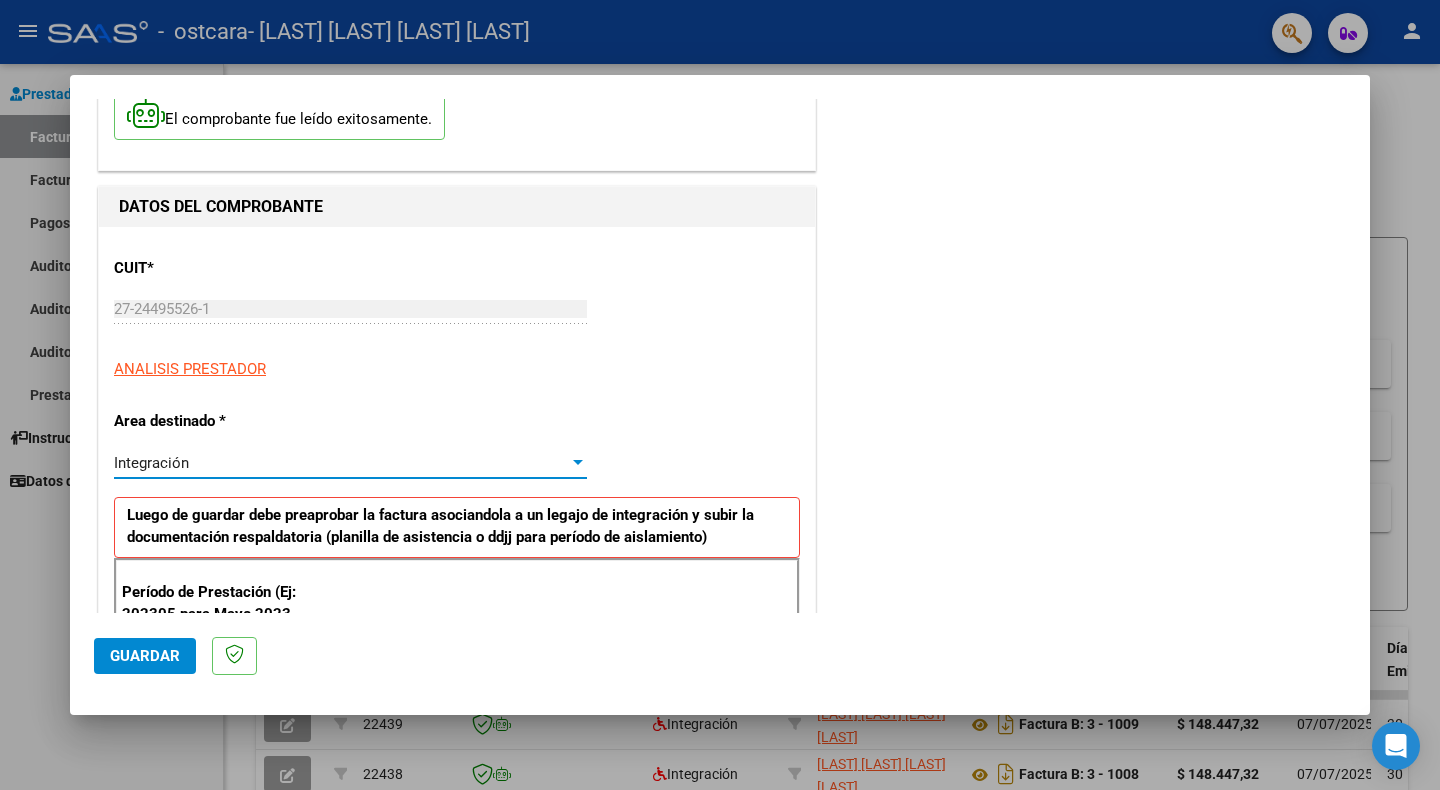 click at bounding box center (578, 463) 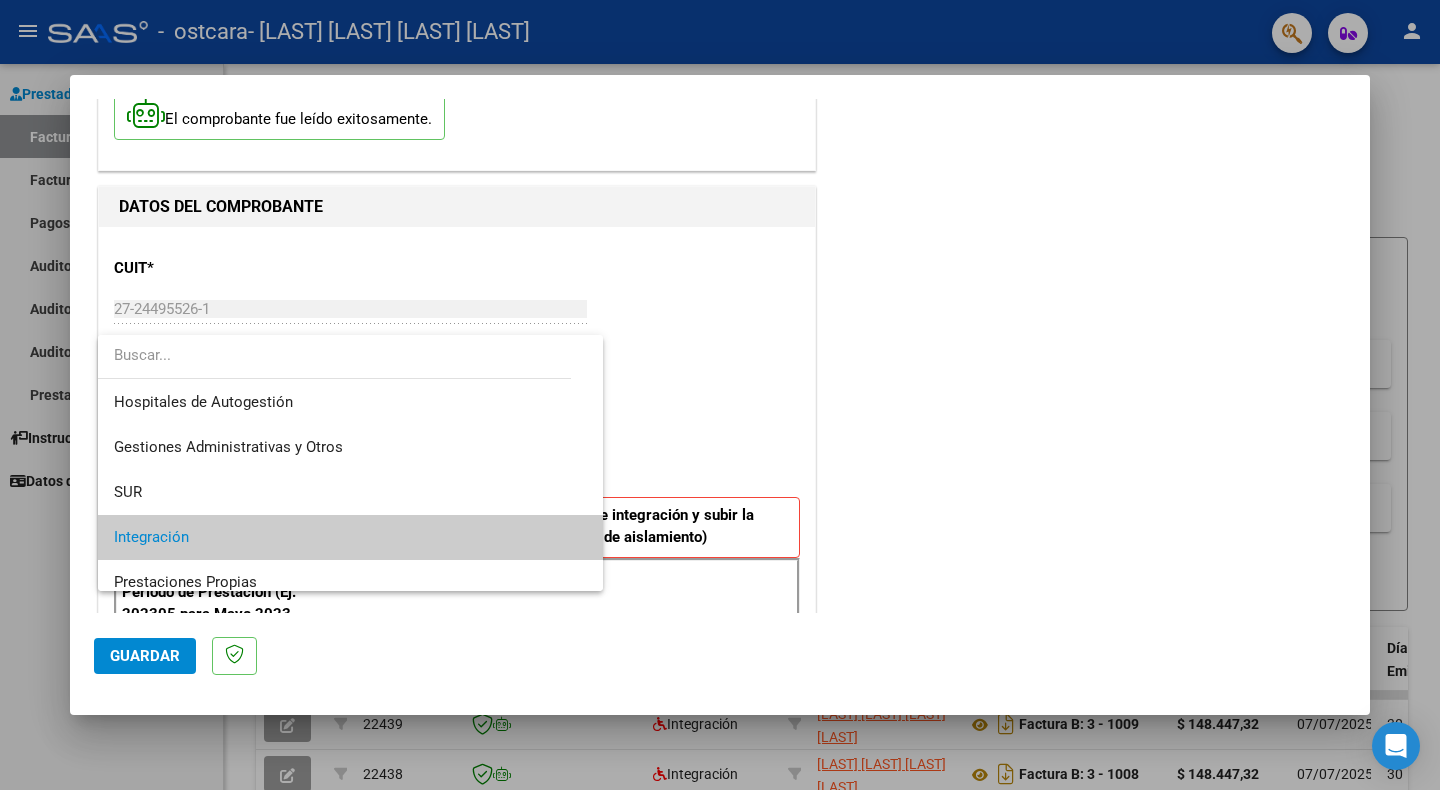 scroll, scrollTop: 74, scrollLeft: 0, axis: vertical 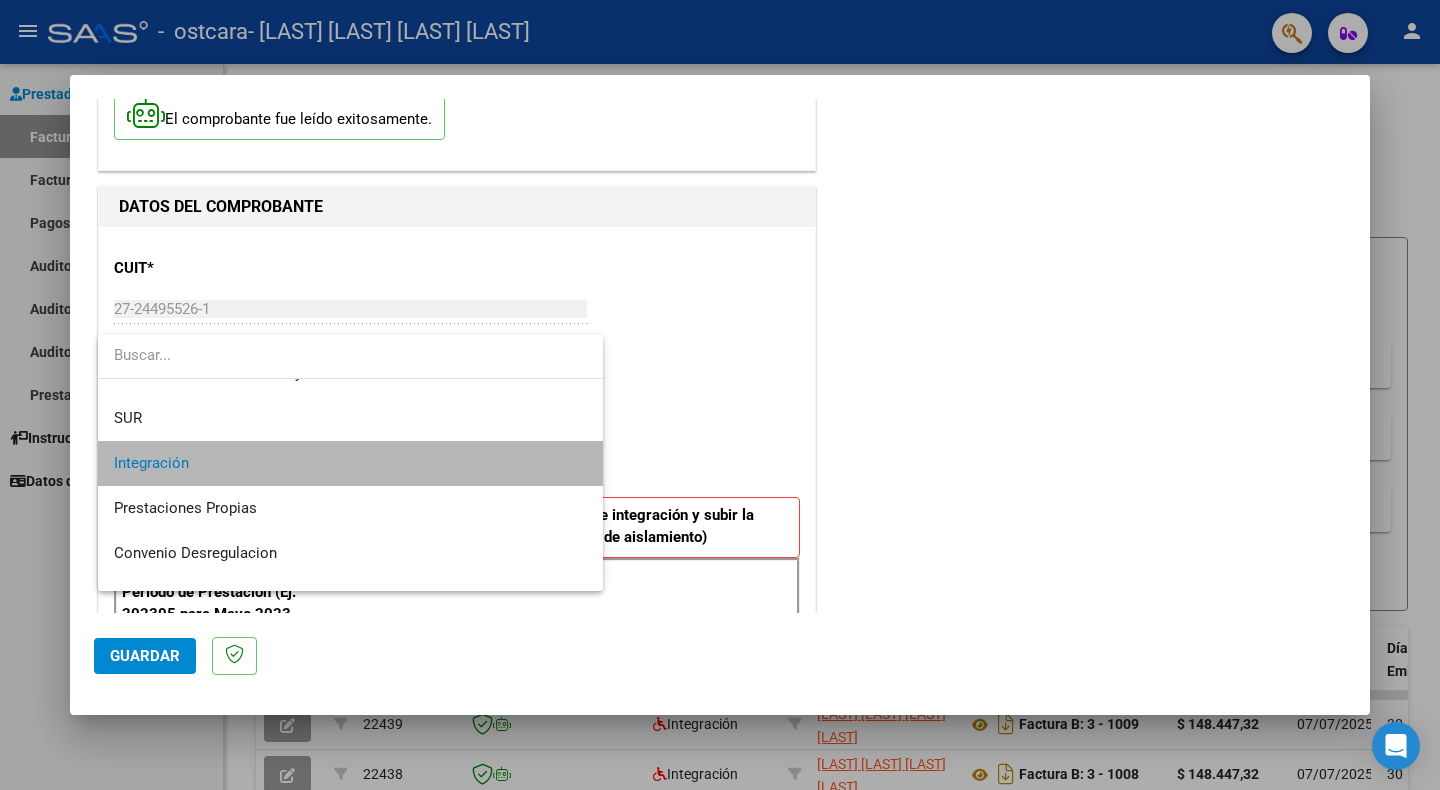 click on "Integración" at bounding box center (350, 463) 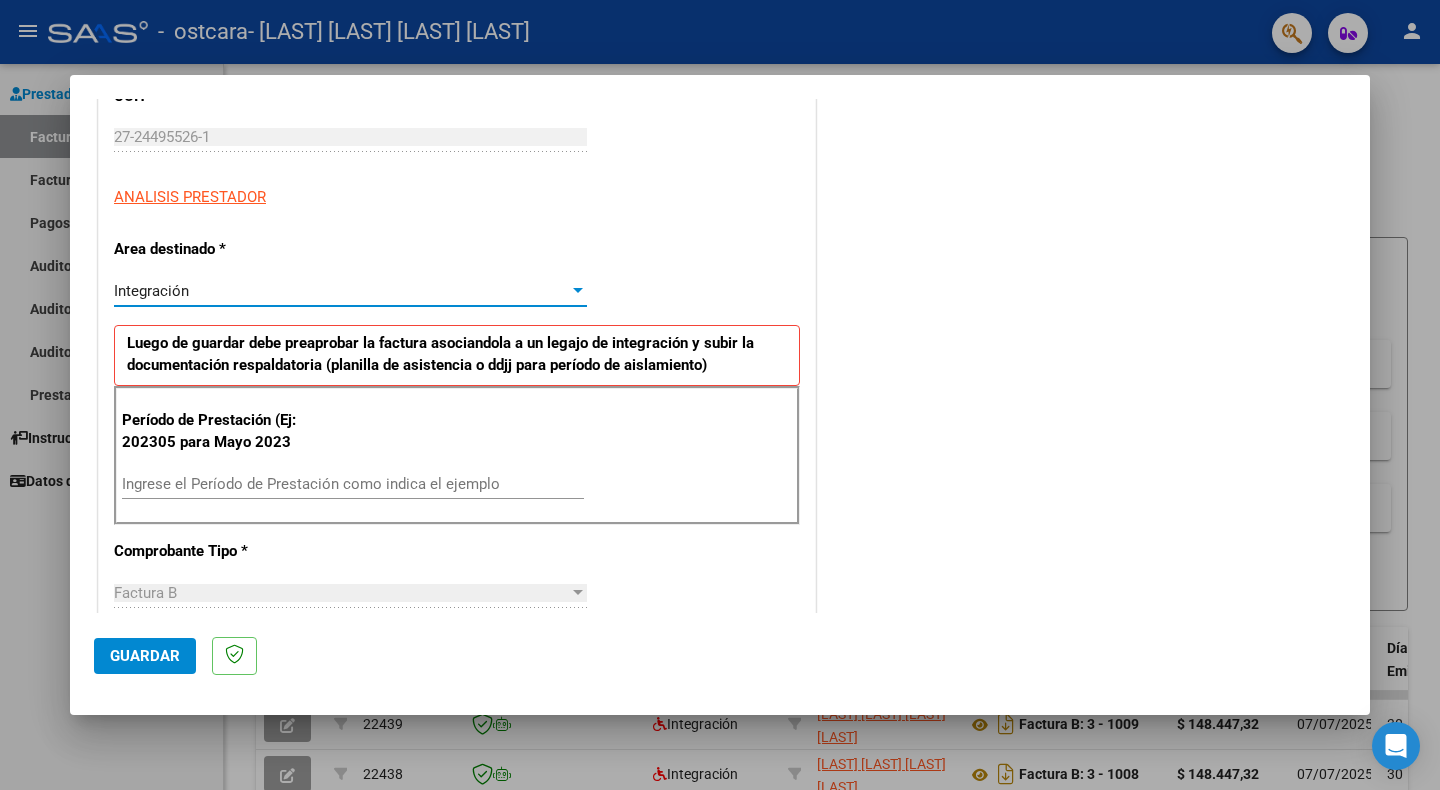 scroll, scrollTop: 298, scrollLeft: 0, axis: vertical 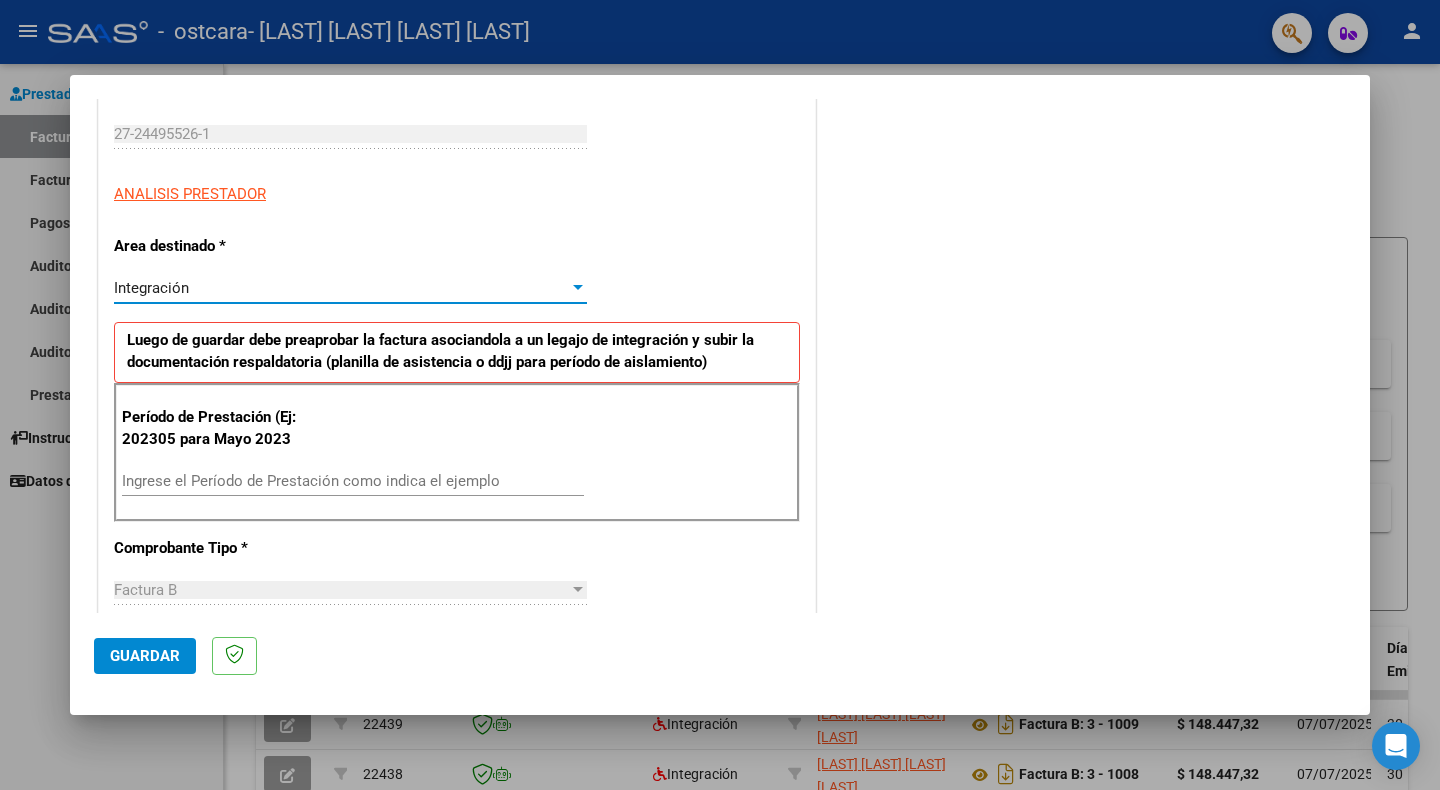 click on "Ingrese el Período de Prestación como indica el ejemplo" at bounding box center (353, 481) 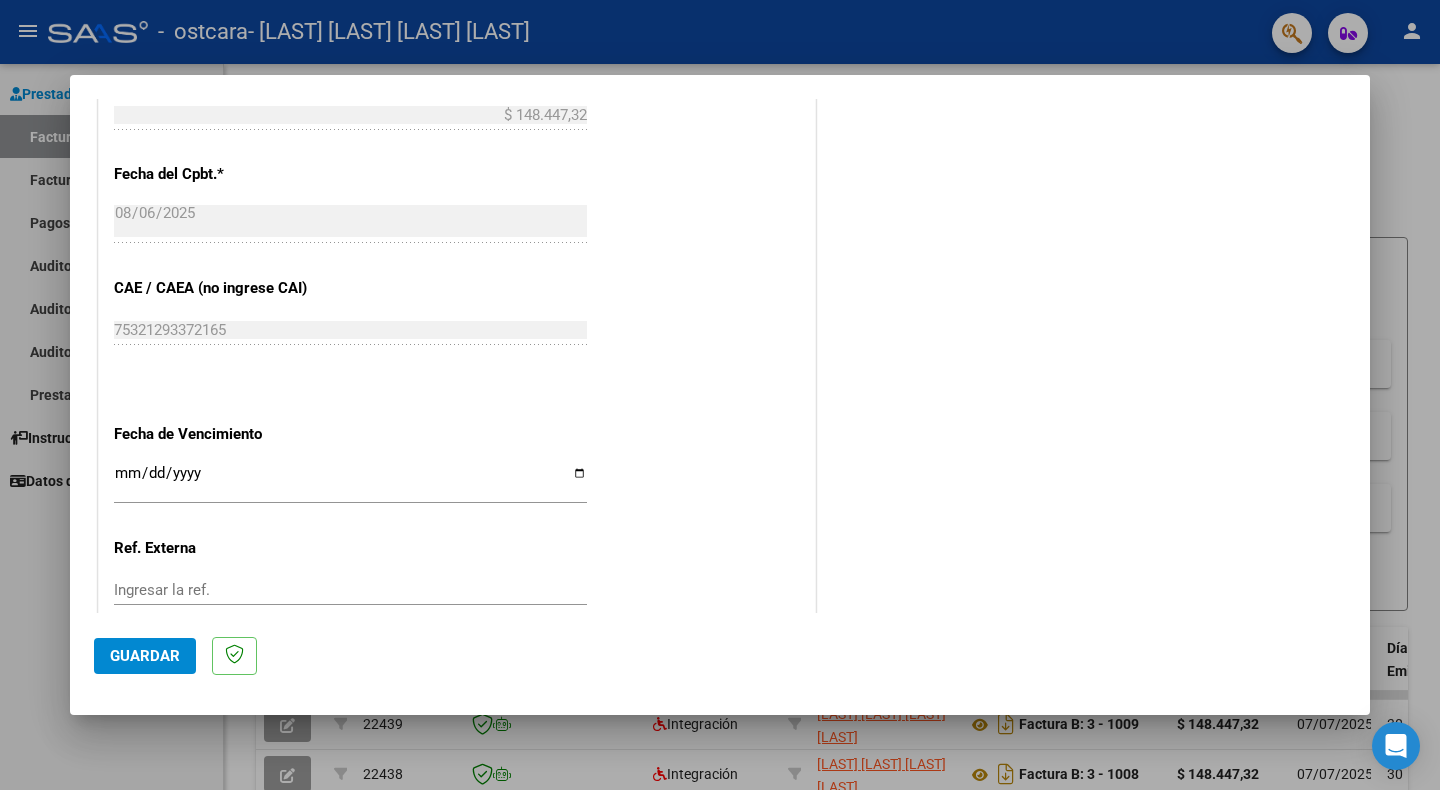 scroll, scrollTop: 1081, scrollLeft: 0, axis: vertical 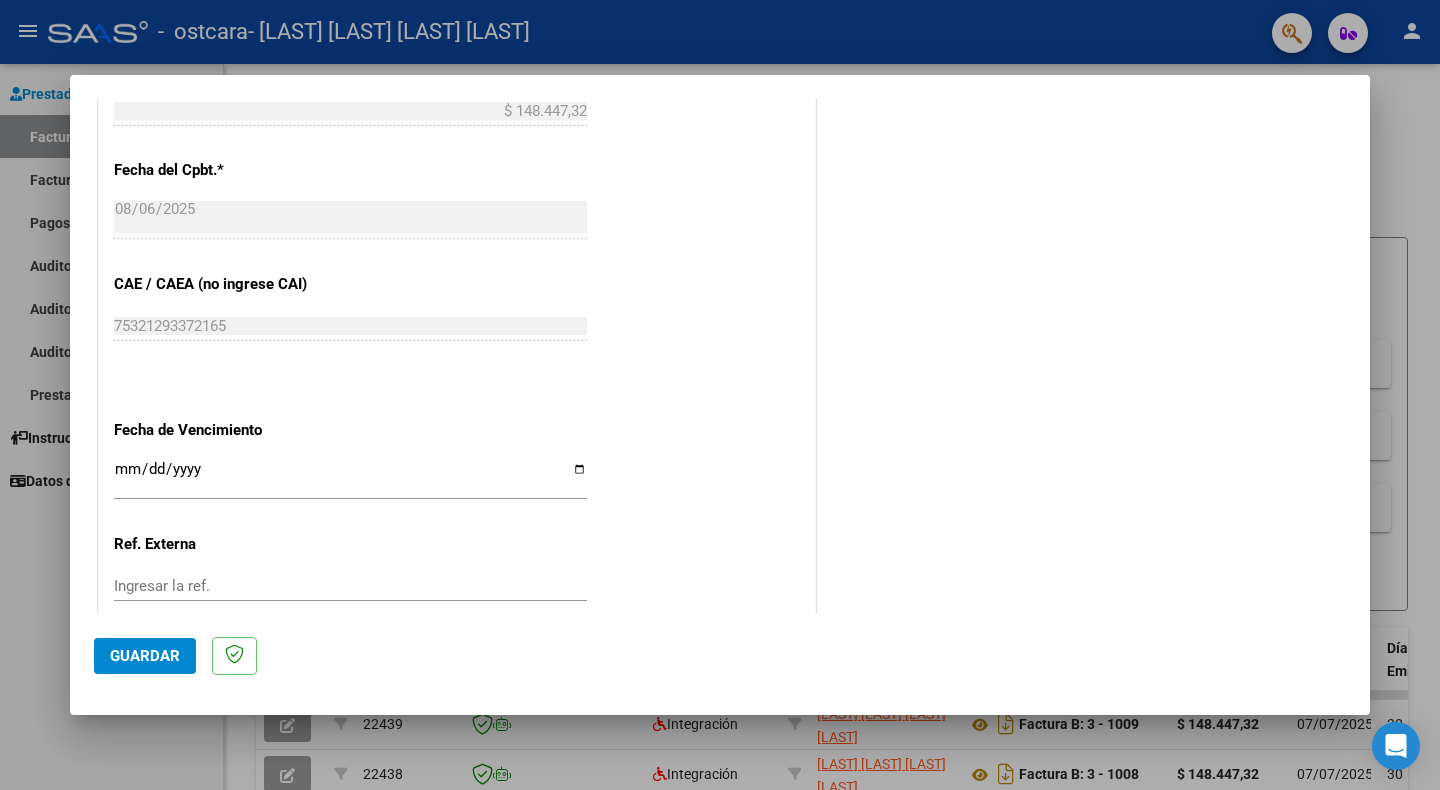 type on "202507" 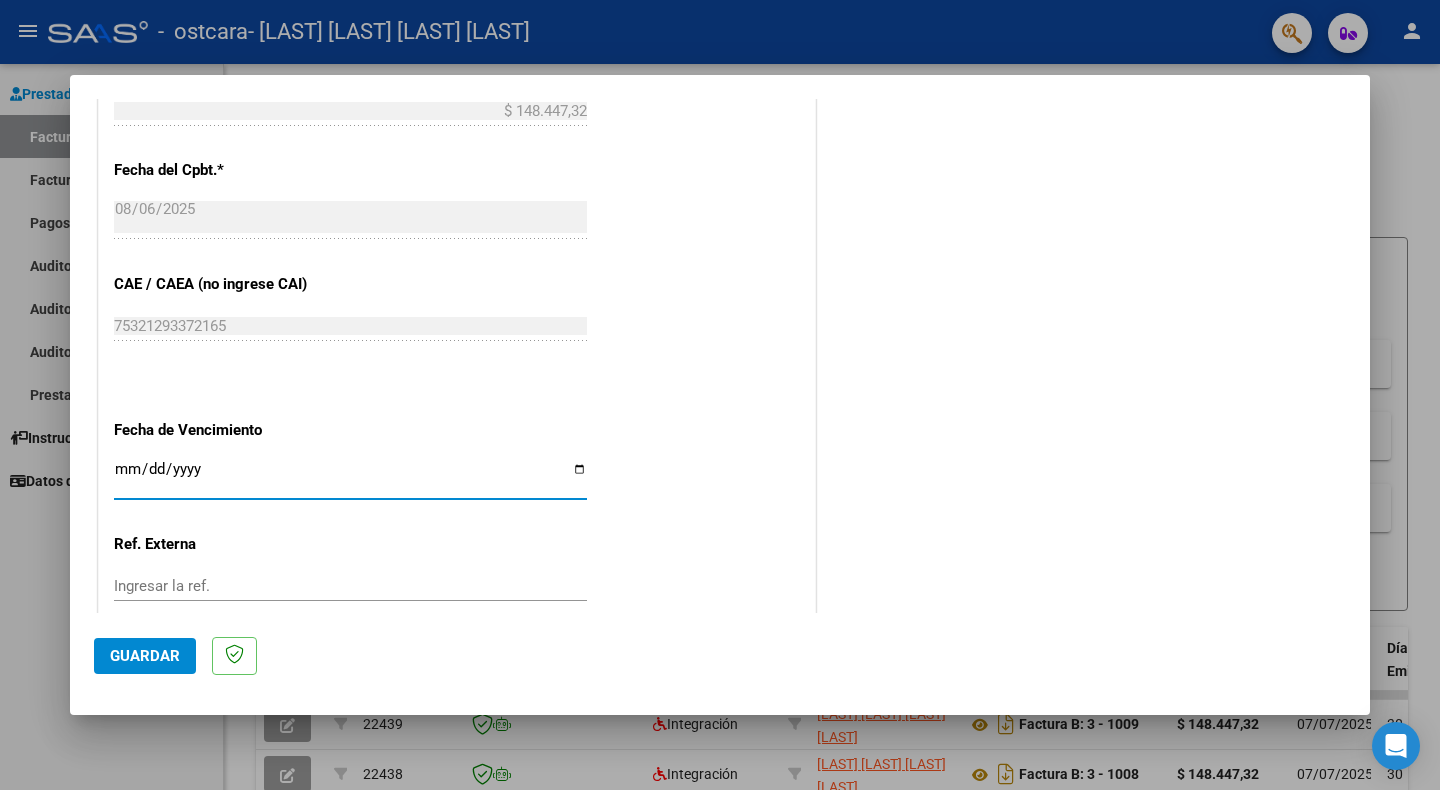 click on "Ingresar la fecha" at bounding box center [350, 477] 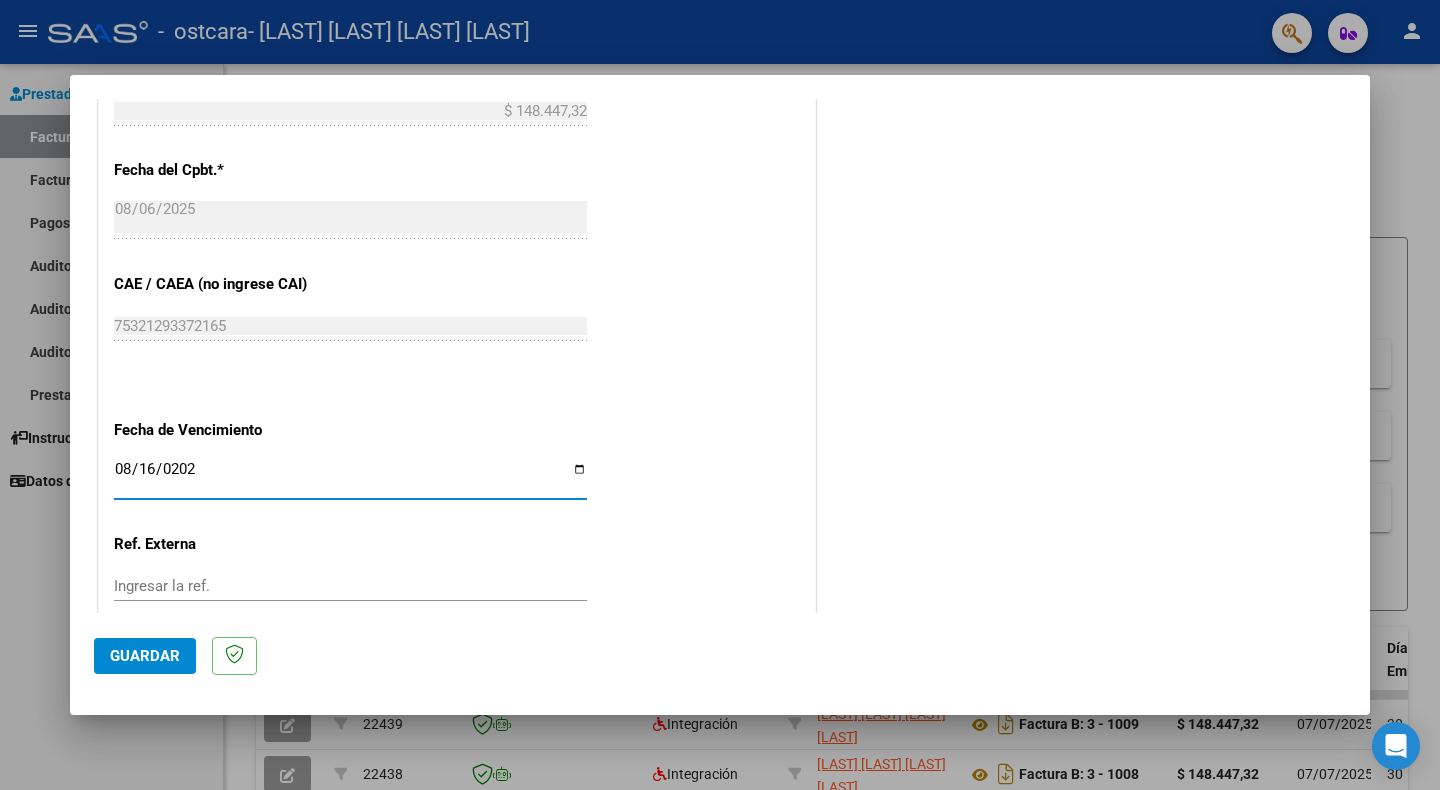 type on "2025-08-16" 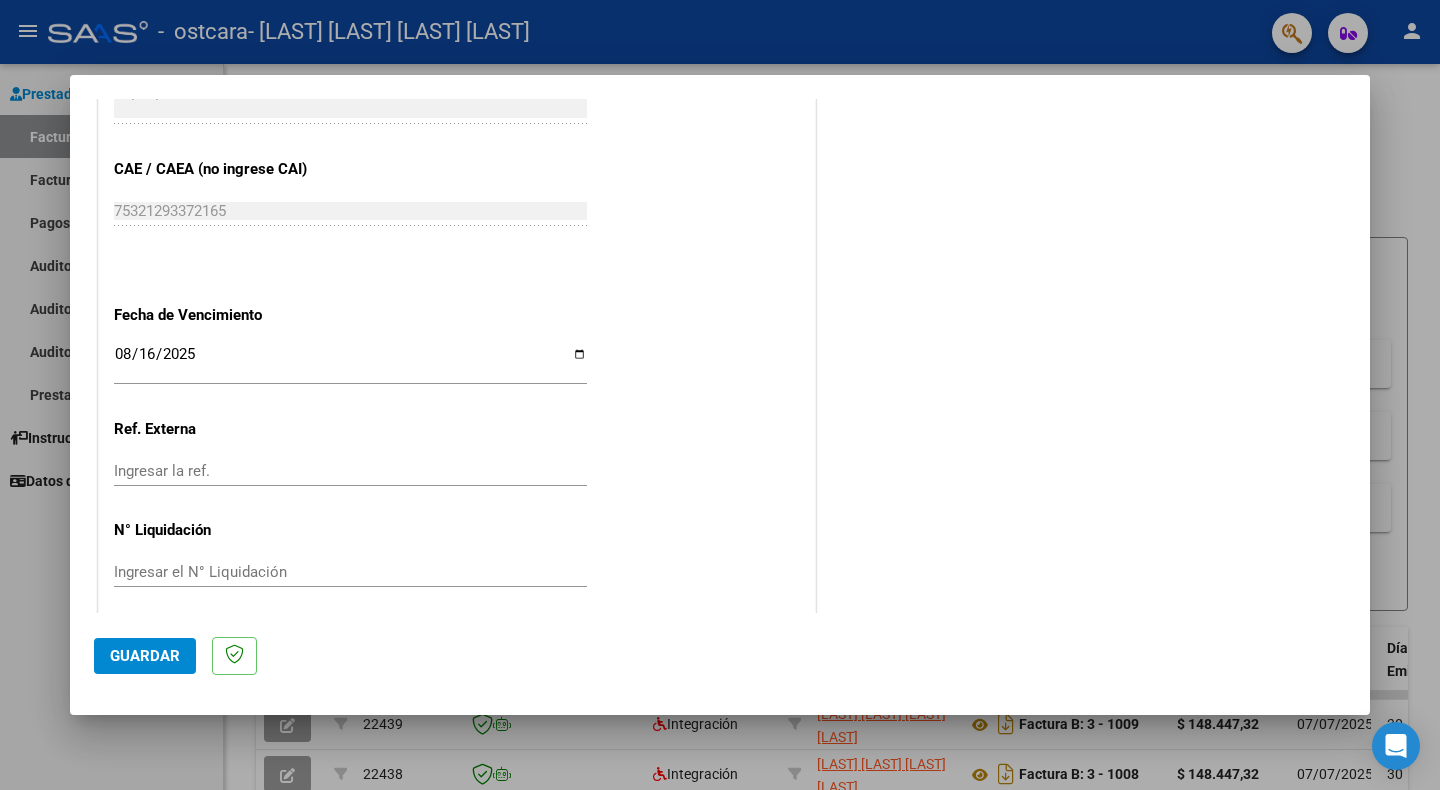 scroll, scrollTop: 1209, scrollLeft: 0, axis: vertical 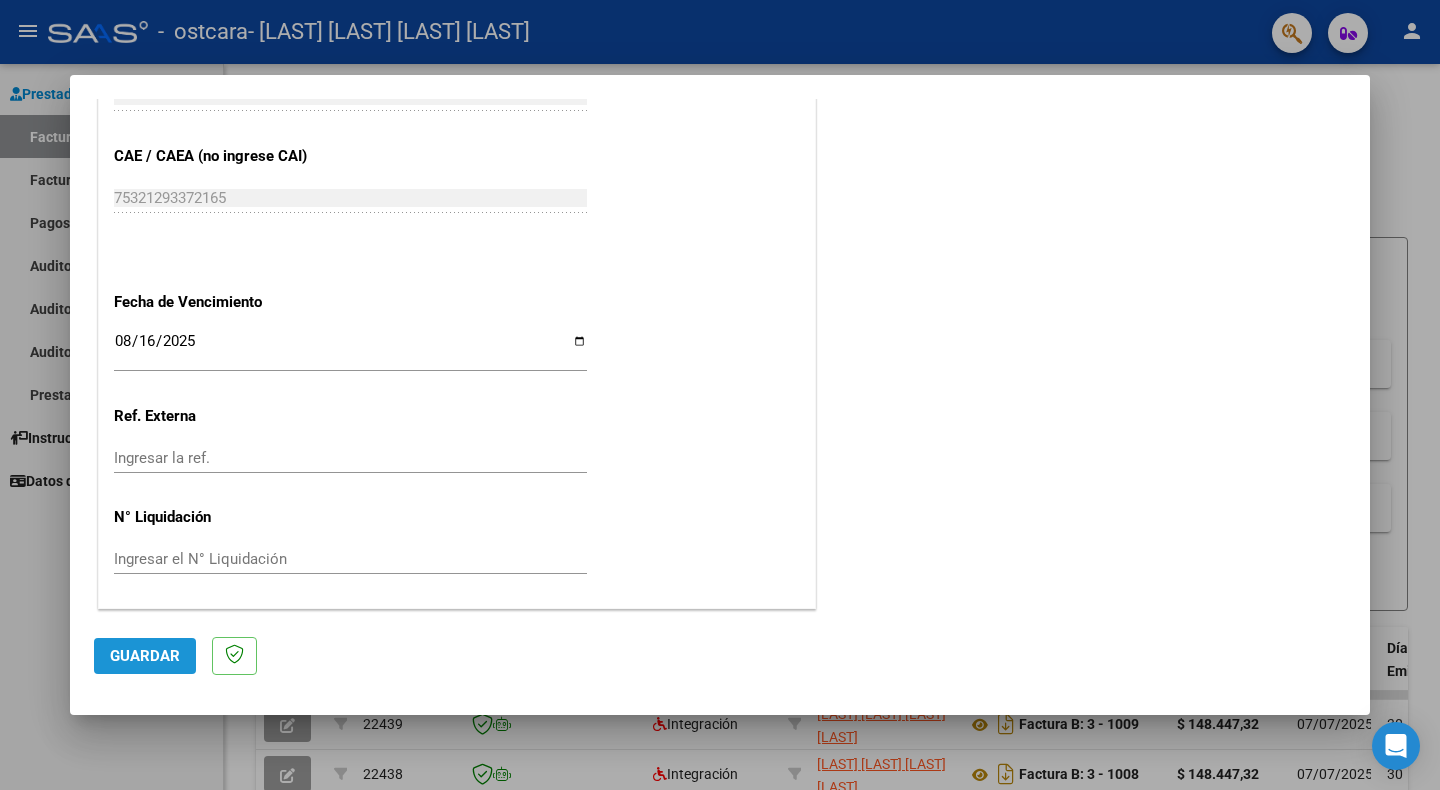 click on "Guardar" 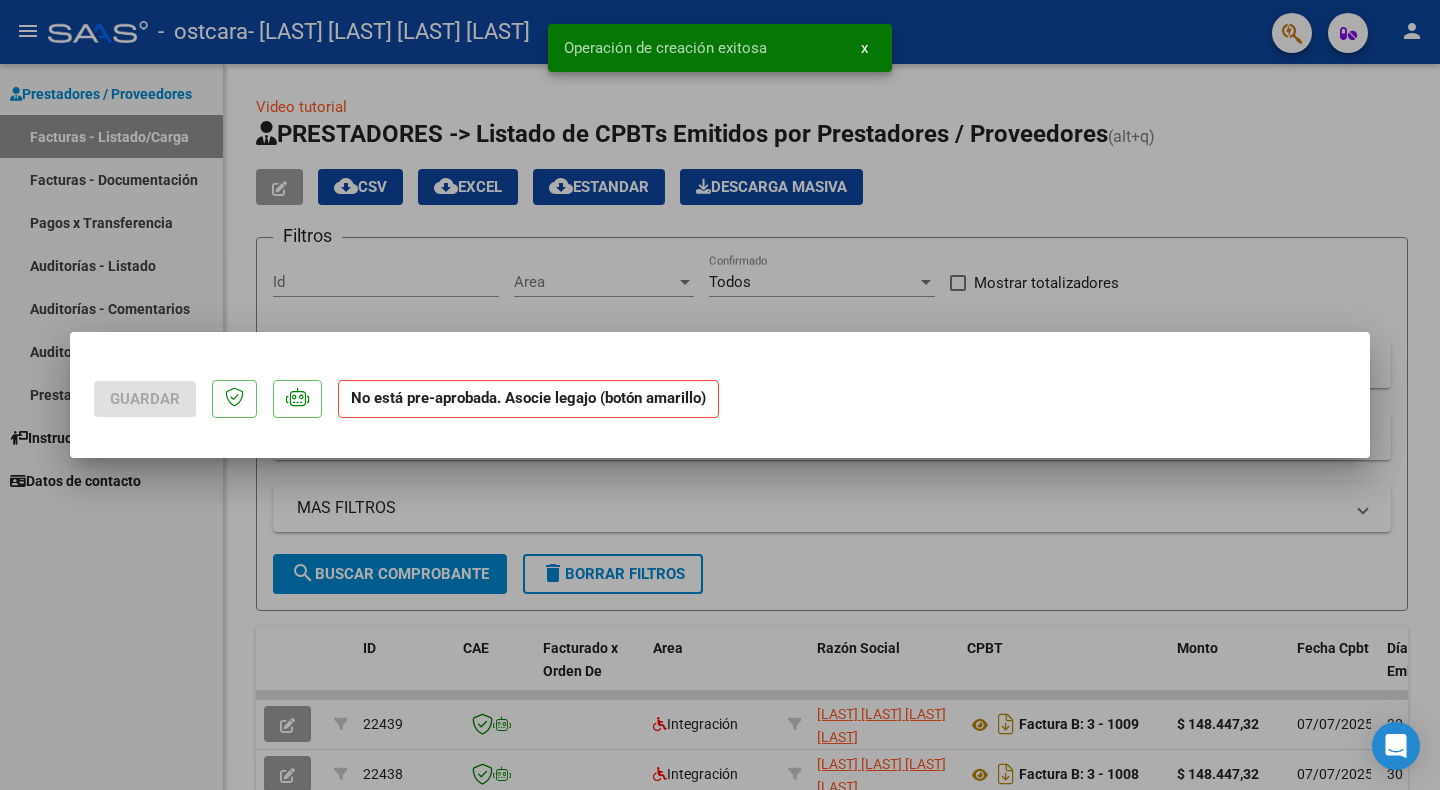 scroll, scrollTop: 0, scrollLeft: 0, axis: both 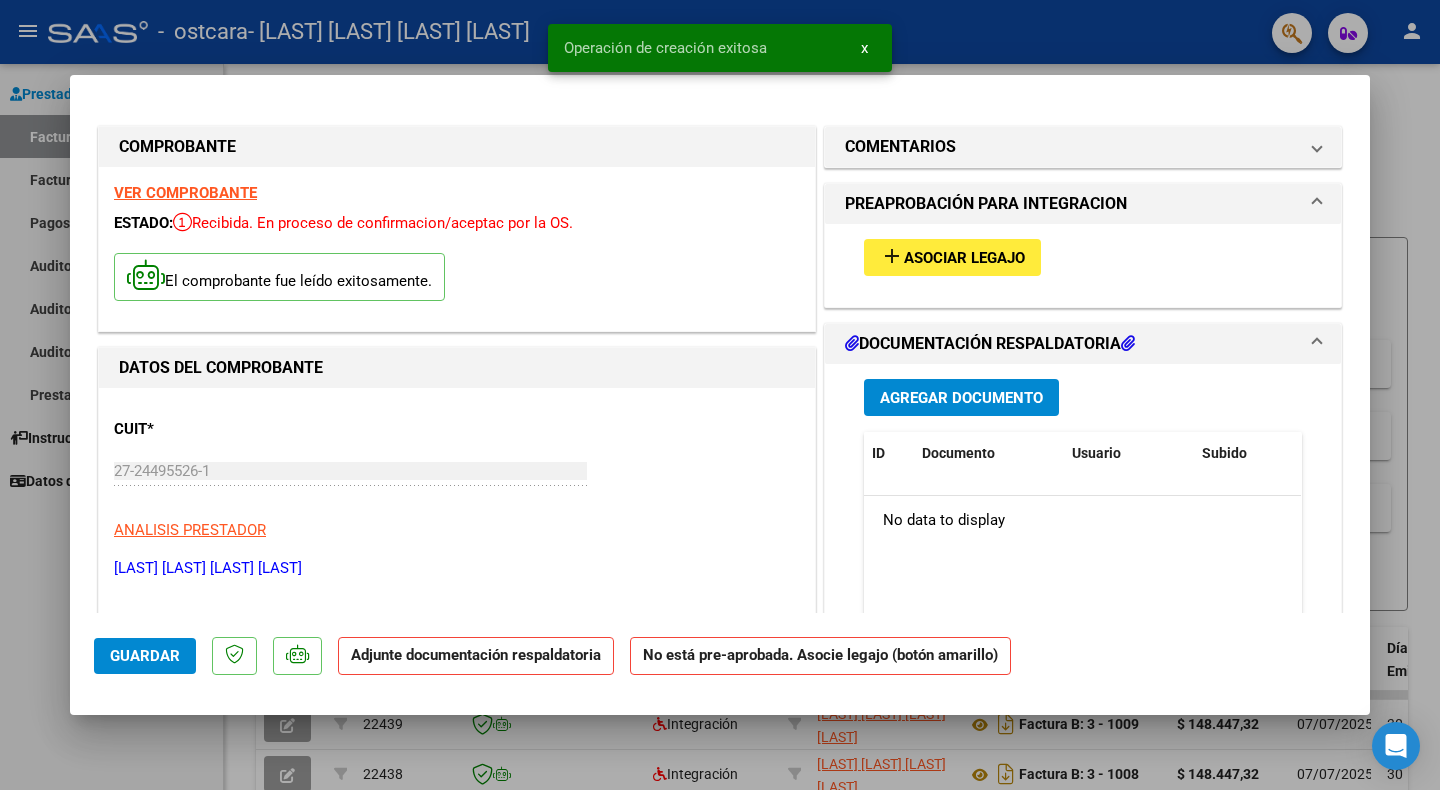 click on "Asociar Legajo" at bounding box center [964, 258] 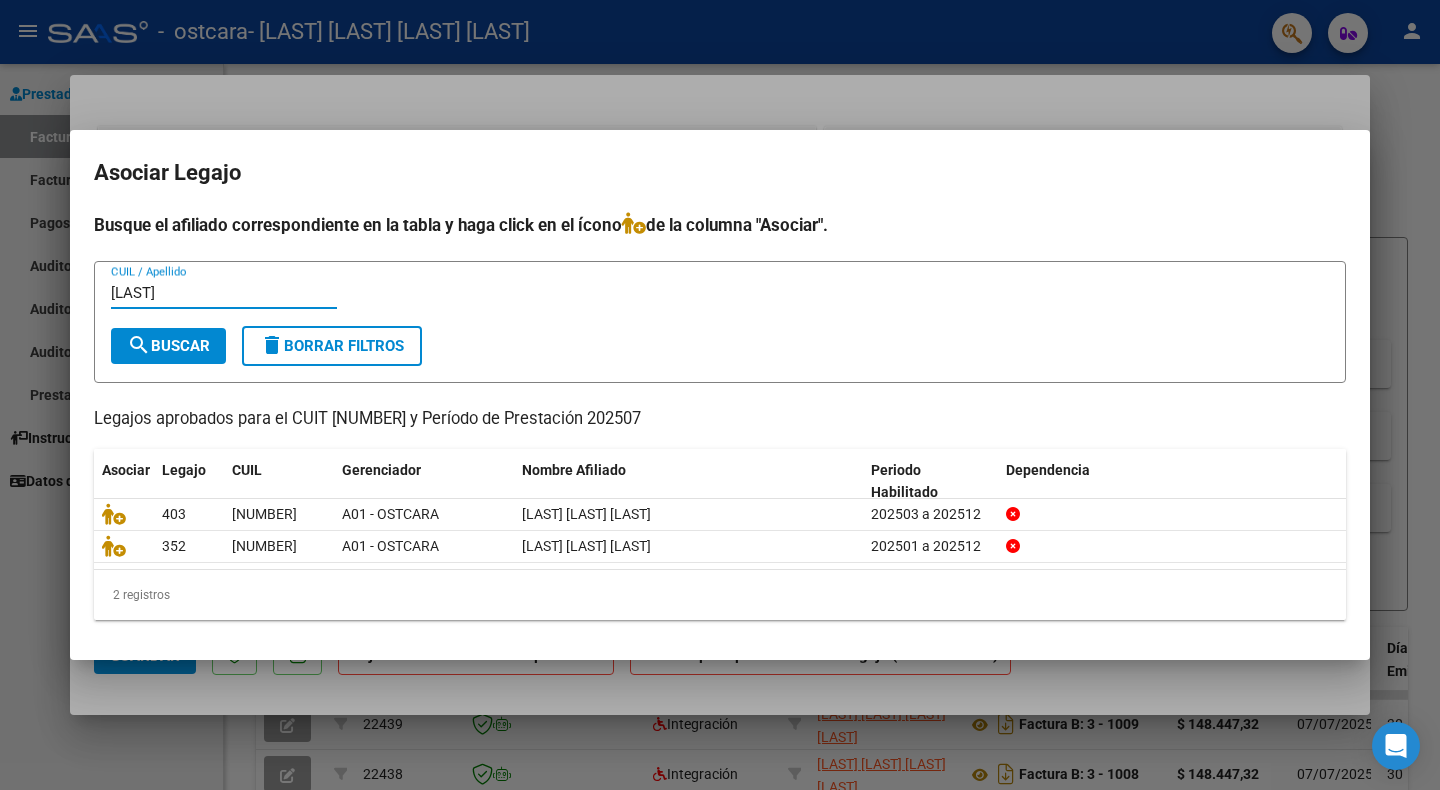 type on "[LAST]" 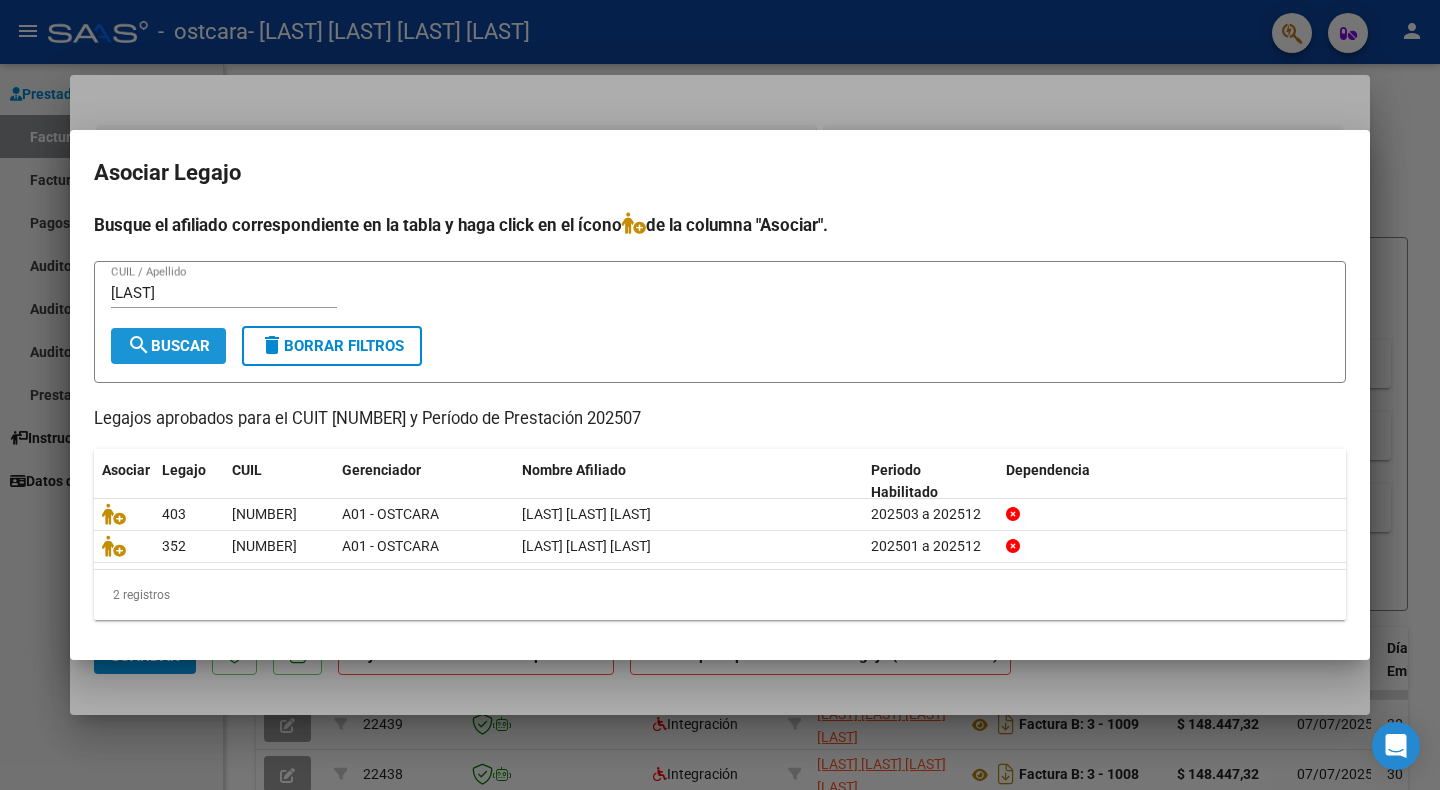 click on "search  Buscar" at bounding box center [168, 346] 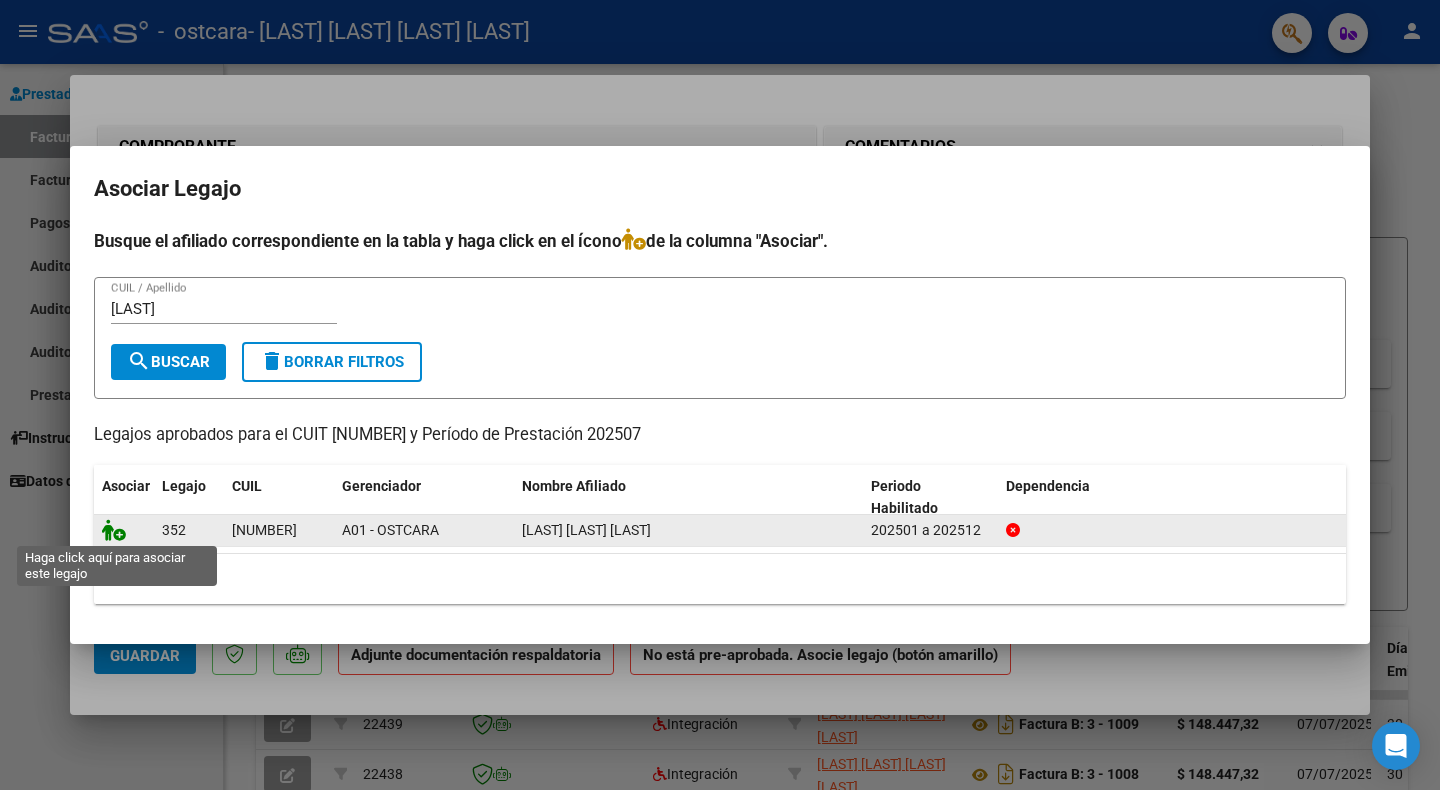 click 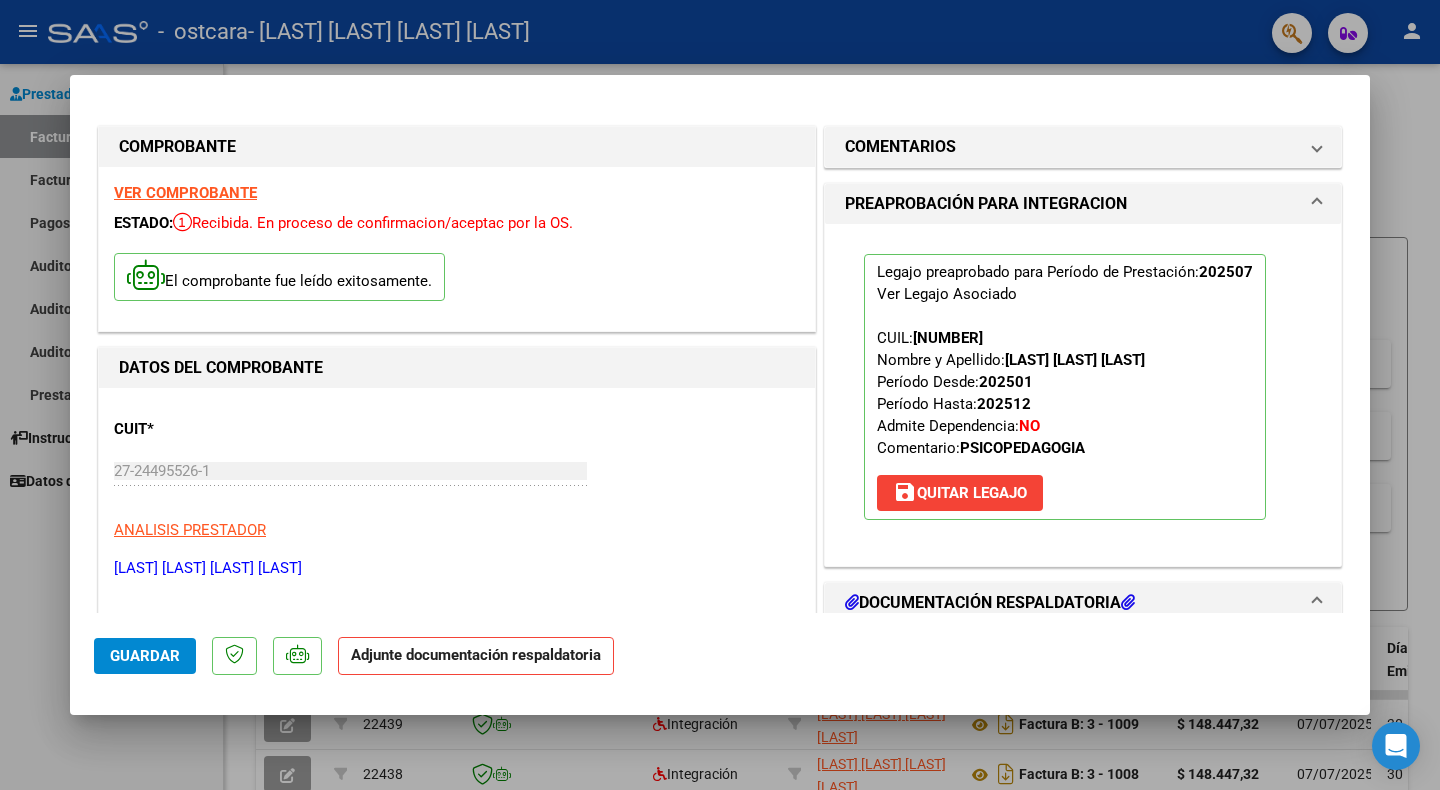 click on "DOCUMENTACIÓN RESPALDATORIA" at bounding box center [990, 603] 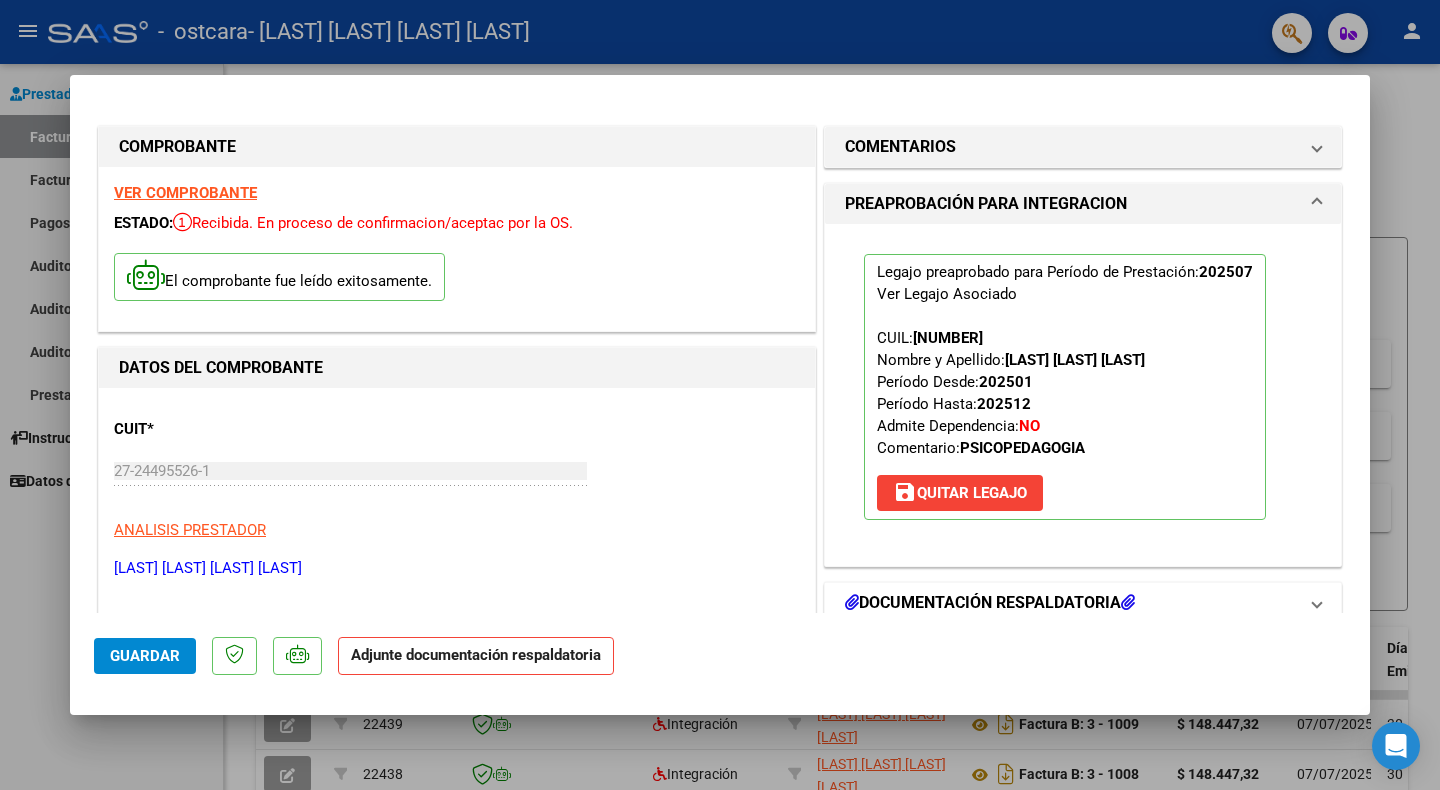 click on "DOCUMENTACIÓN RESPALDATORIA" at bounding box center (990, 603) 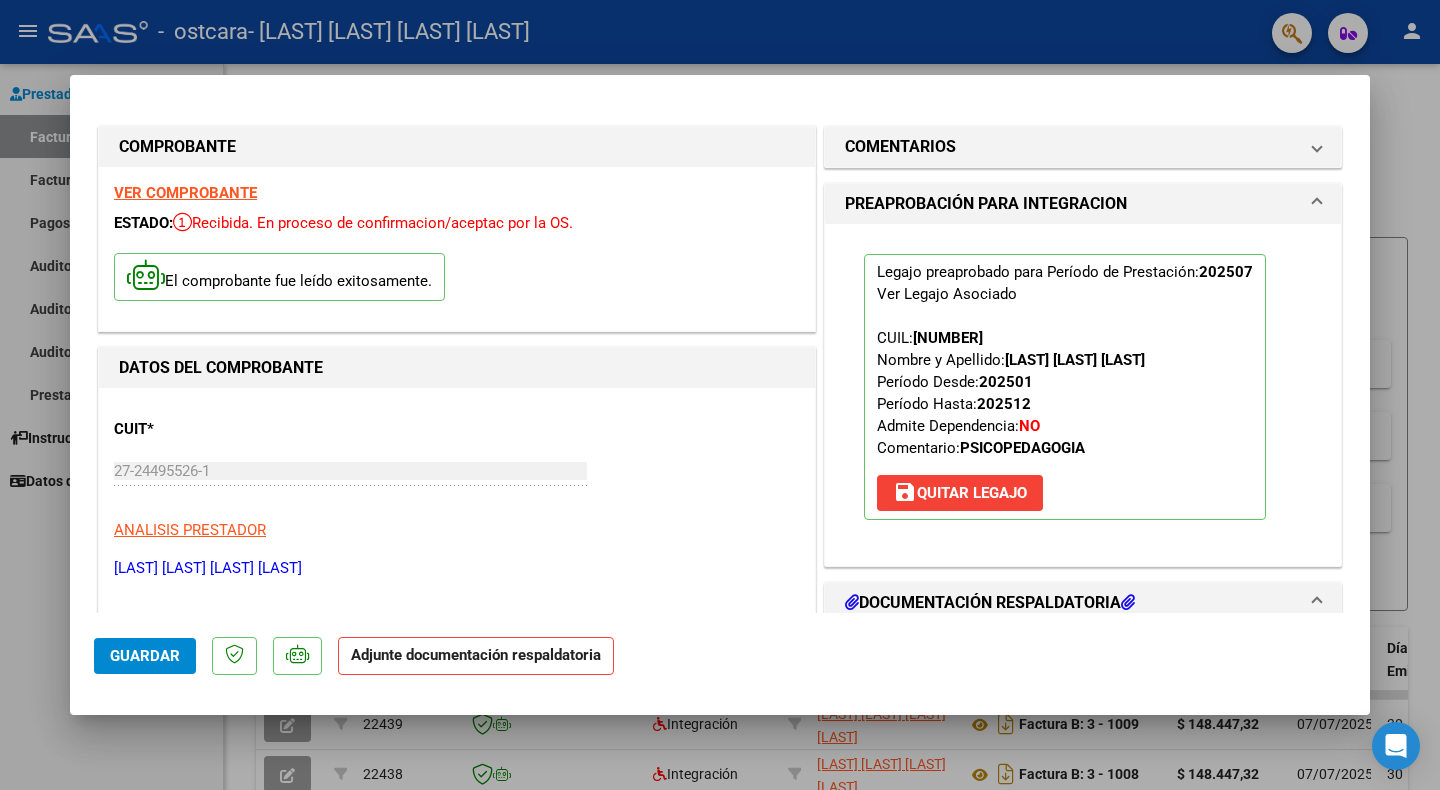 click on "DOCUMENTACIÓN RESPALDATORIA" at bounding box center (1083, 603) 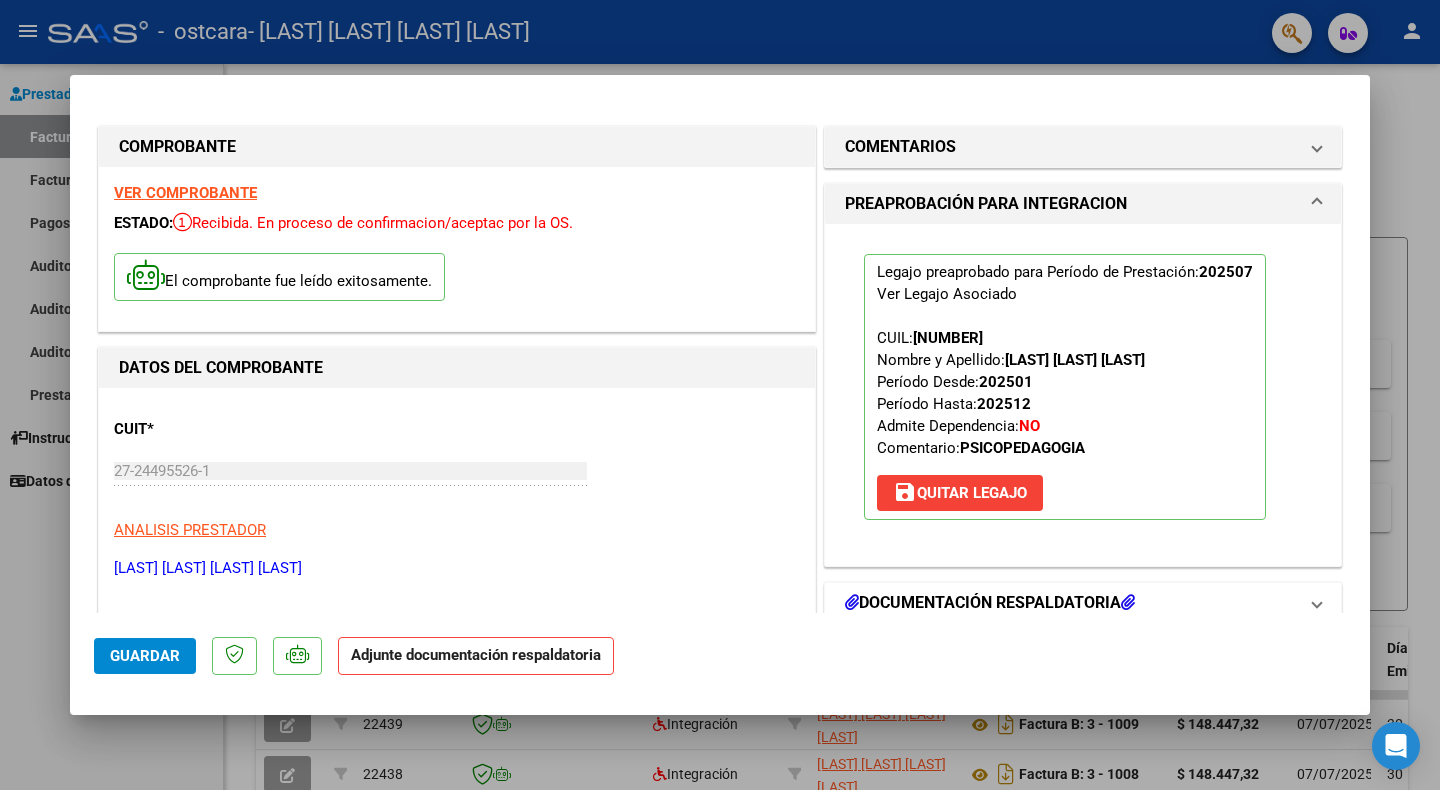 click on "DOCUMENTACIÓN RESPALDATORIA" at bounding box center [1083, 603] 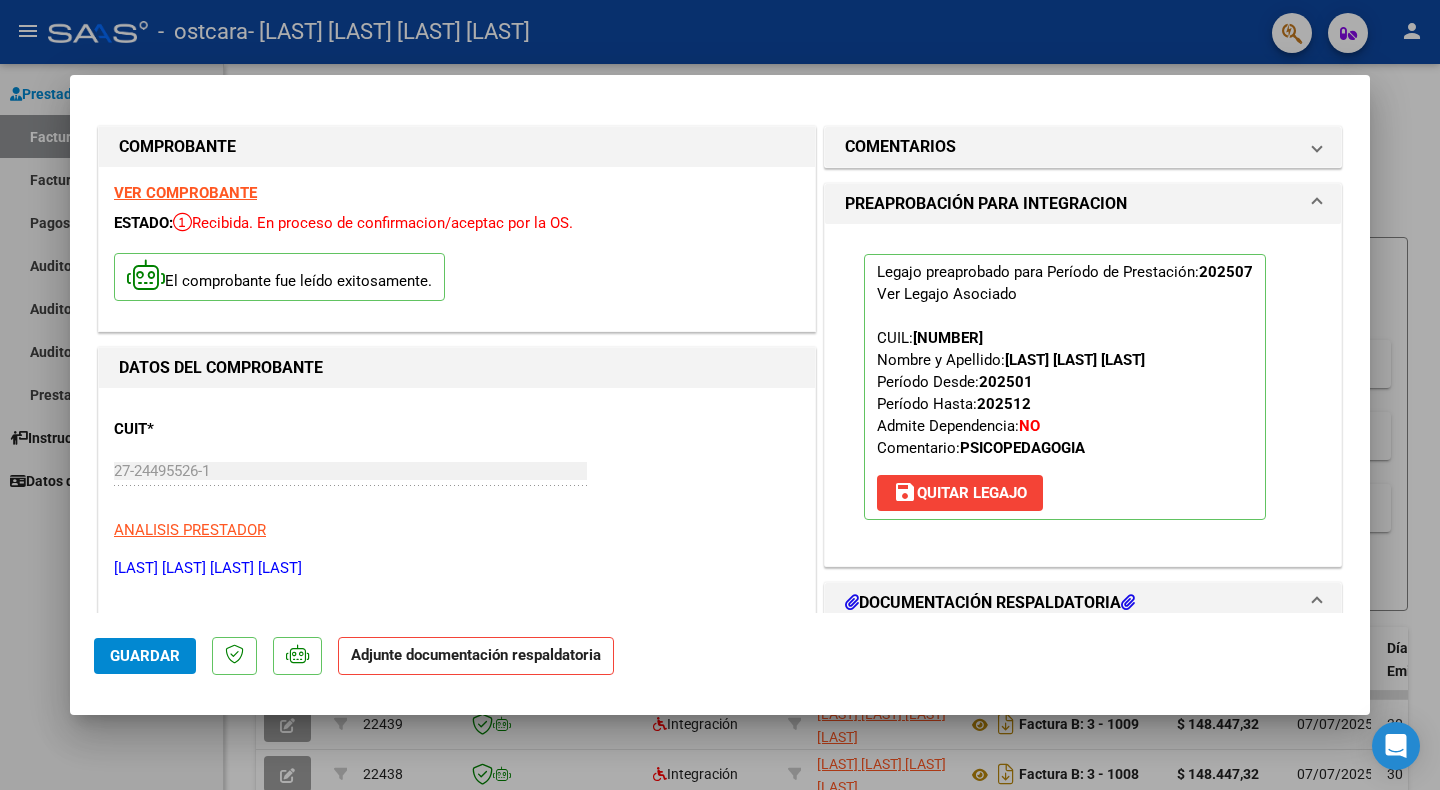 click at bounding box center (1317, 603) 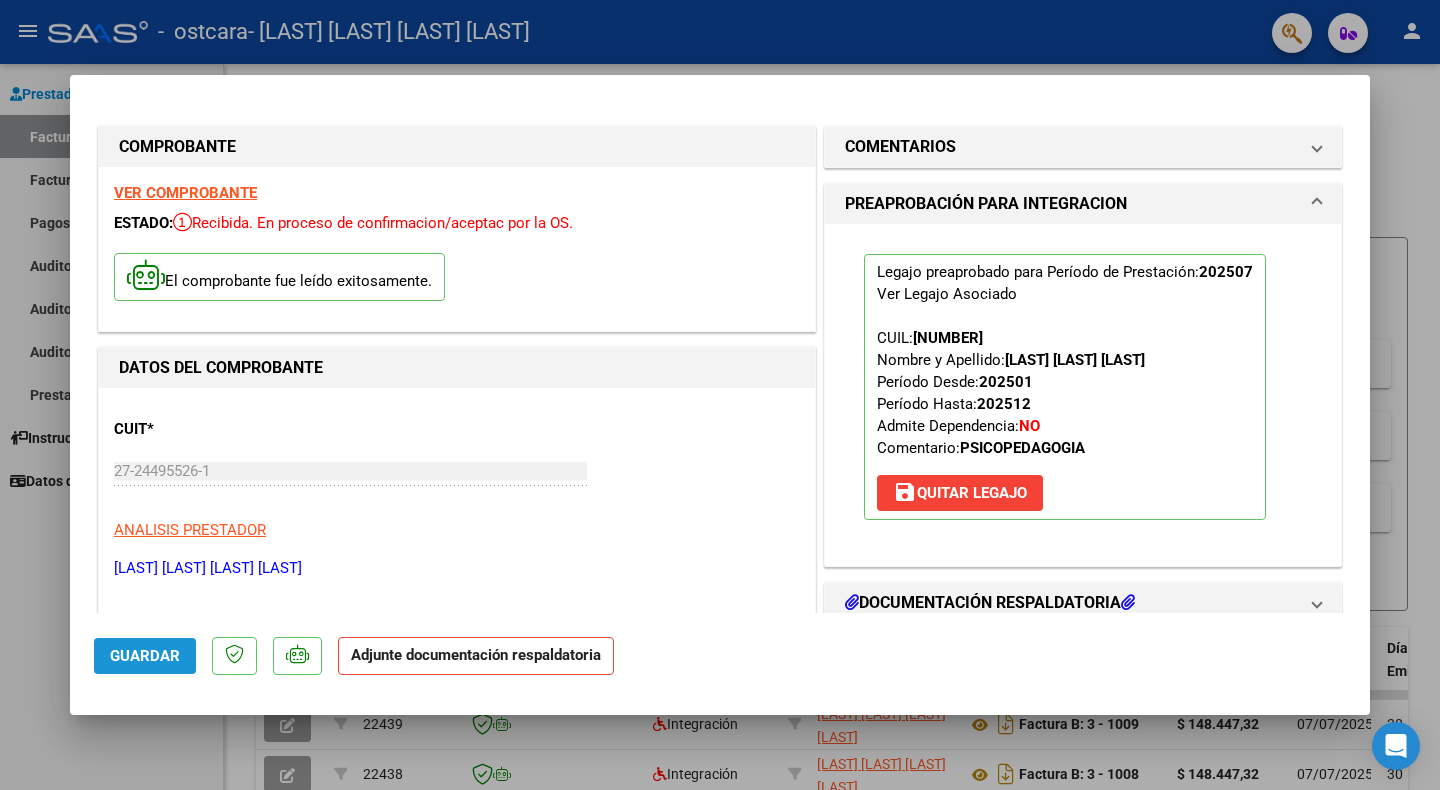 click on "Guardar" 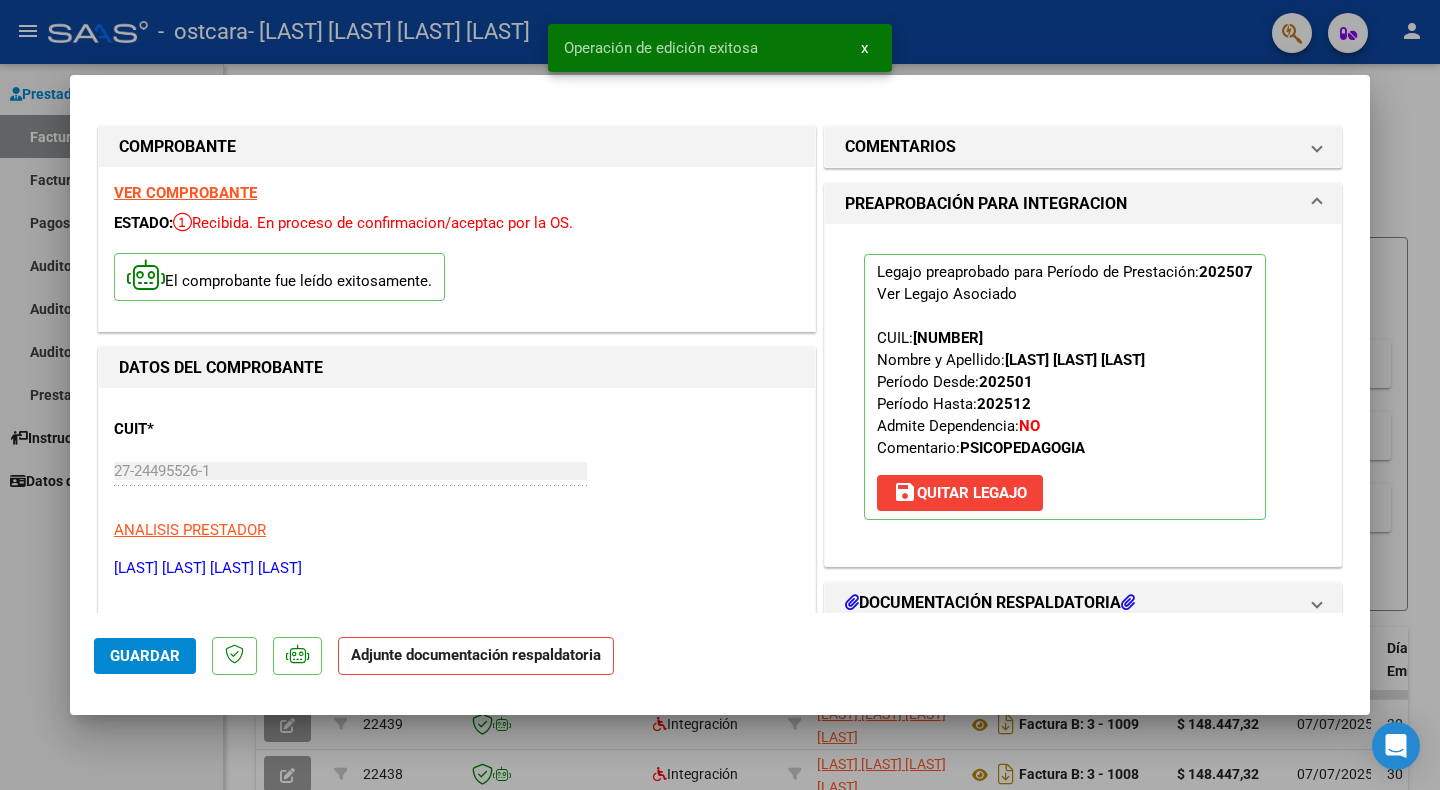 click on "Adjunte documentación respaldatoria" 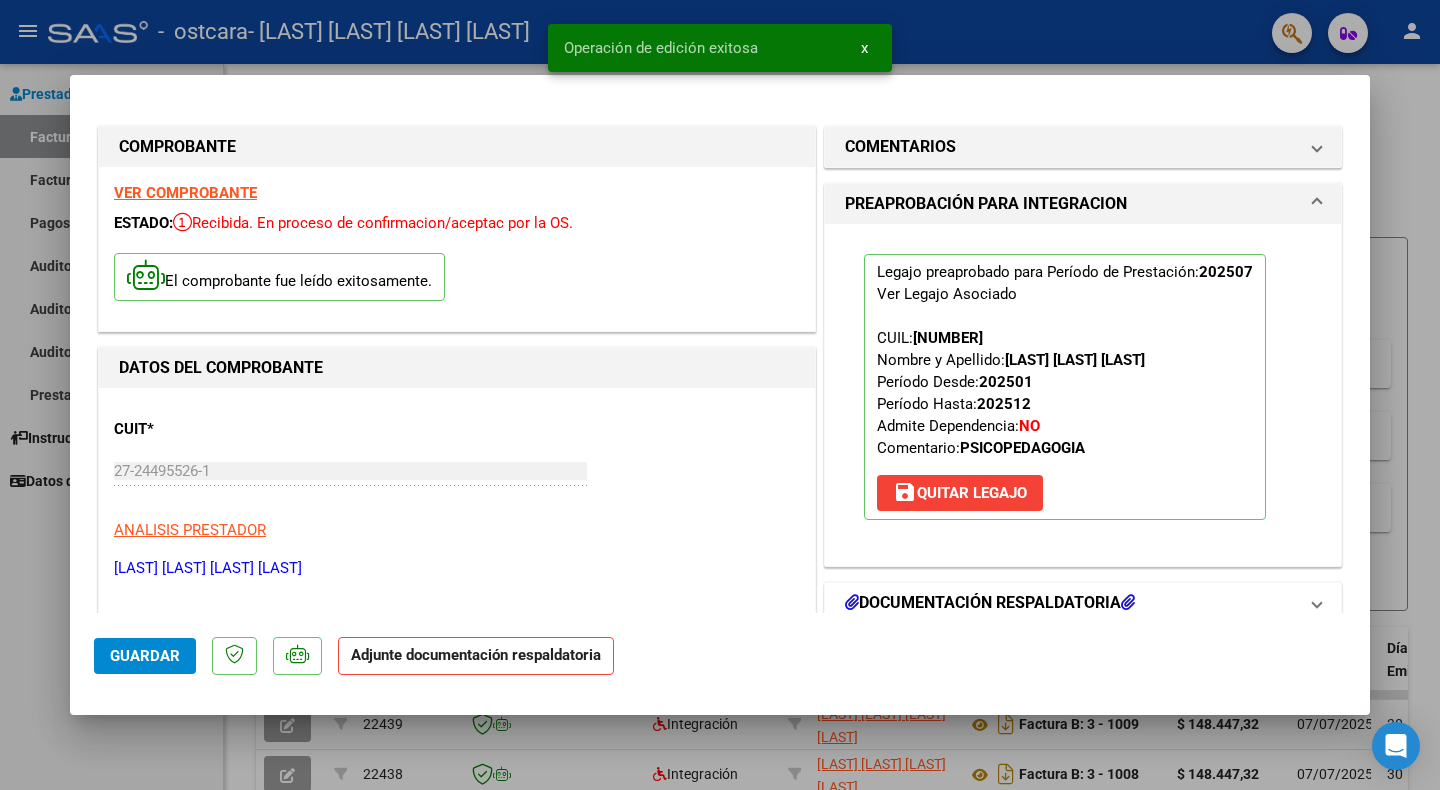 click on "DOCUMENTACIÓN RESPALDATORIA" at bounding box center [990, 603] 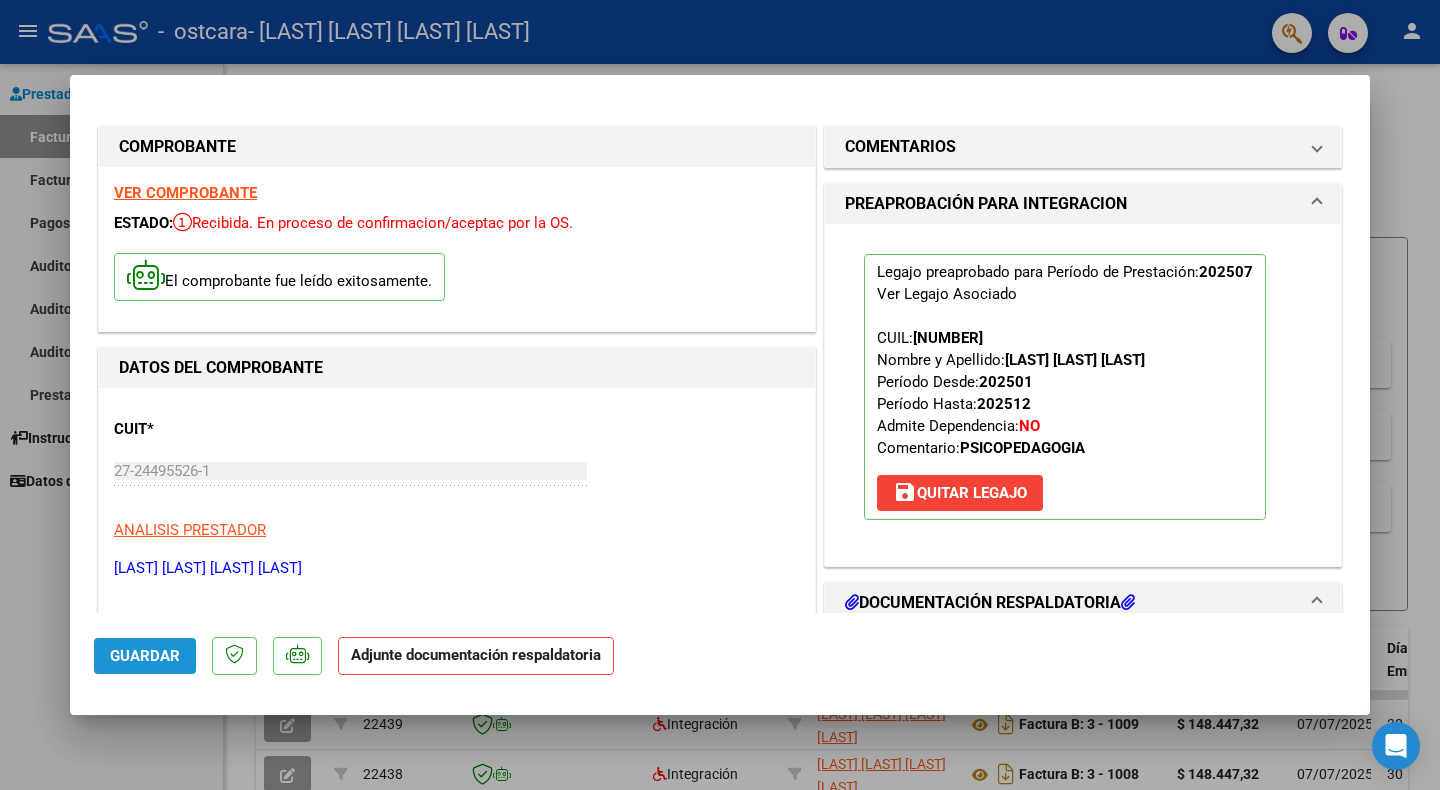 click on "Guardar" 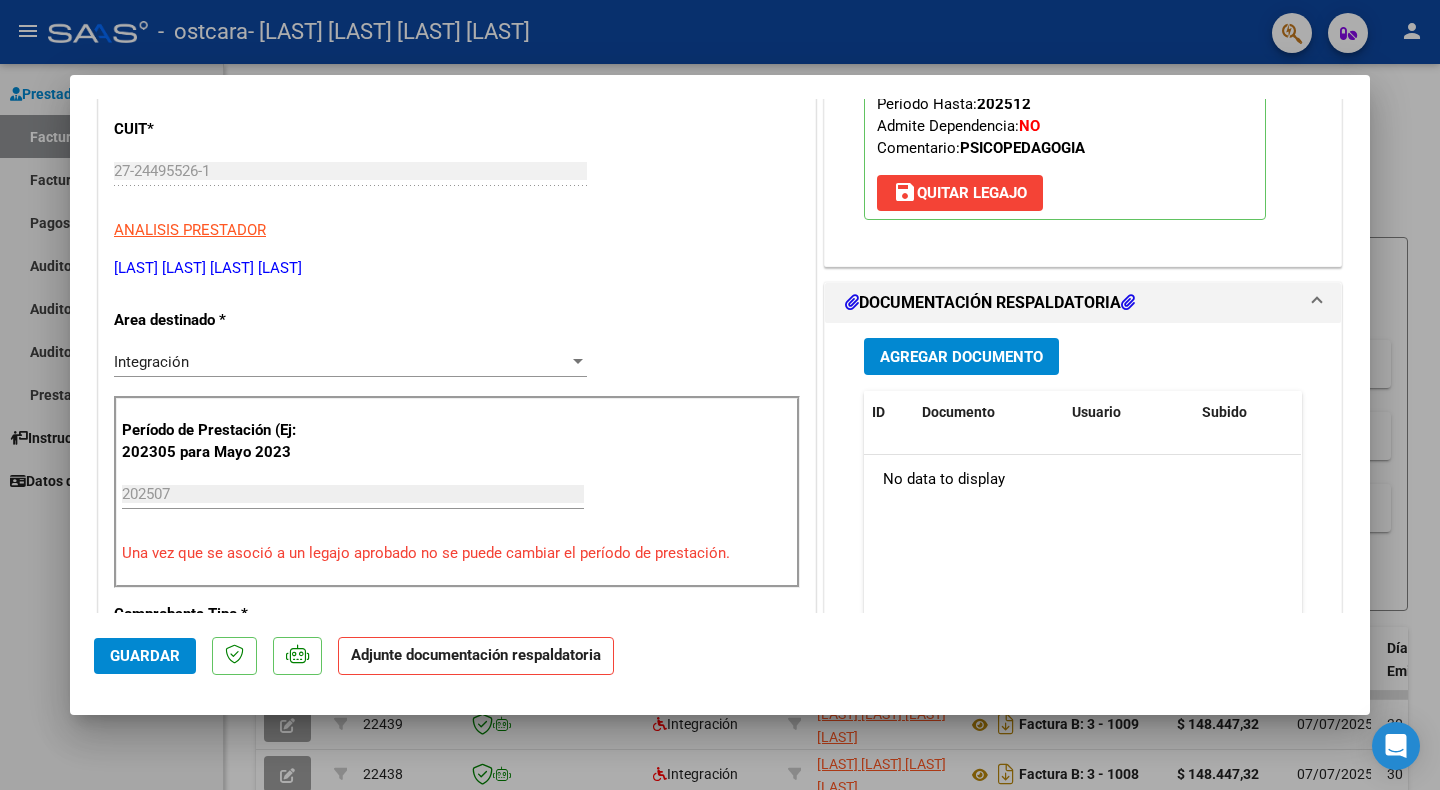 scroll, scrollTop: 303, scrollLeft: 0, axis: vertical 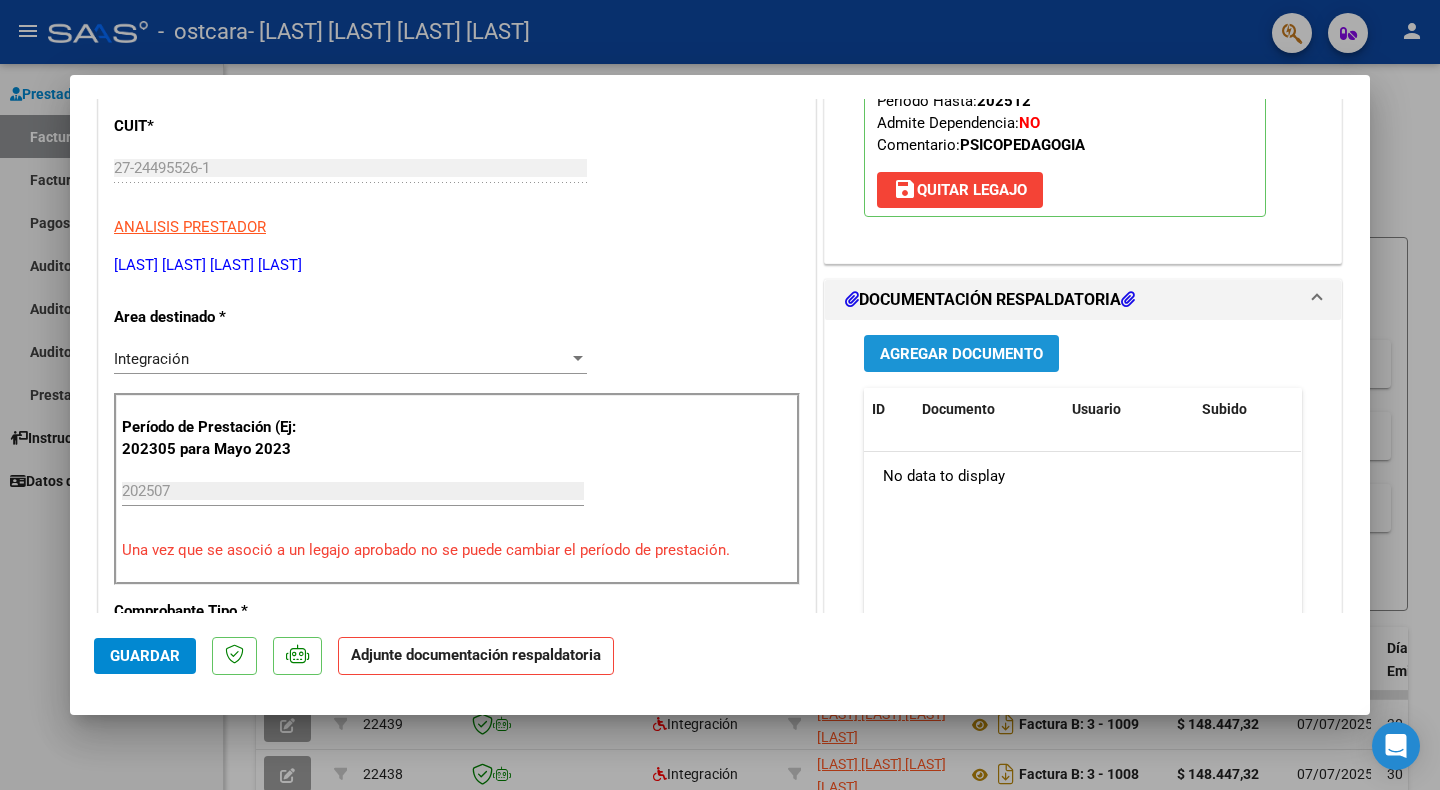 click on "Agregar Documento" at bounding box center [961, 354] 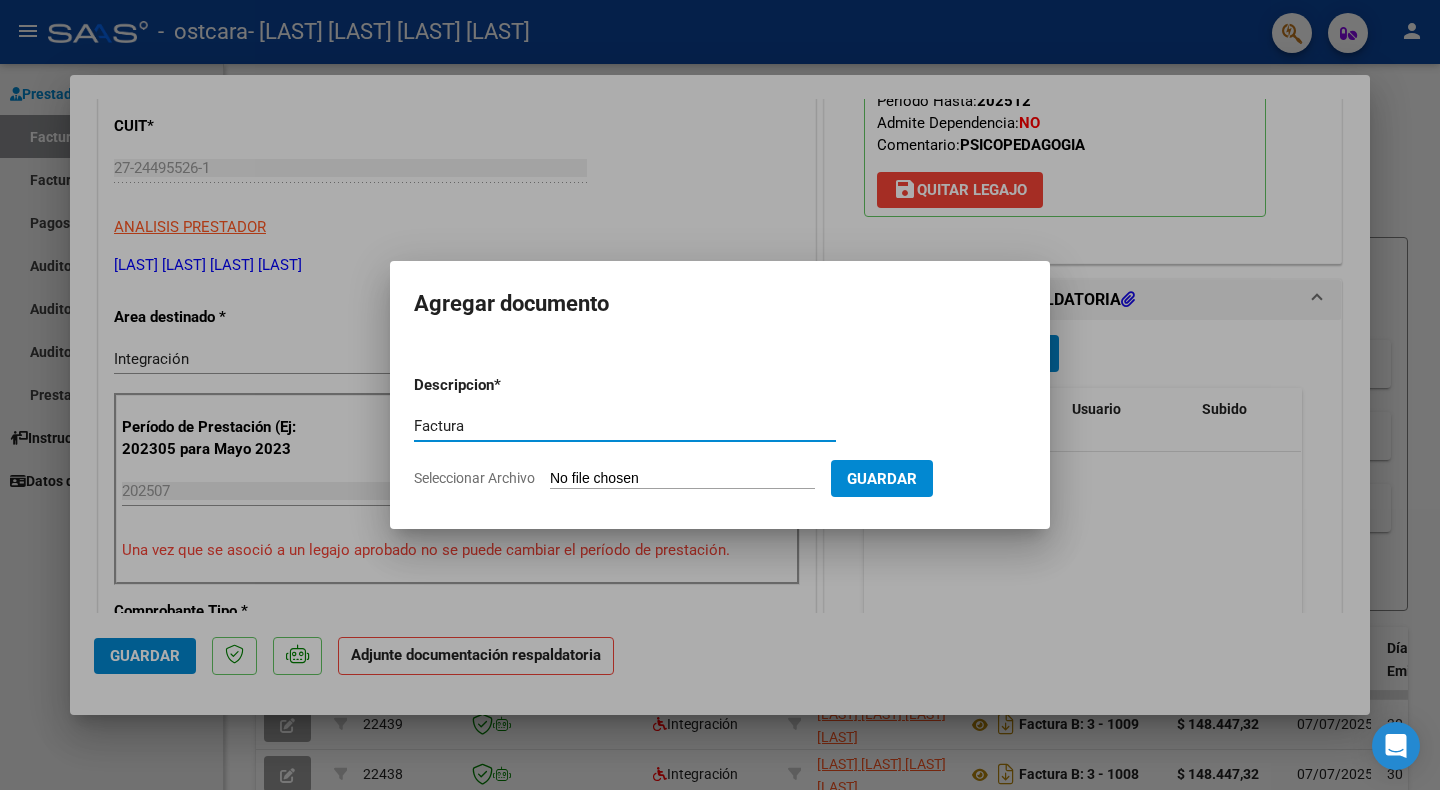 type on "Factura" 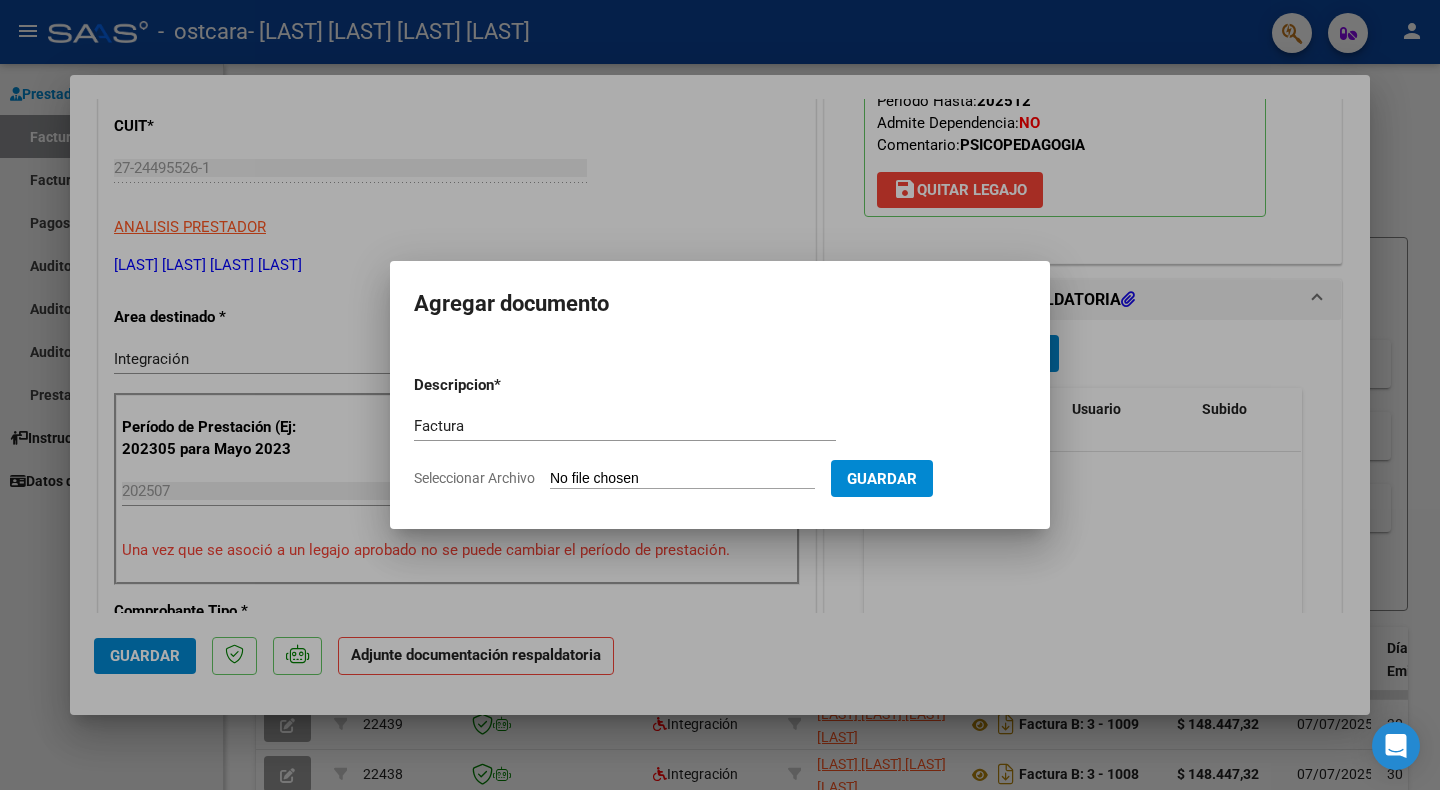click on "Seleccionar Archivo" at bounding box center (682, 479) 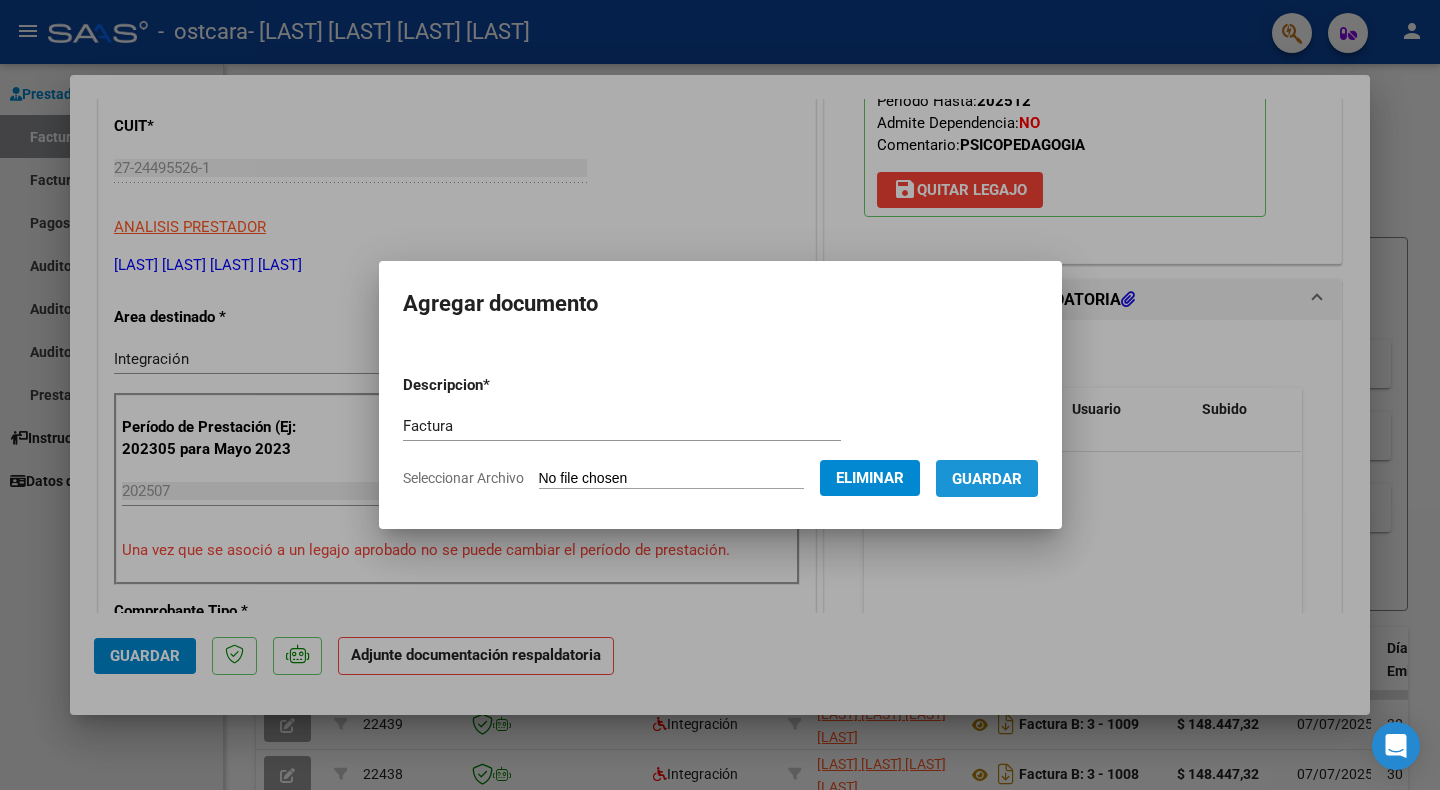 click on "Guardar" at bounding box center [987, 479] 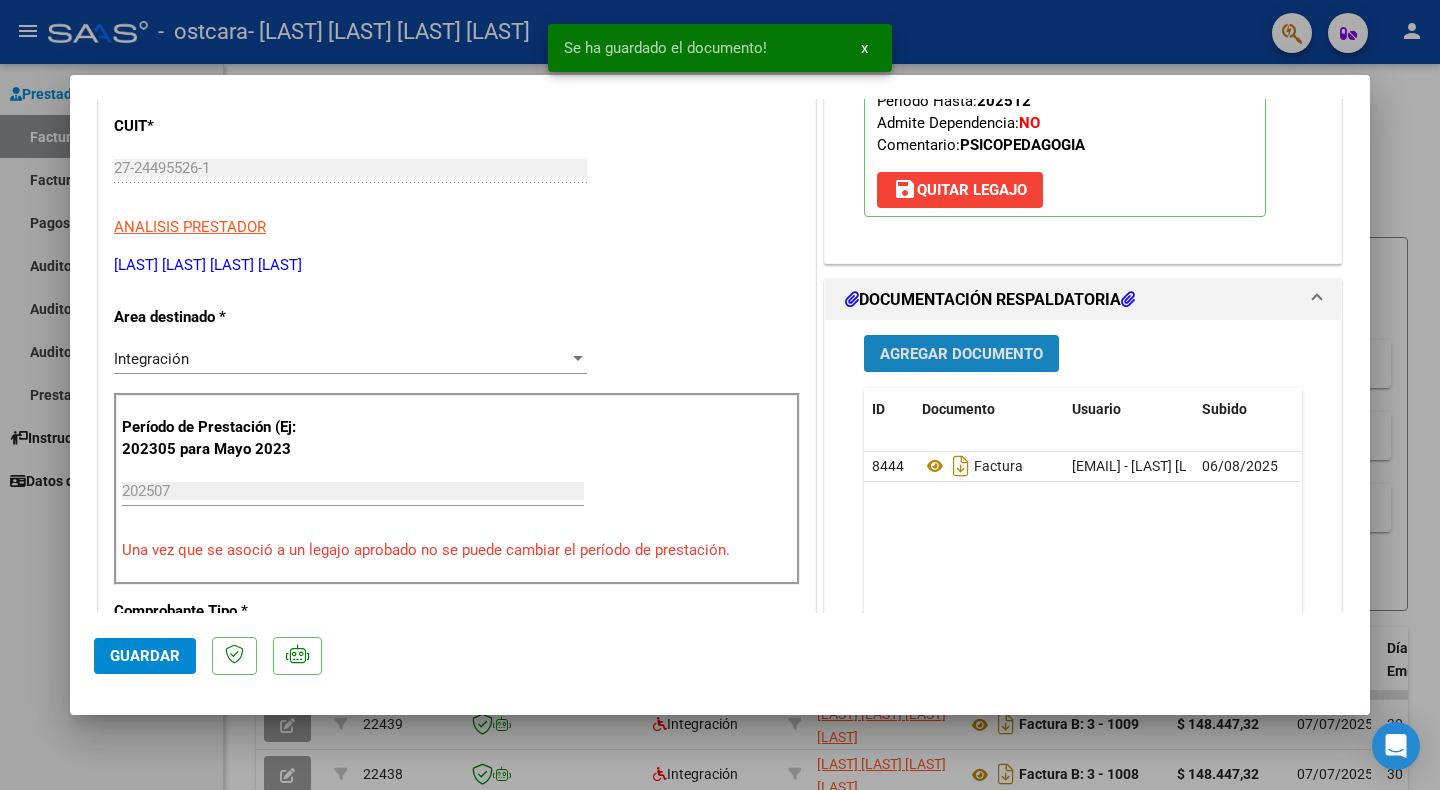 click on "Agregar Documento" at bounding box center [961, 354] 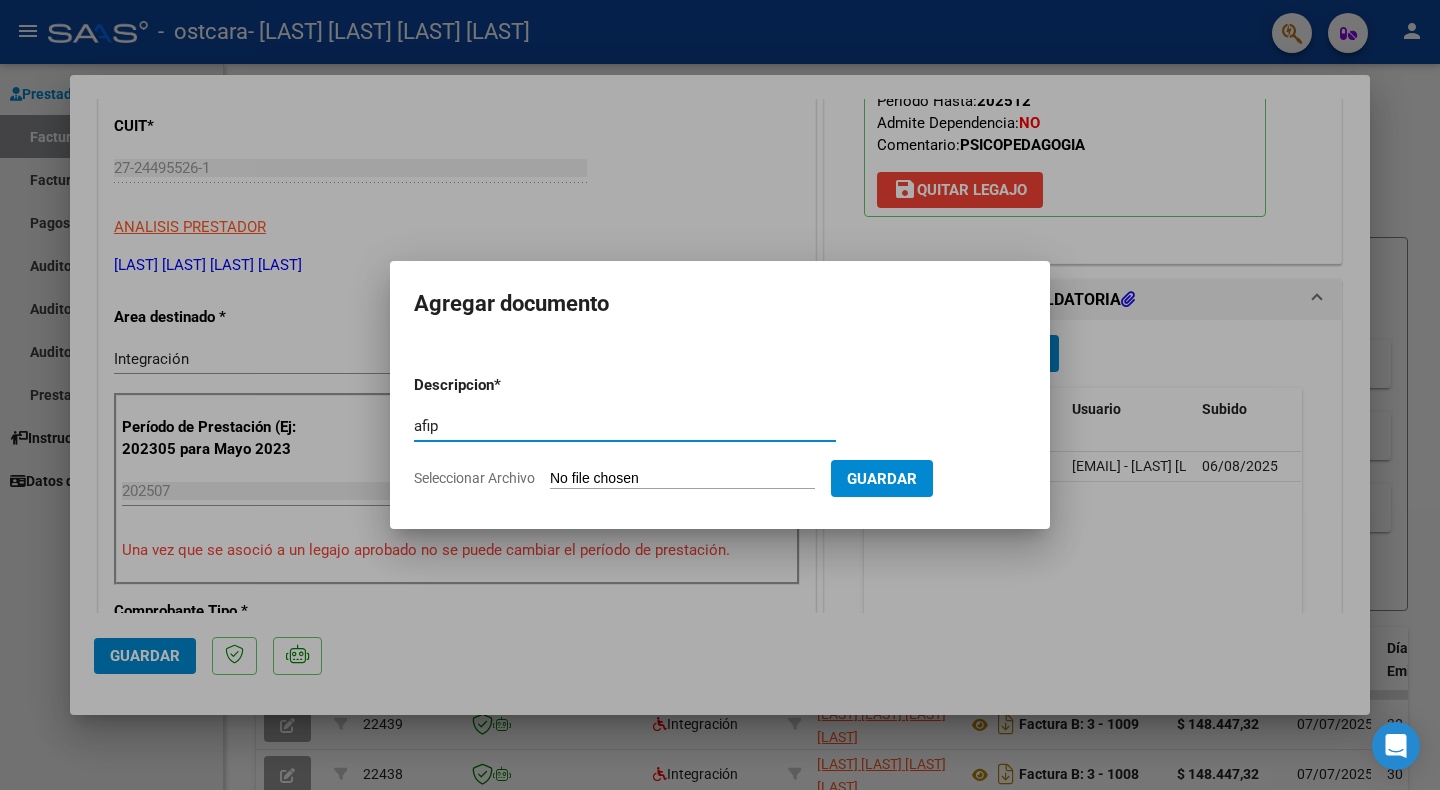 type on "afip" 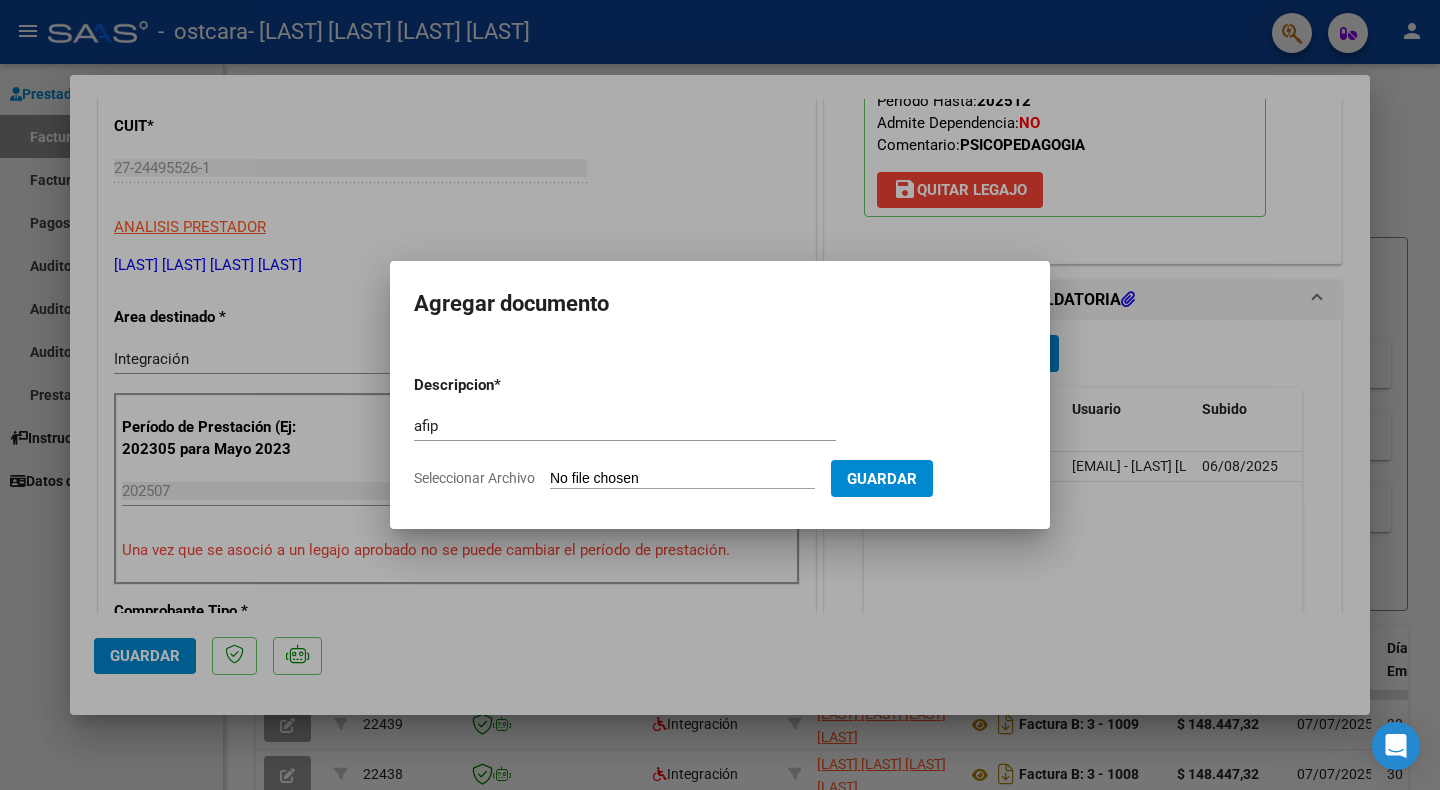 type on "C:\fakepath\AFIP - Administración Federal de Ingresos Públicos.pdf" 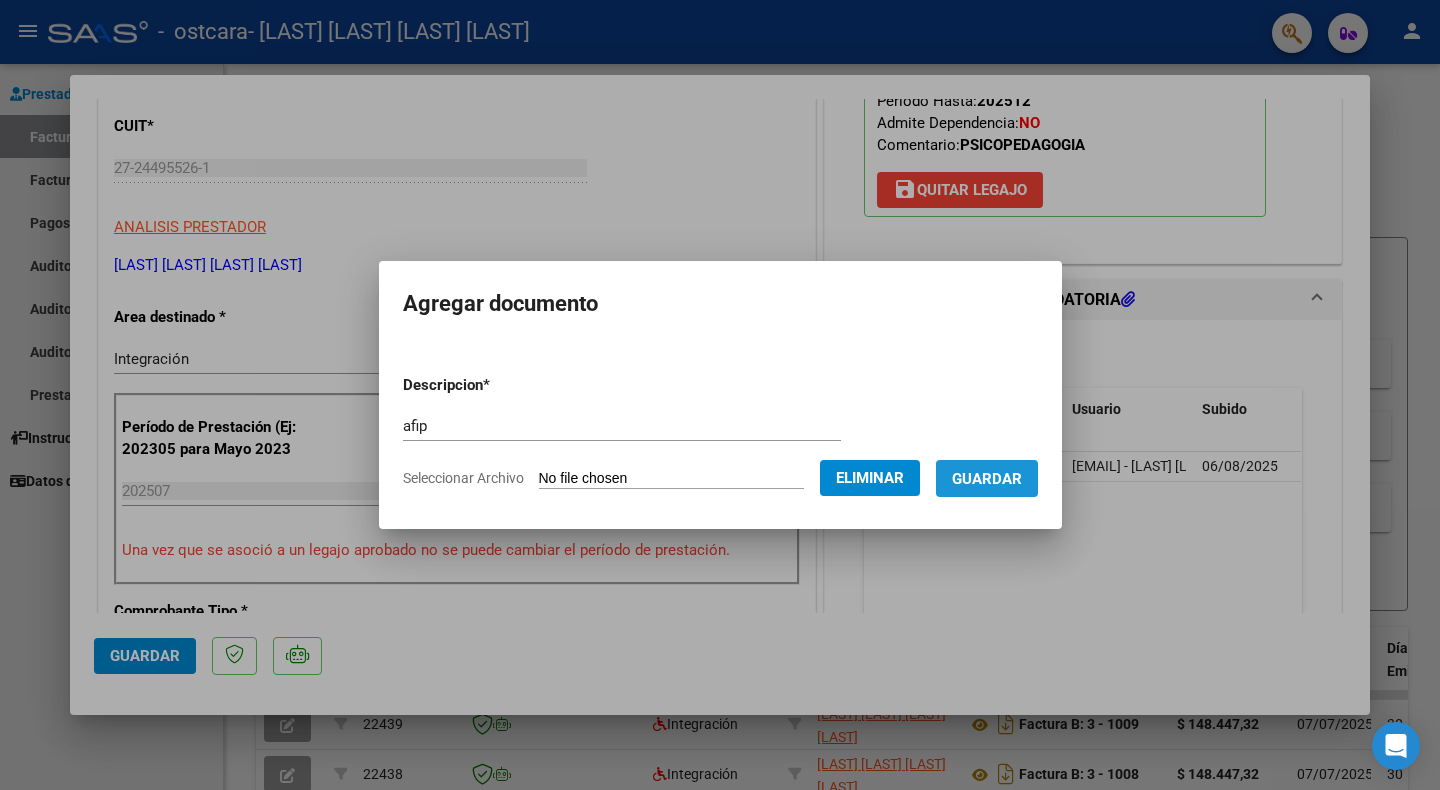click on "Guardar" at bounding box center (987, 479) 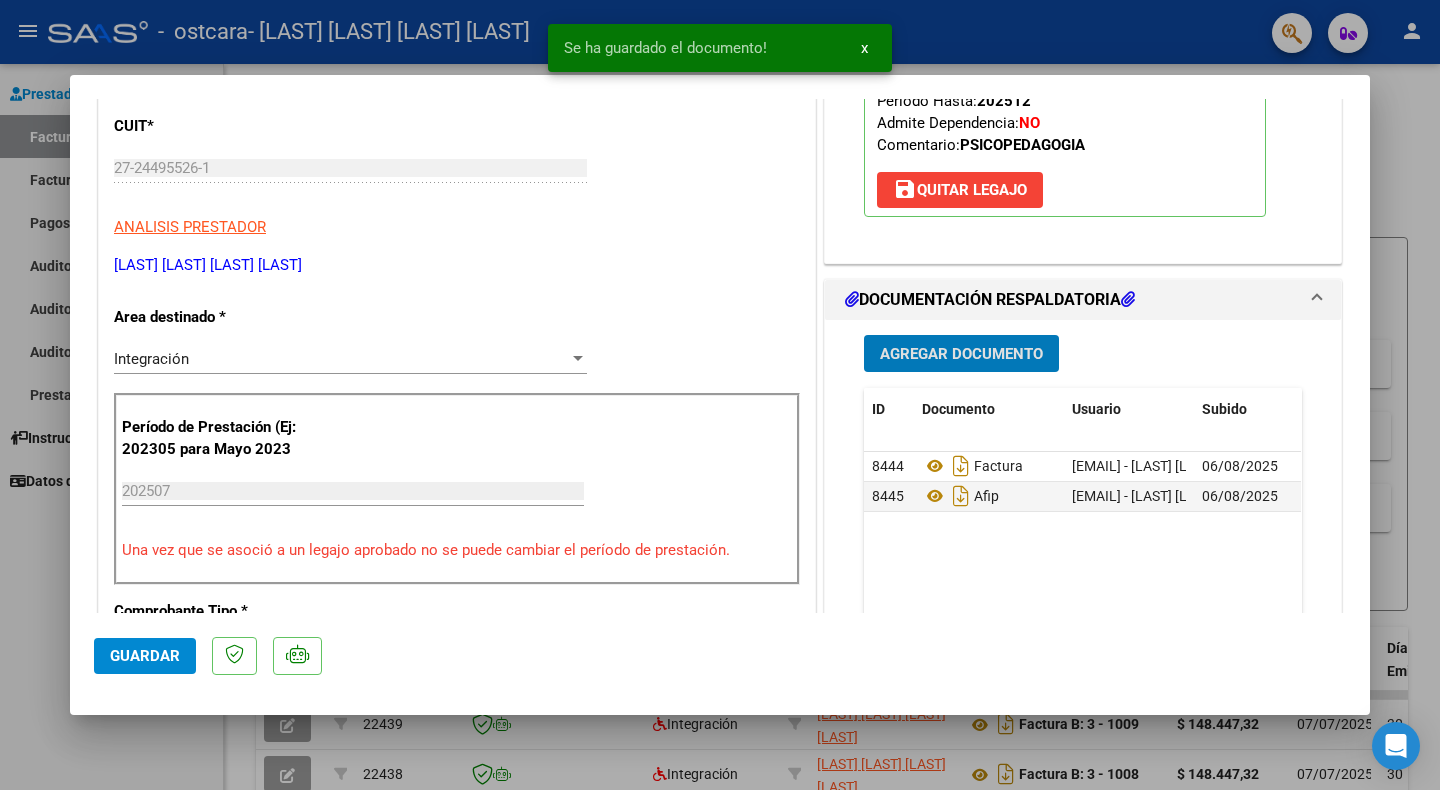 click on "Agregar Documento" at bounding box center [961, 354] 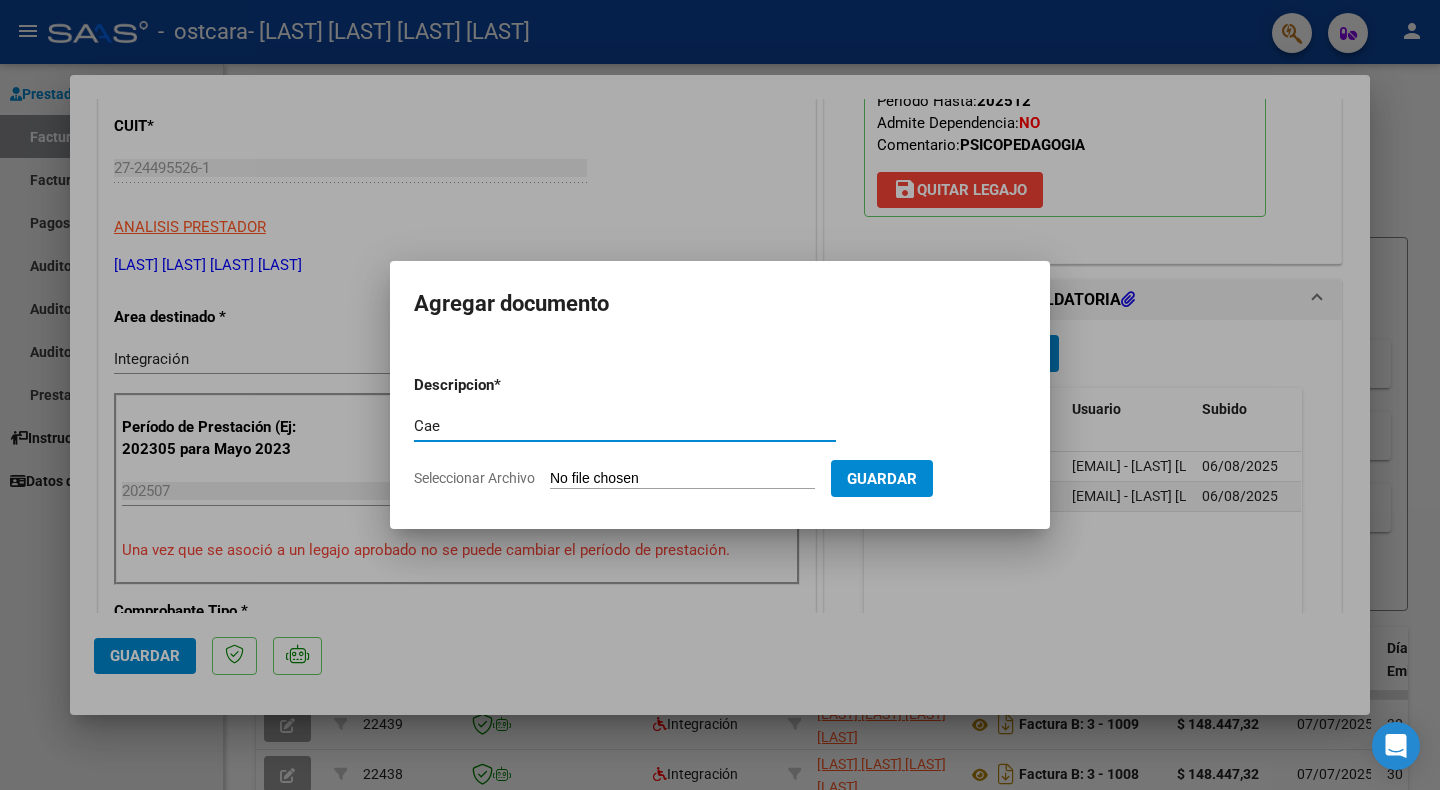 type on "Cae" 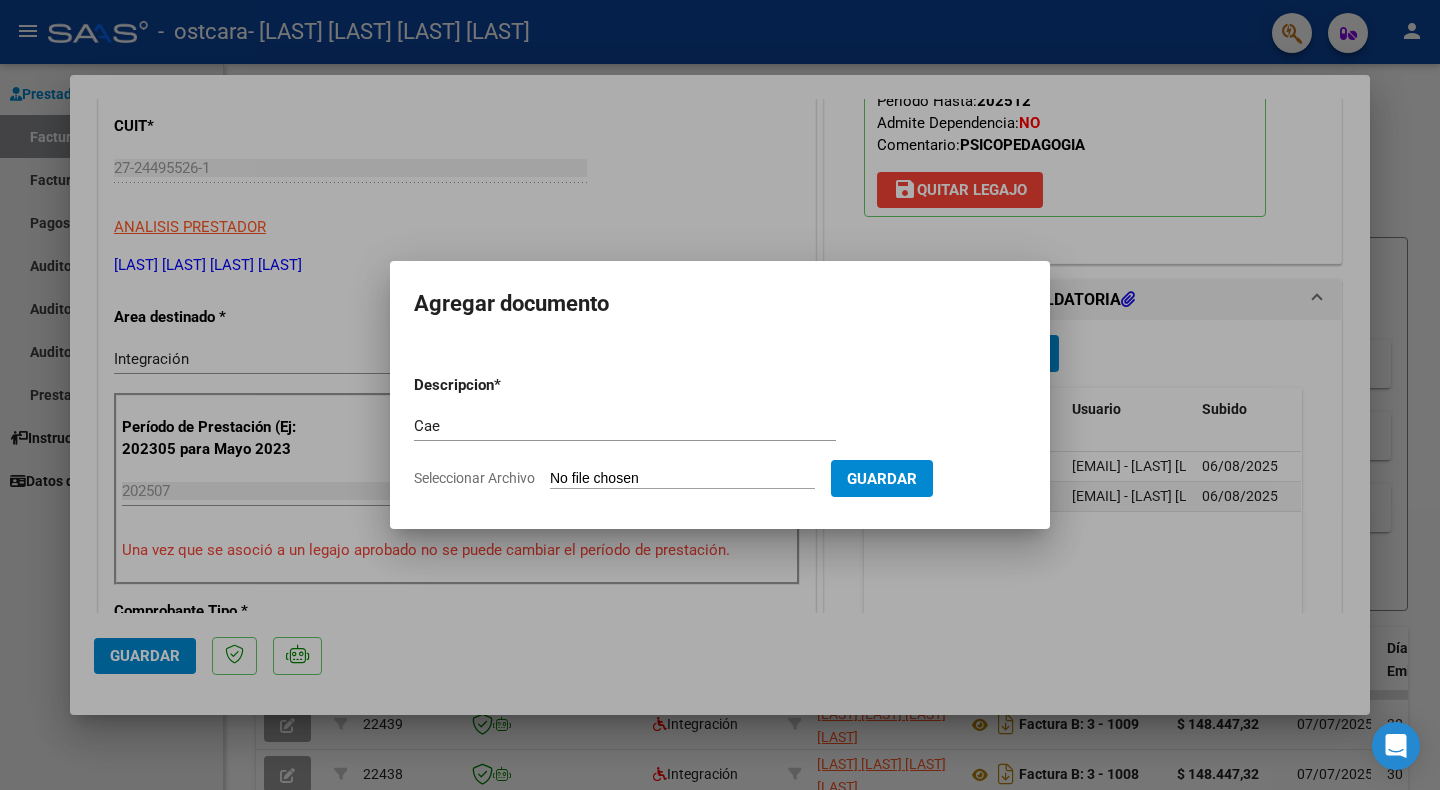 type on "C:\fakepath\Constatación de Comprobantes _ AFIP.pdf" 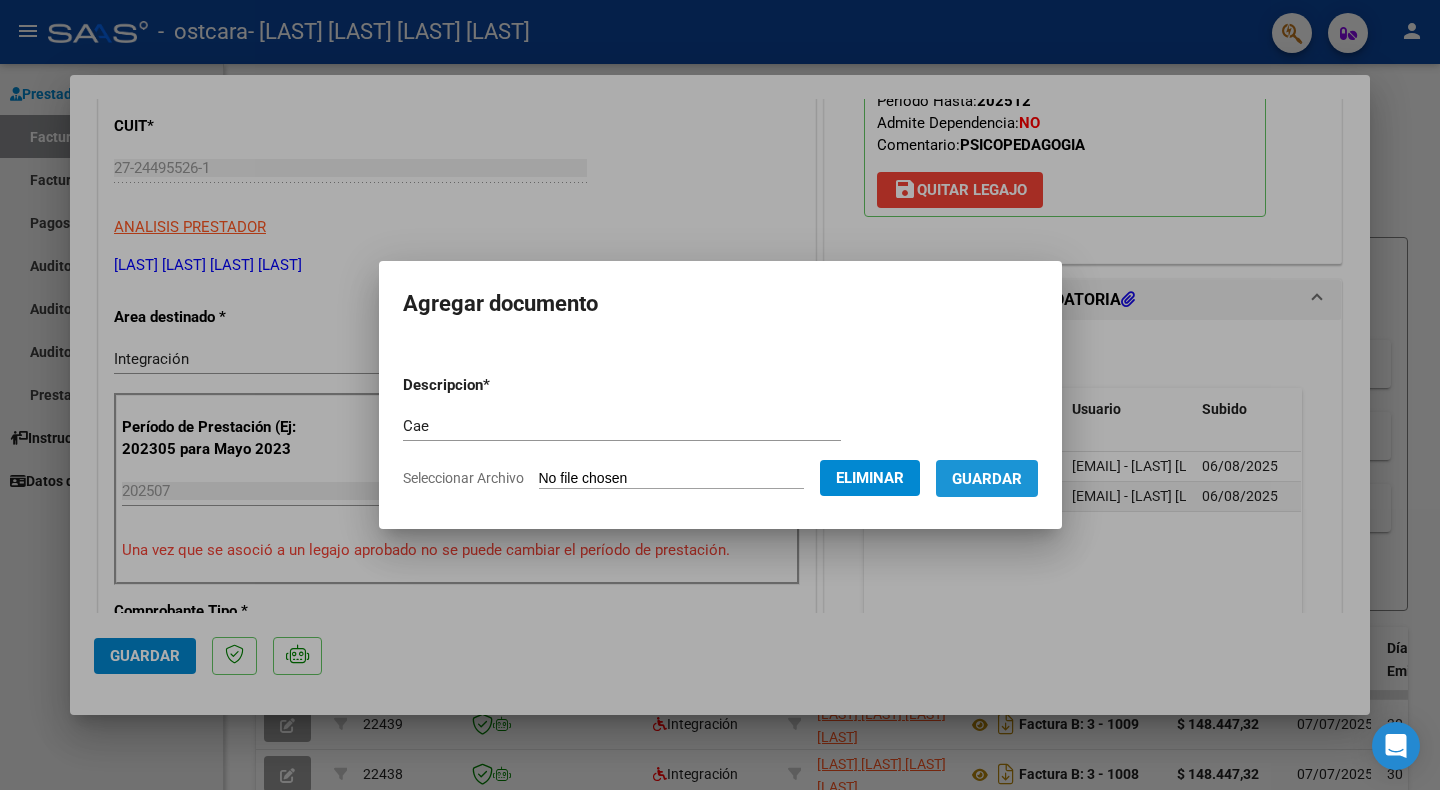 click on "Guardar" at bounding box center [987, 479] 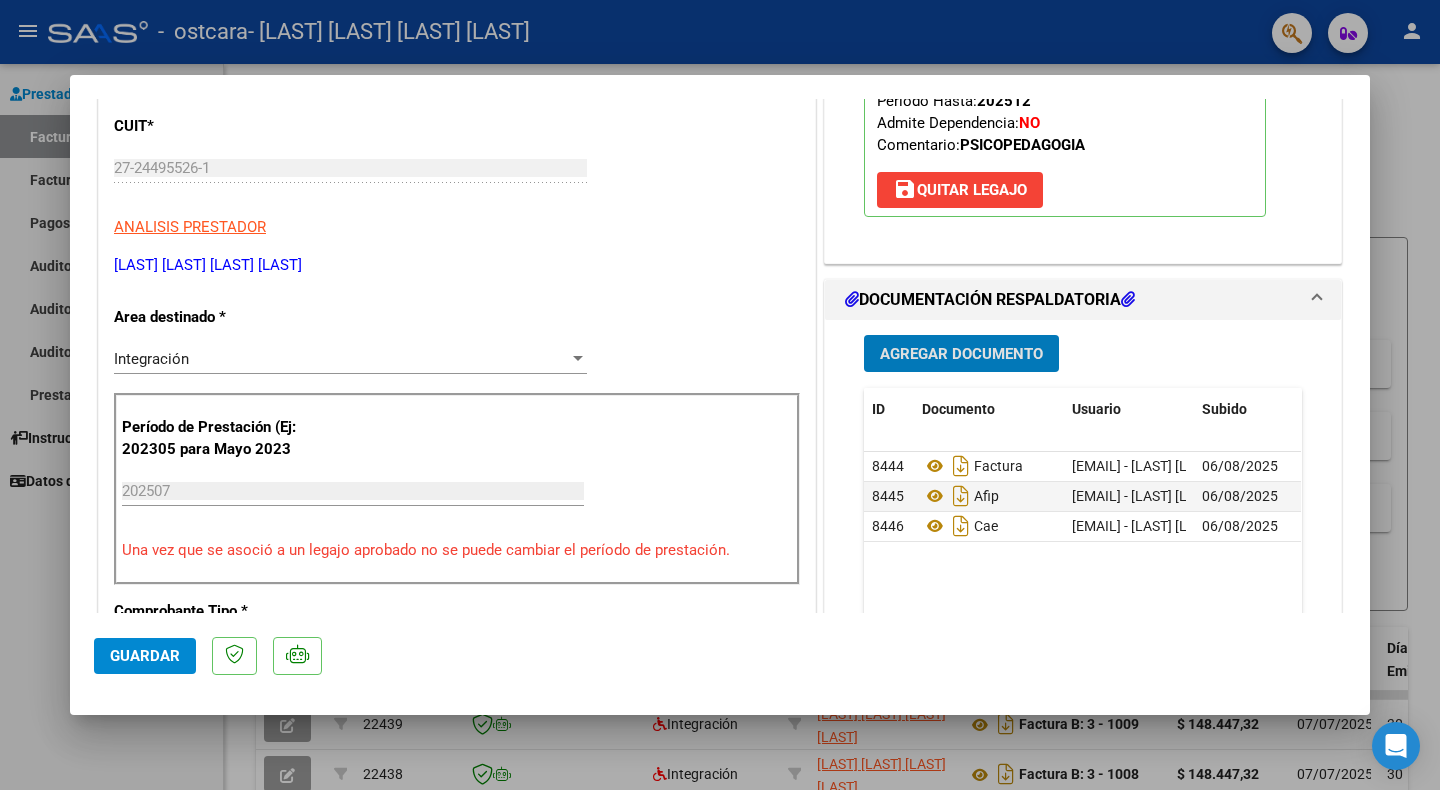 click on "Agregar Documento" at bounding box center (961, 354) 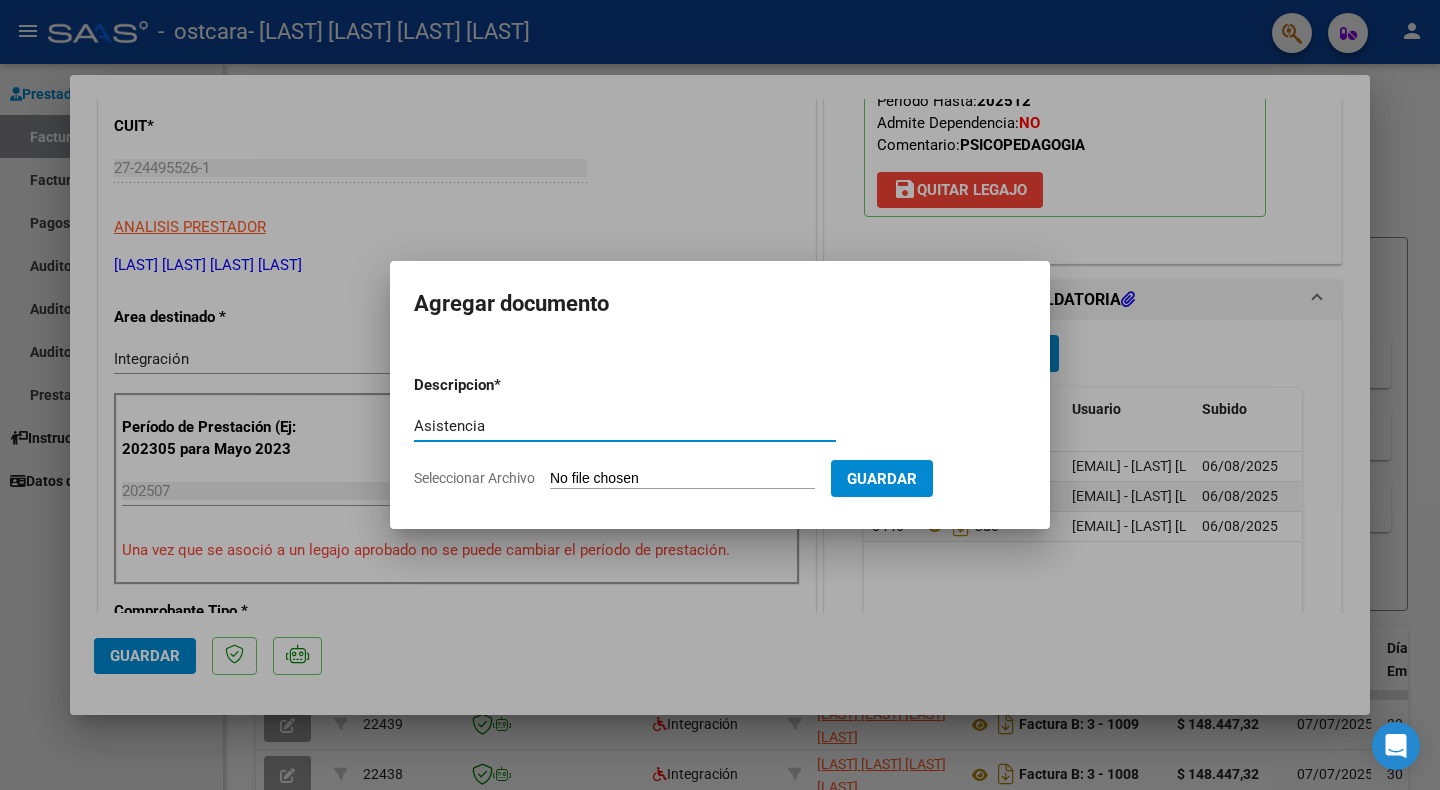 type on "Asistencia" 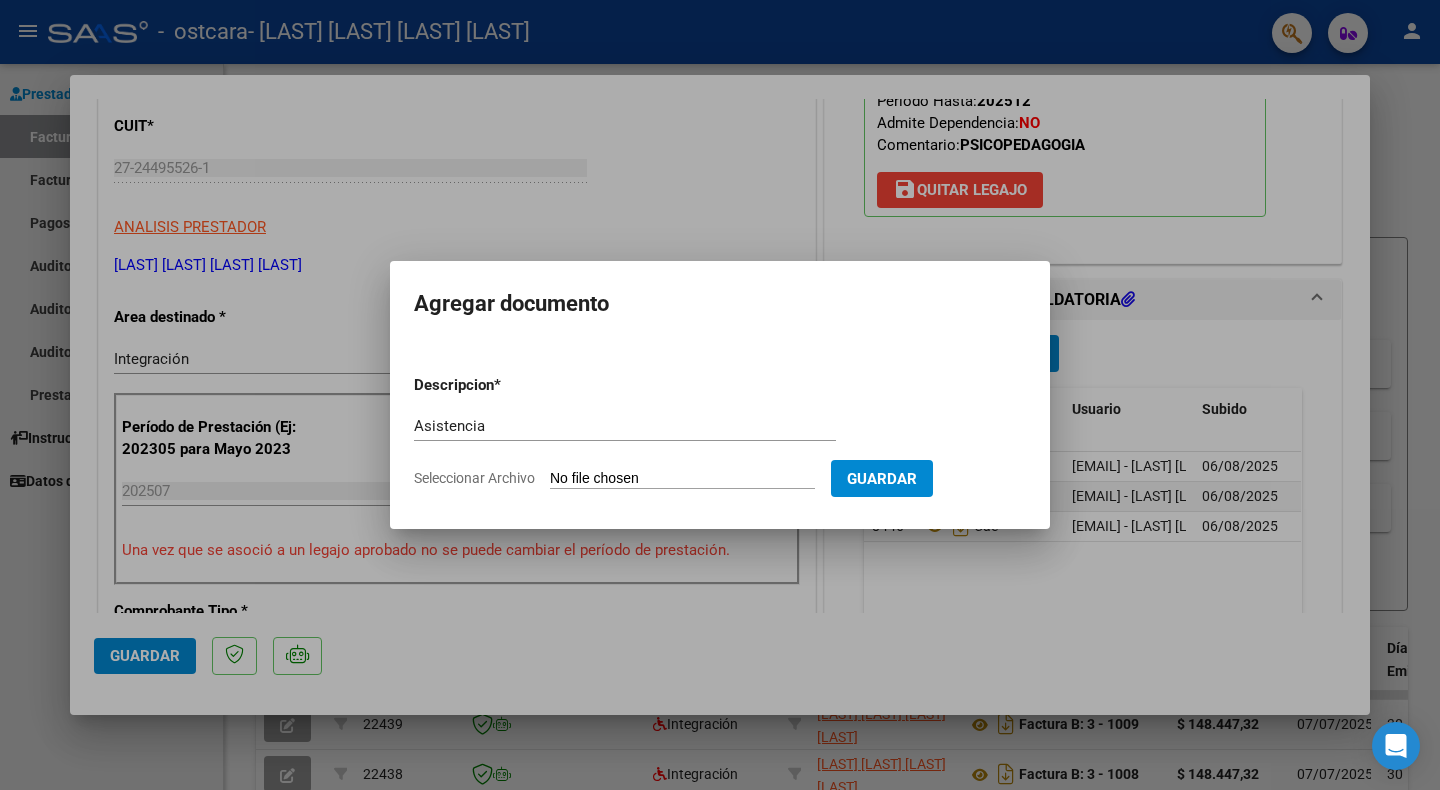 click on "Seleccionar Archivo" at bounding box center [682, 479] 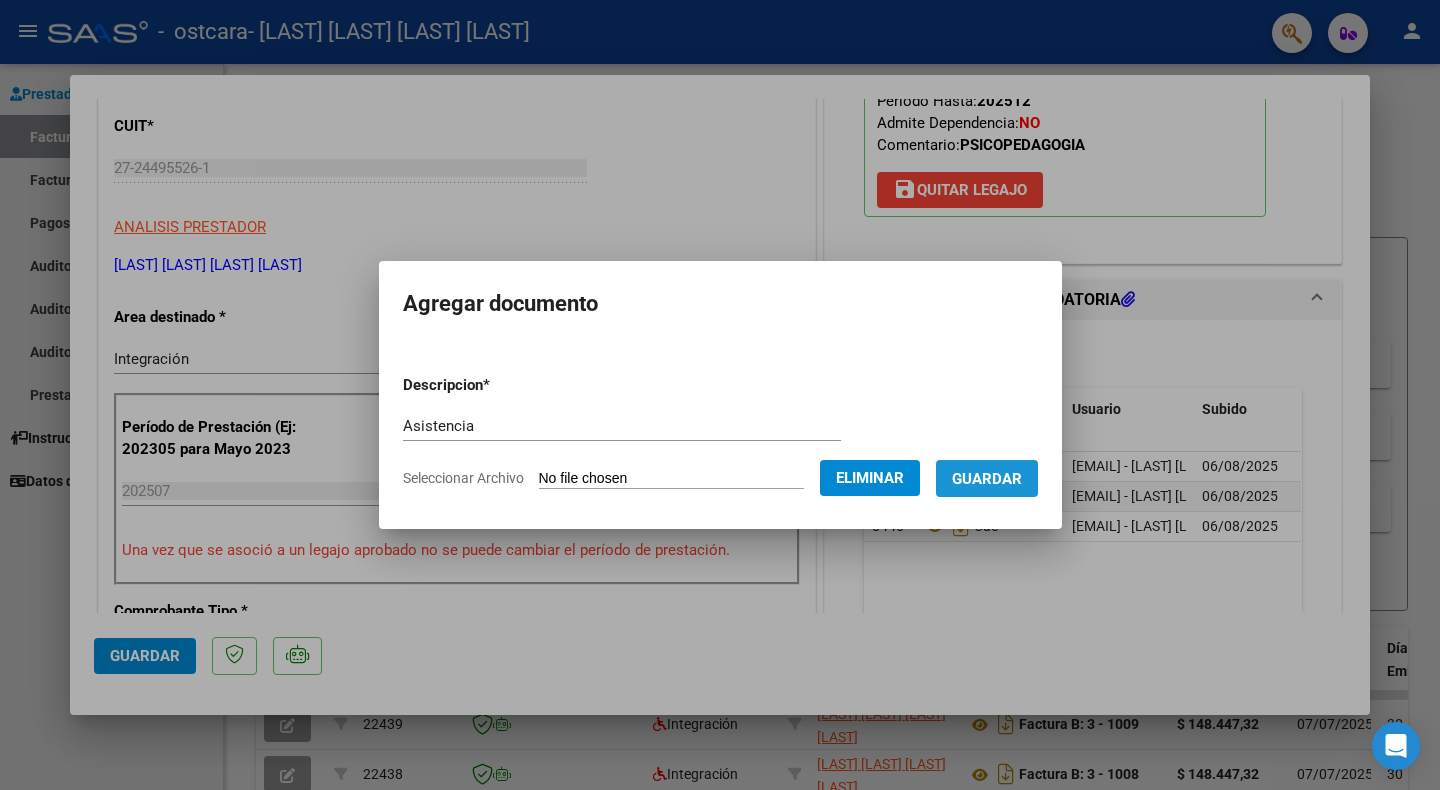 click on "Guardar" at bounding box center (987, 479) 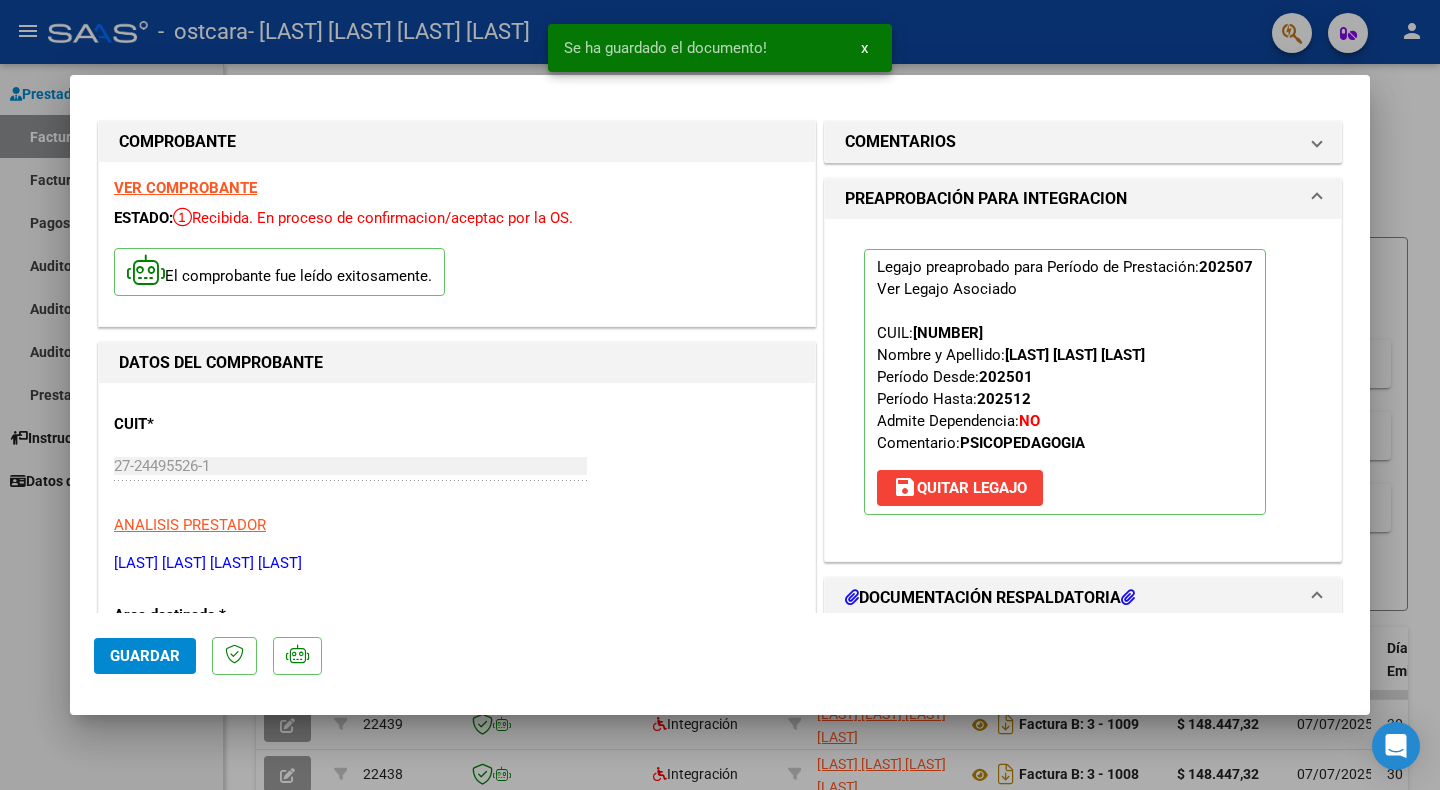 scroll, scrollTop: 0, scrollLeft: 0, axis: both 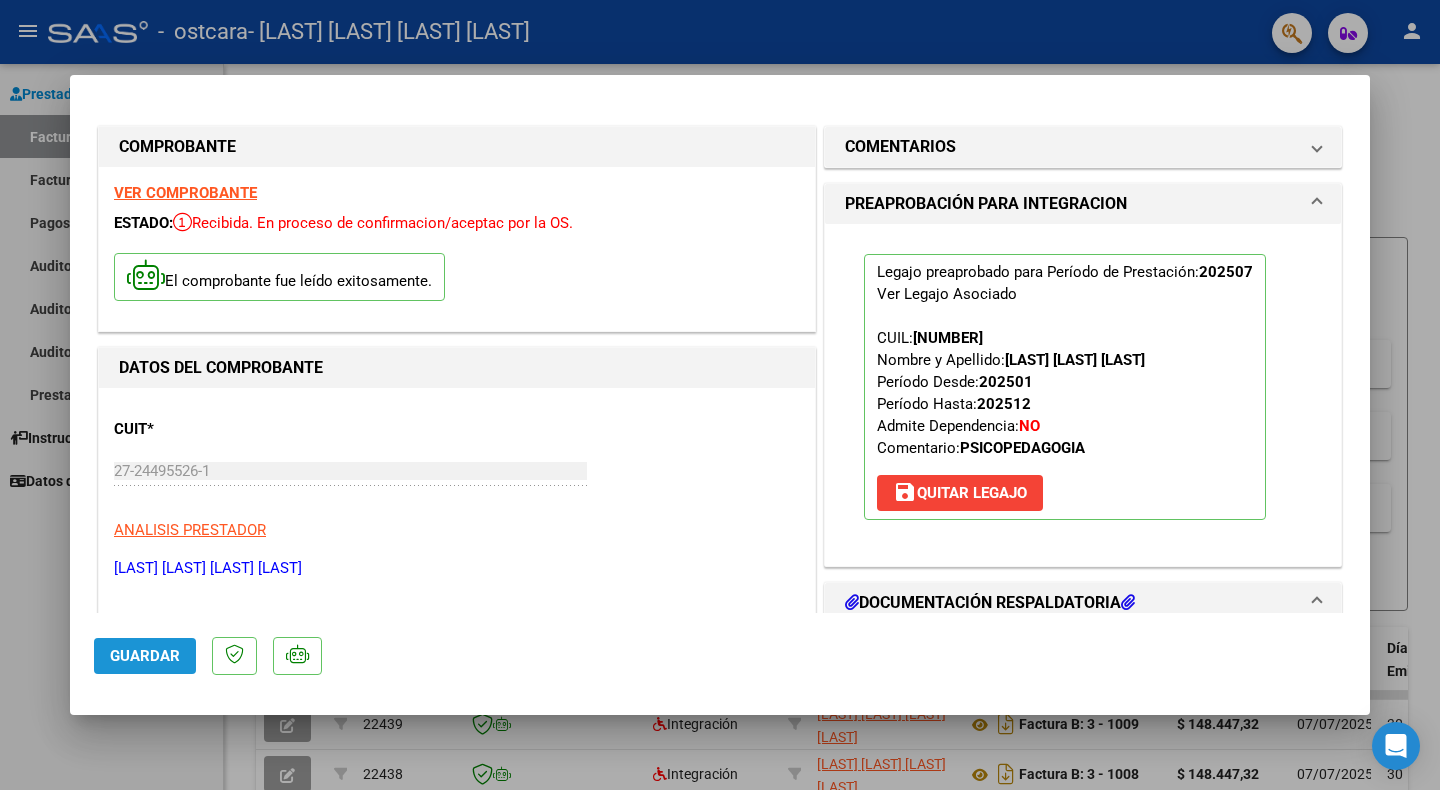 click on "Guardar" 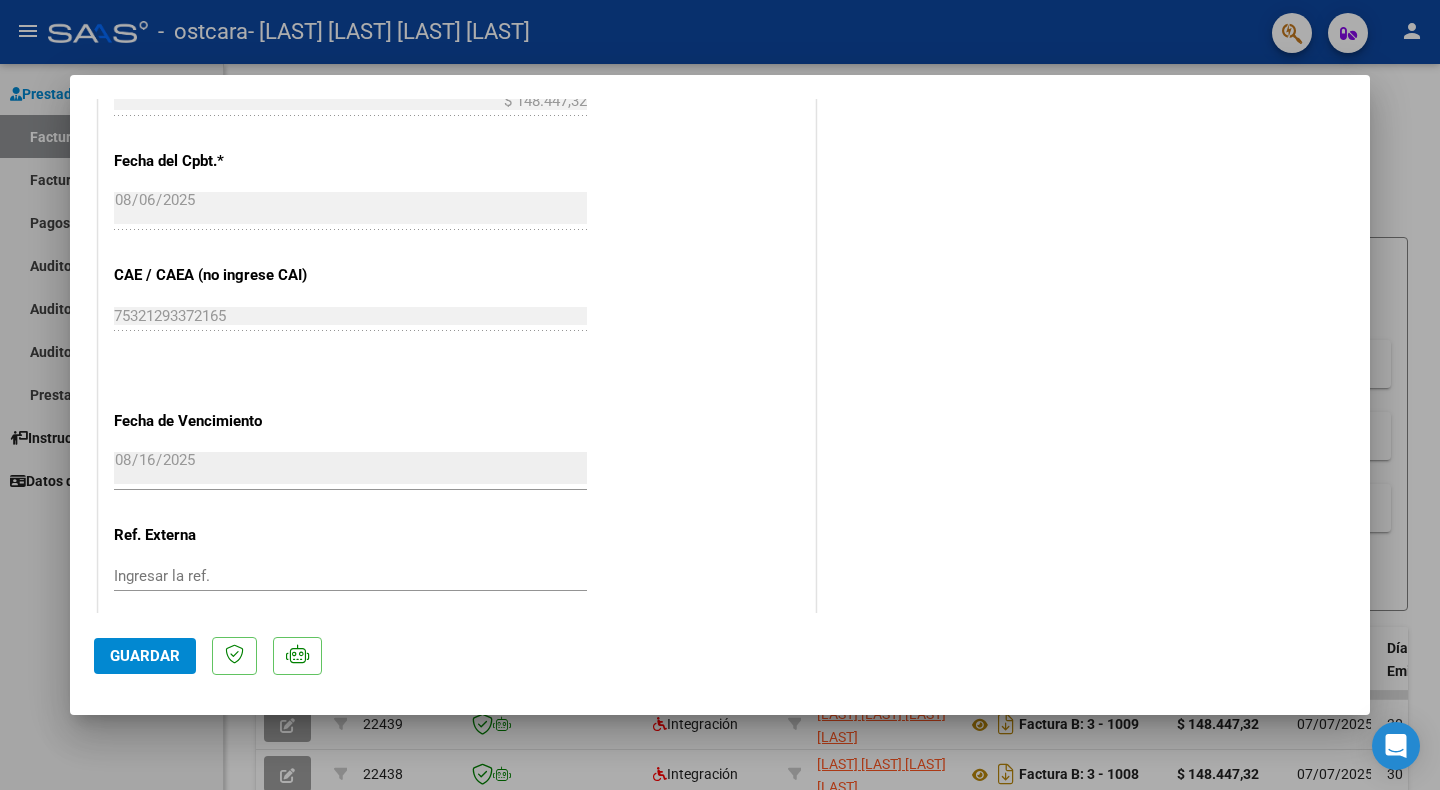 scroll, scrollTop: 1276, scrollLeft: 0, axis: vertical 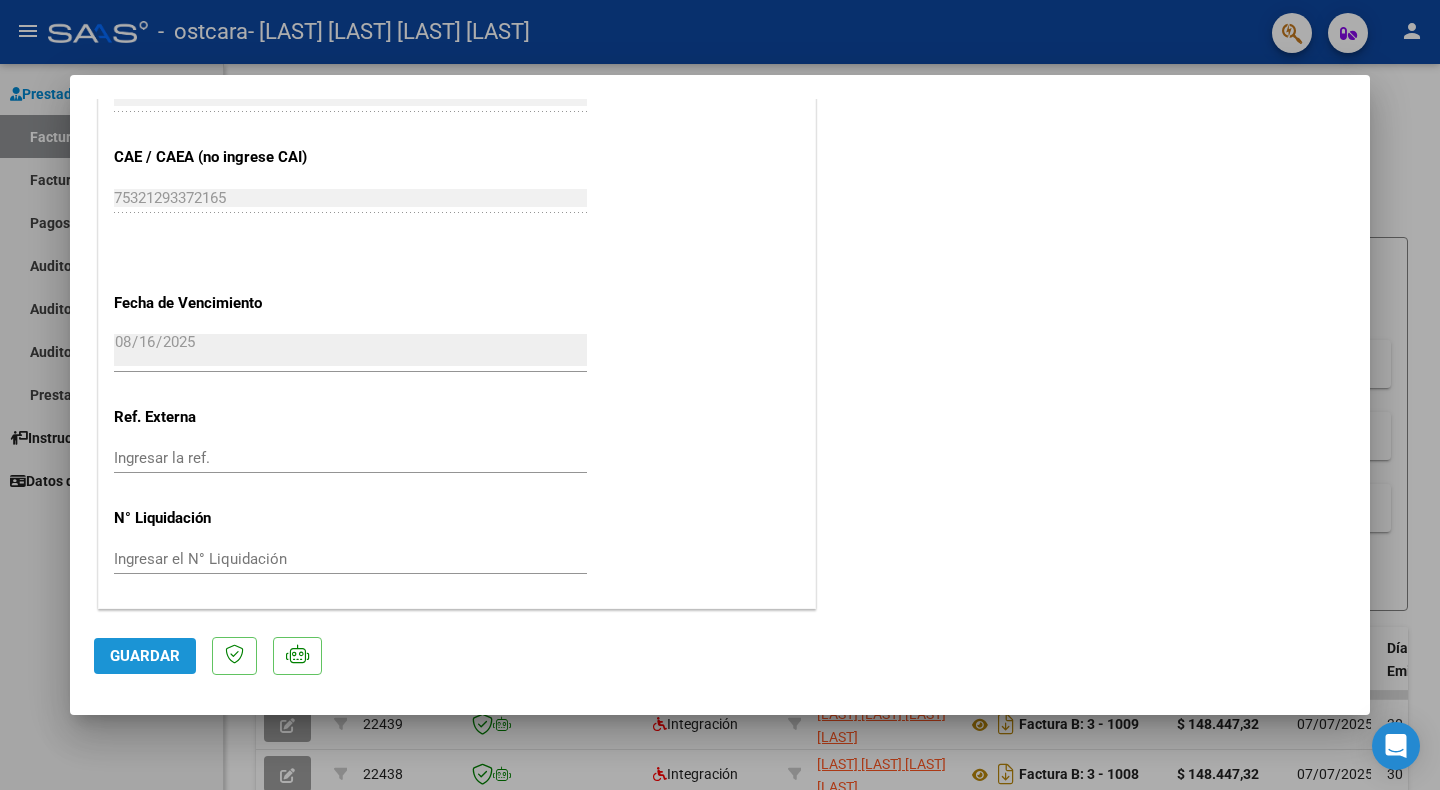 click on "Guardar" 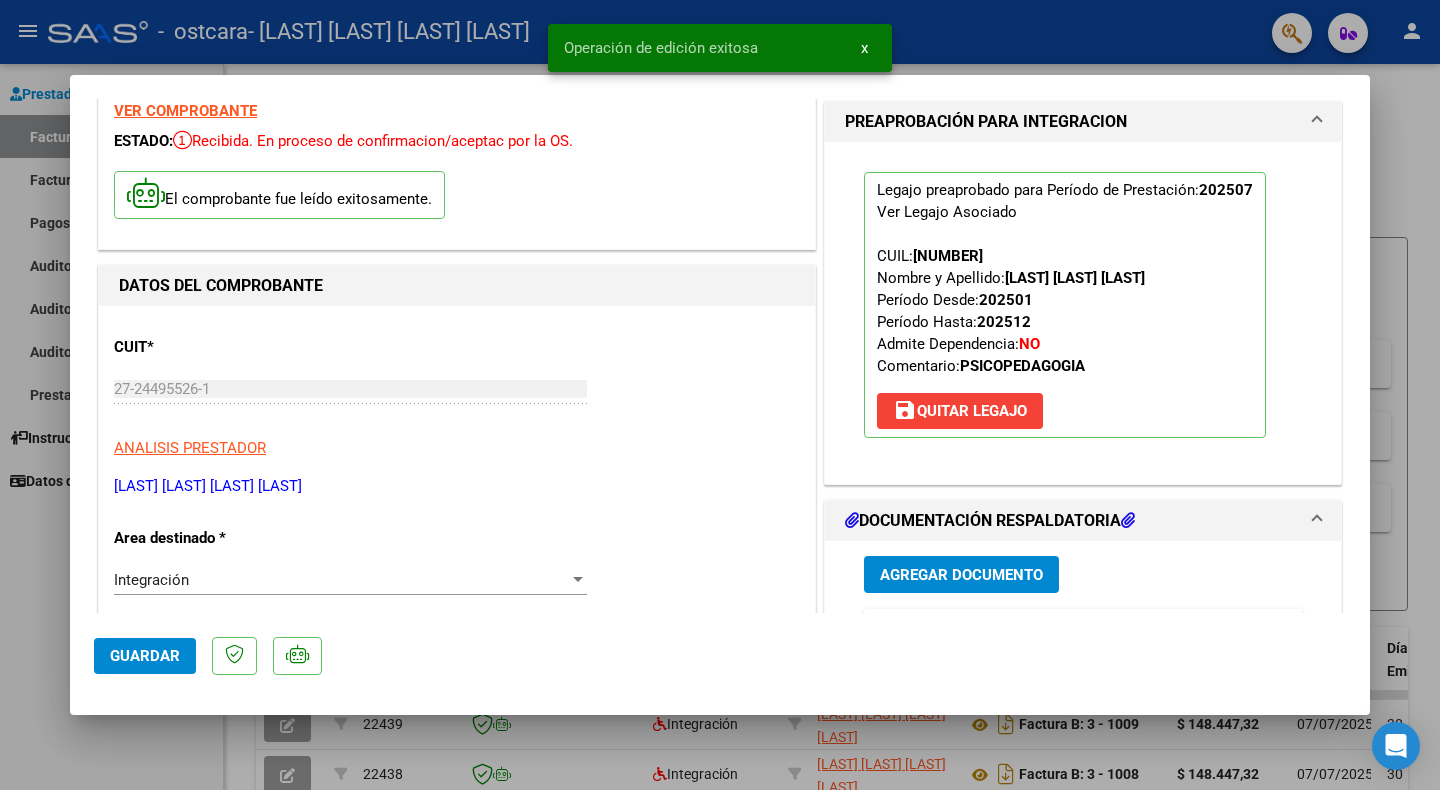 scroll, scrollTop: 0, scrollLeft: 0, axis: both 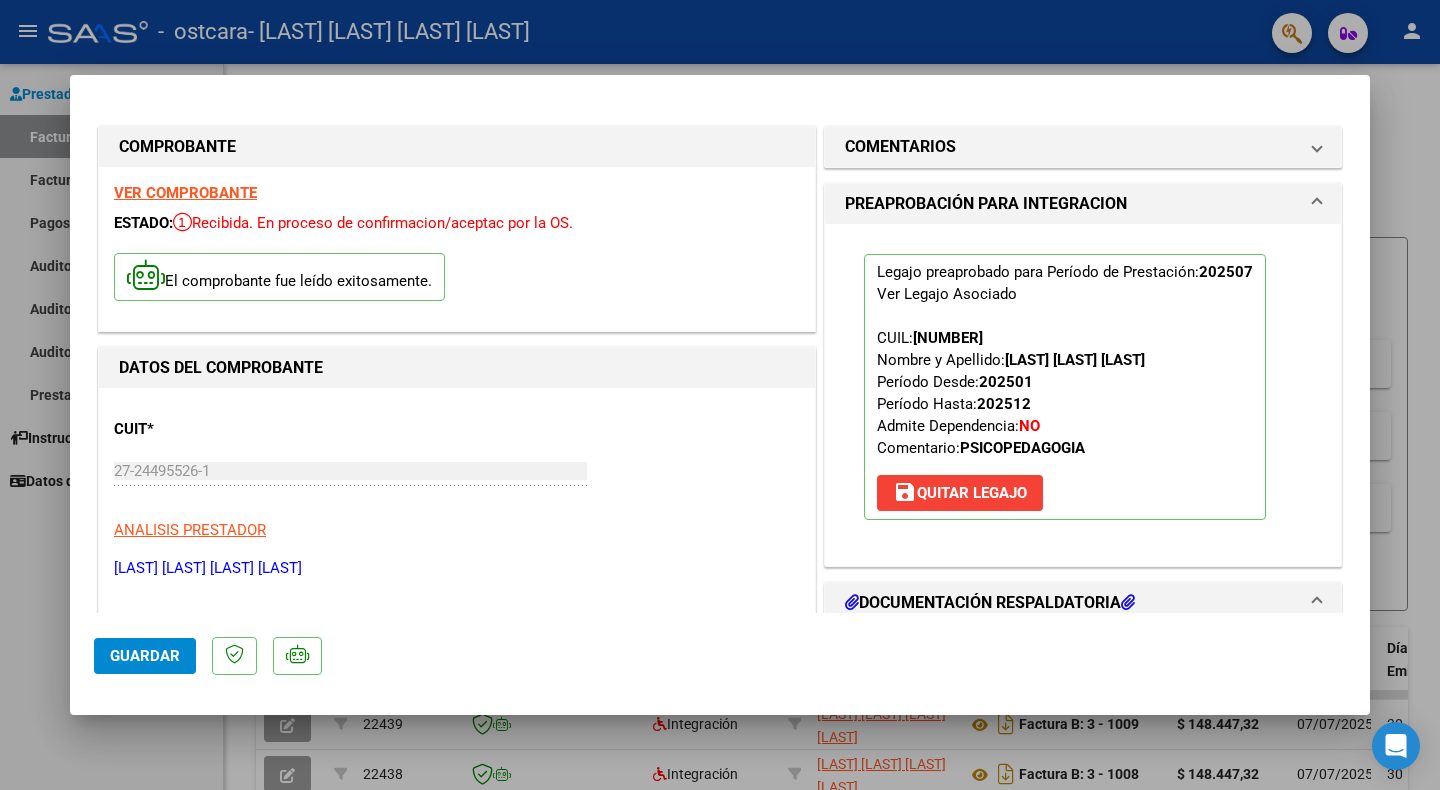click on "VER COMPROBANTE" at bounding box center [185, 193] 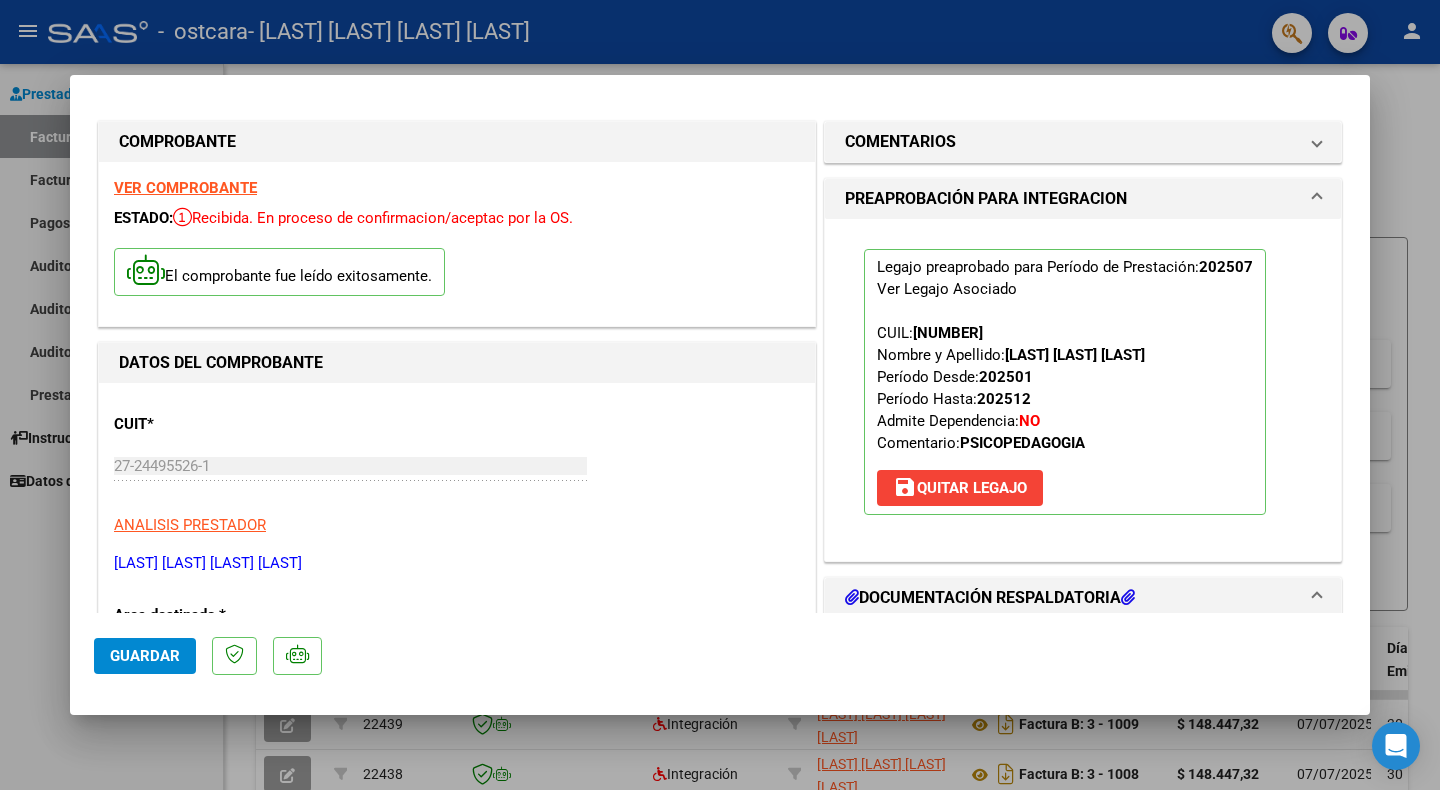 scroll, scrollTop: 0, scrollLeft: 0, axis: both 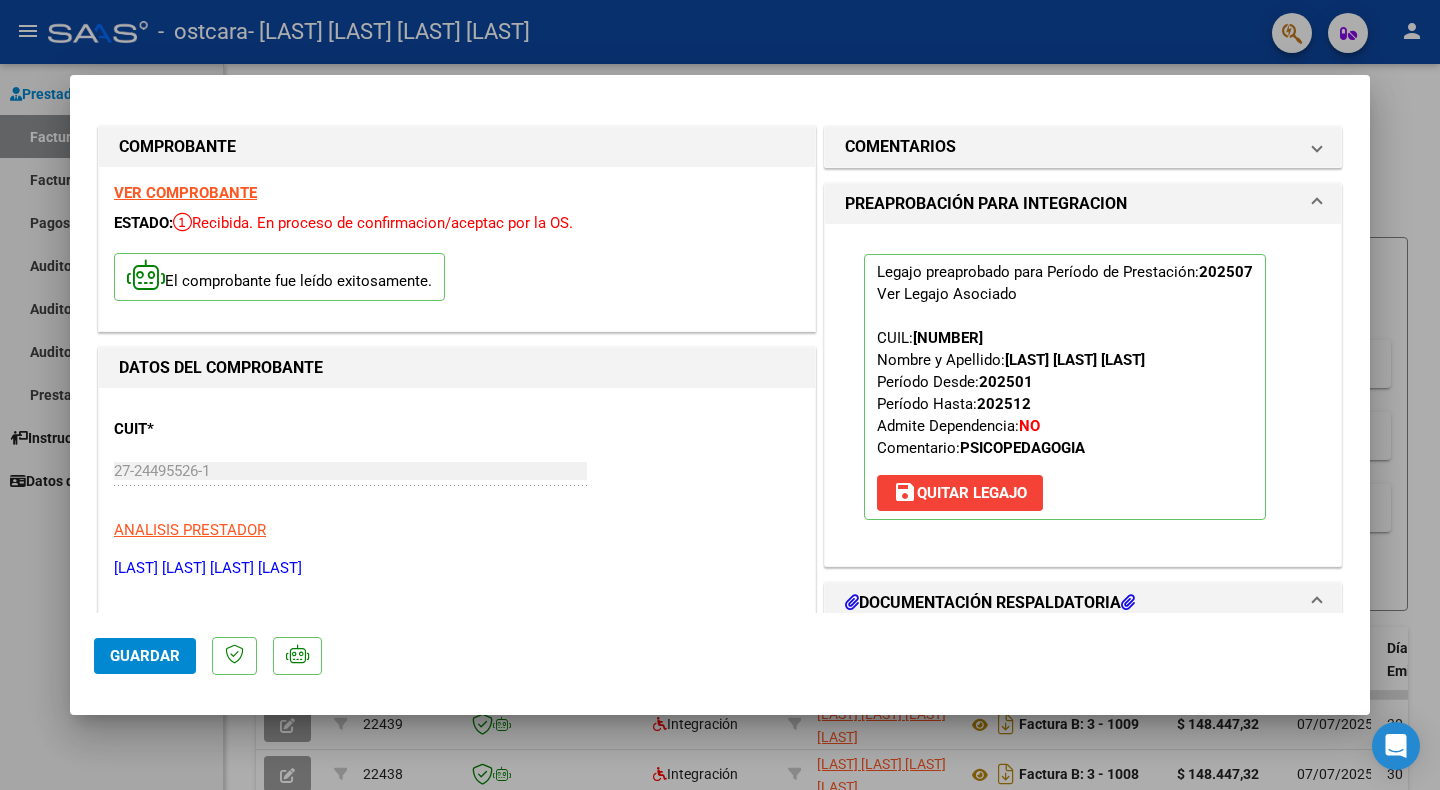 click at bounding box center (720, 395) 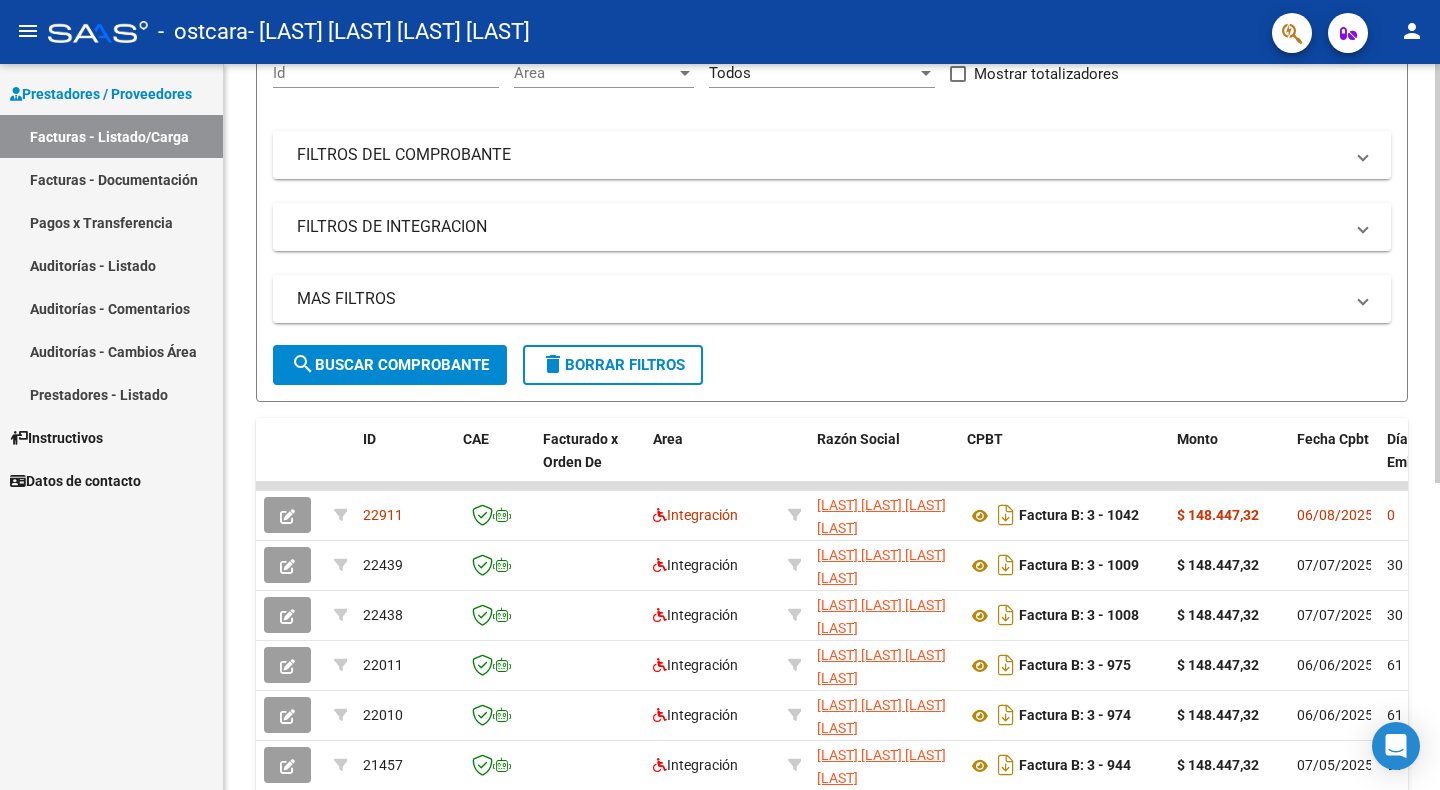 scroll, scrollTop: 0, scrollLeft: 0, axis: both 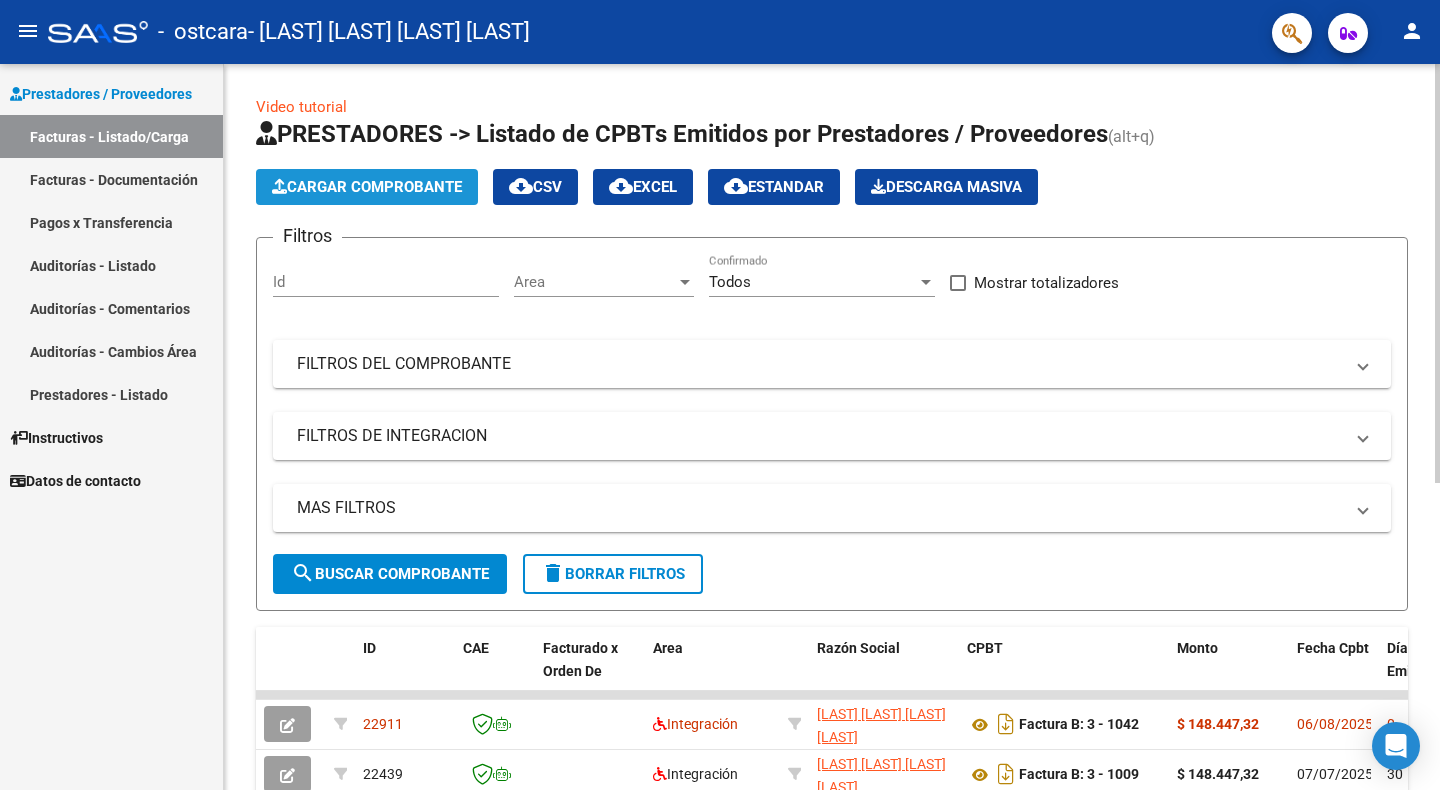 click on "Cargar Comprobante" 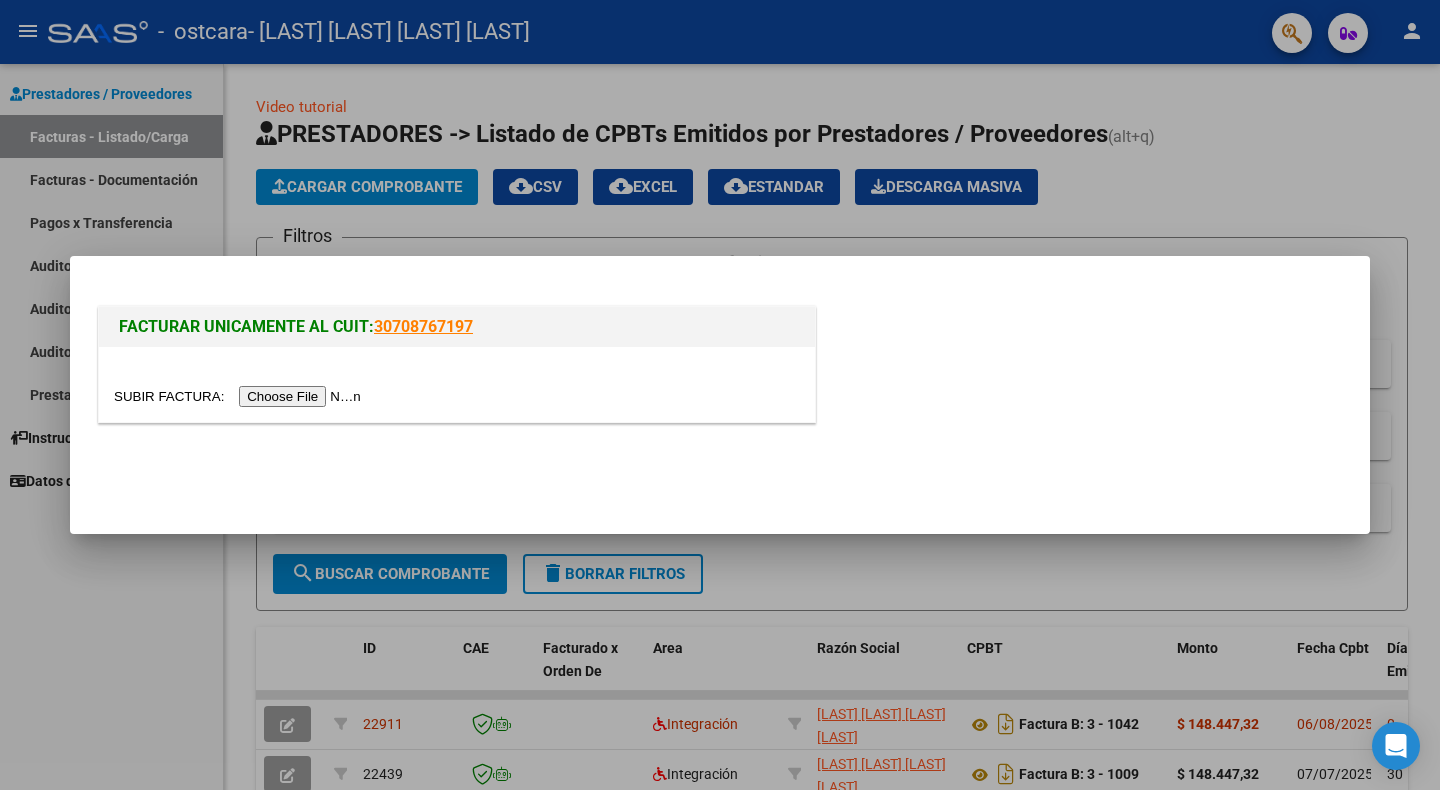 click at bounding box center [240, 396] 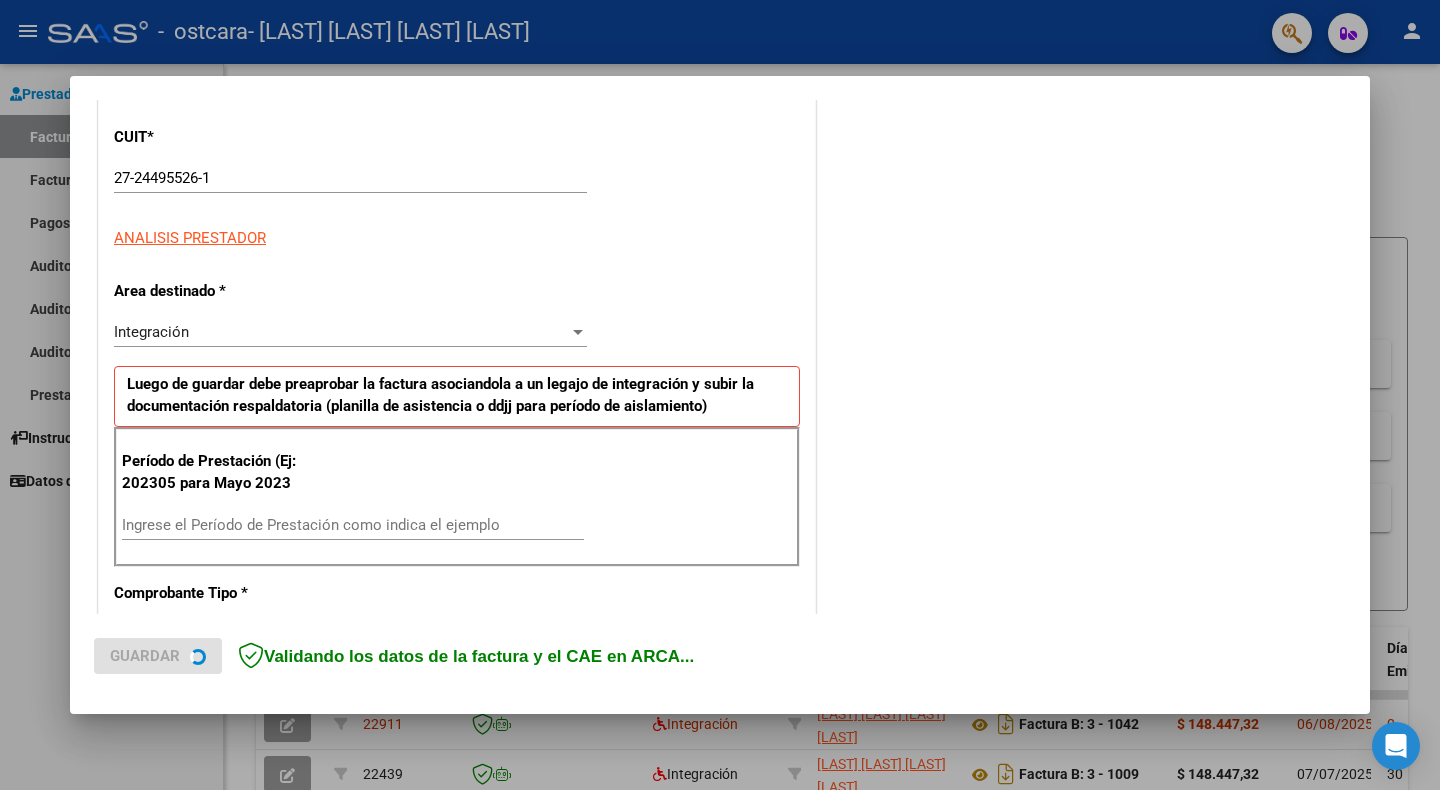scroll, scrollTop: 258, scrollLeft: 0, axis: vertical 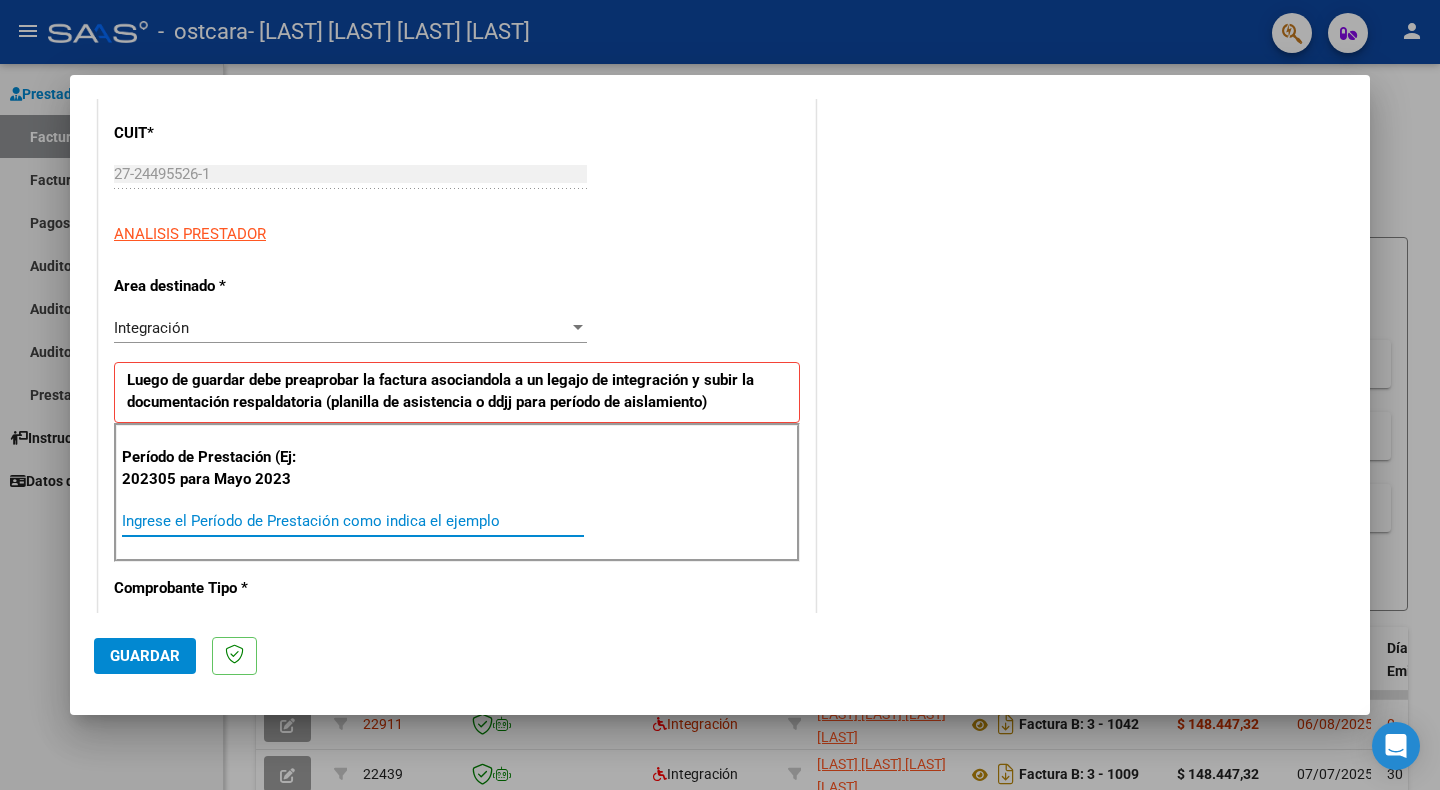 click on "Ingrese el Período de Prestación como indica el ejemplo" at bounding box center (353, 521) 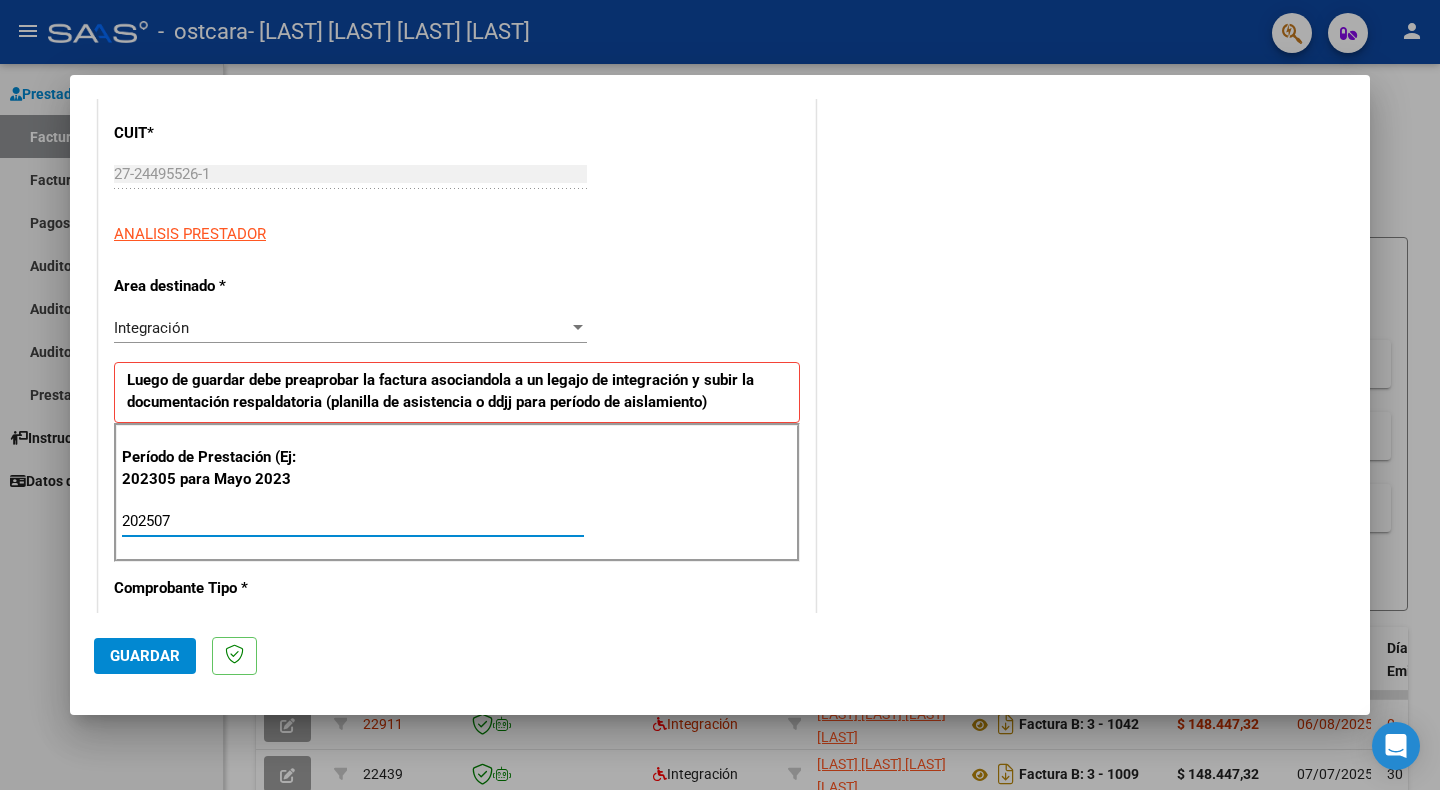 type on "202507" 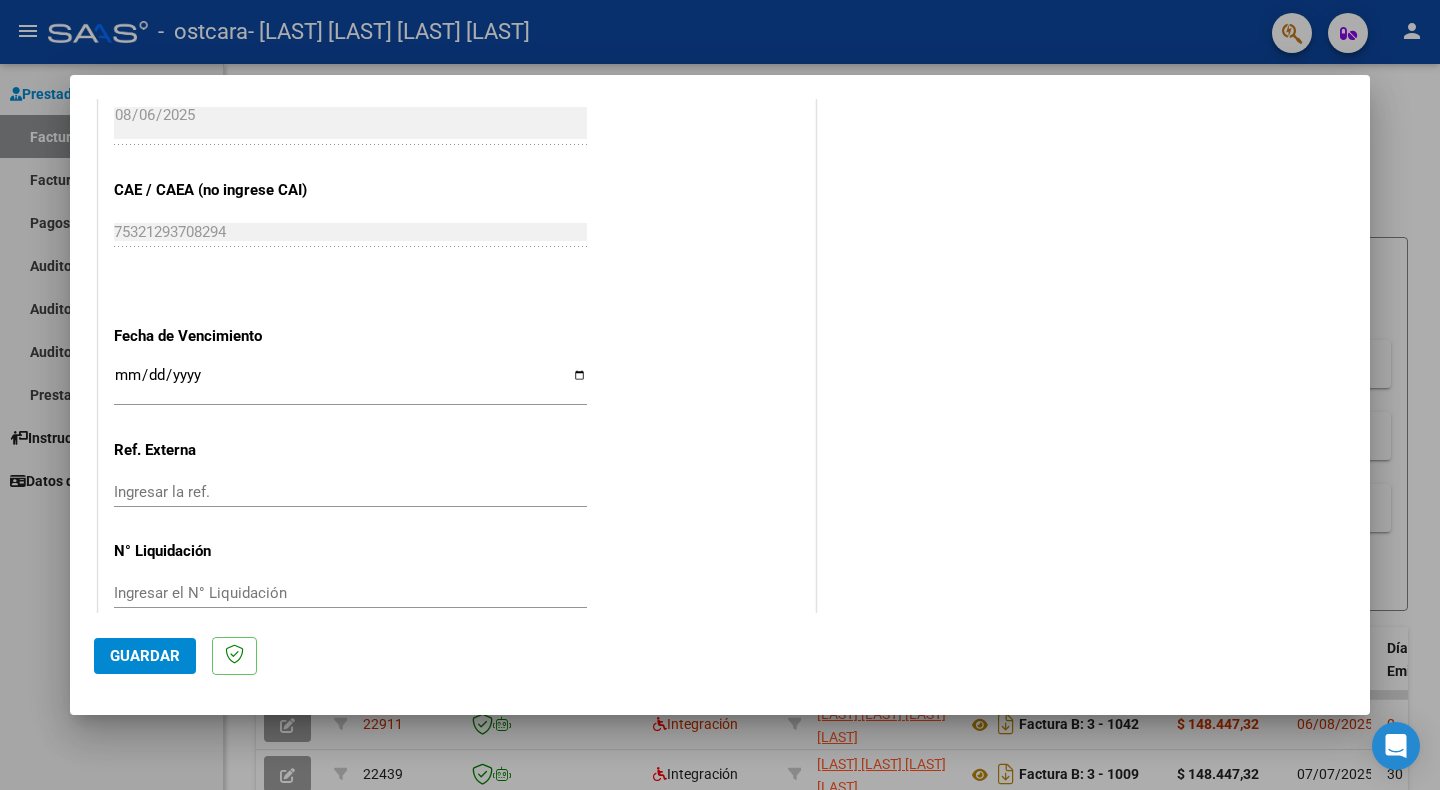 scroll, scrollTop: 1158, scrollLeft: 0, axis: vertical 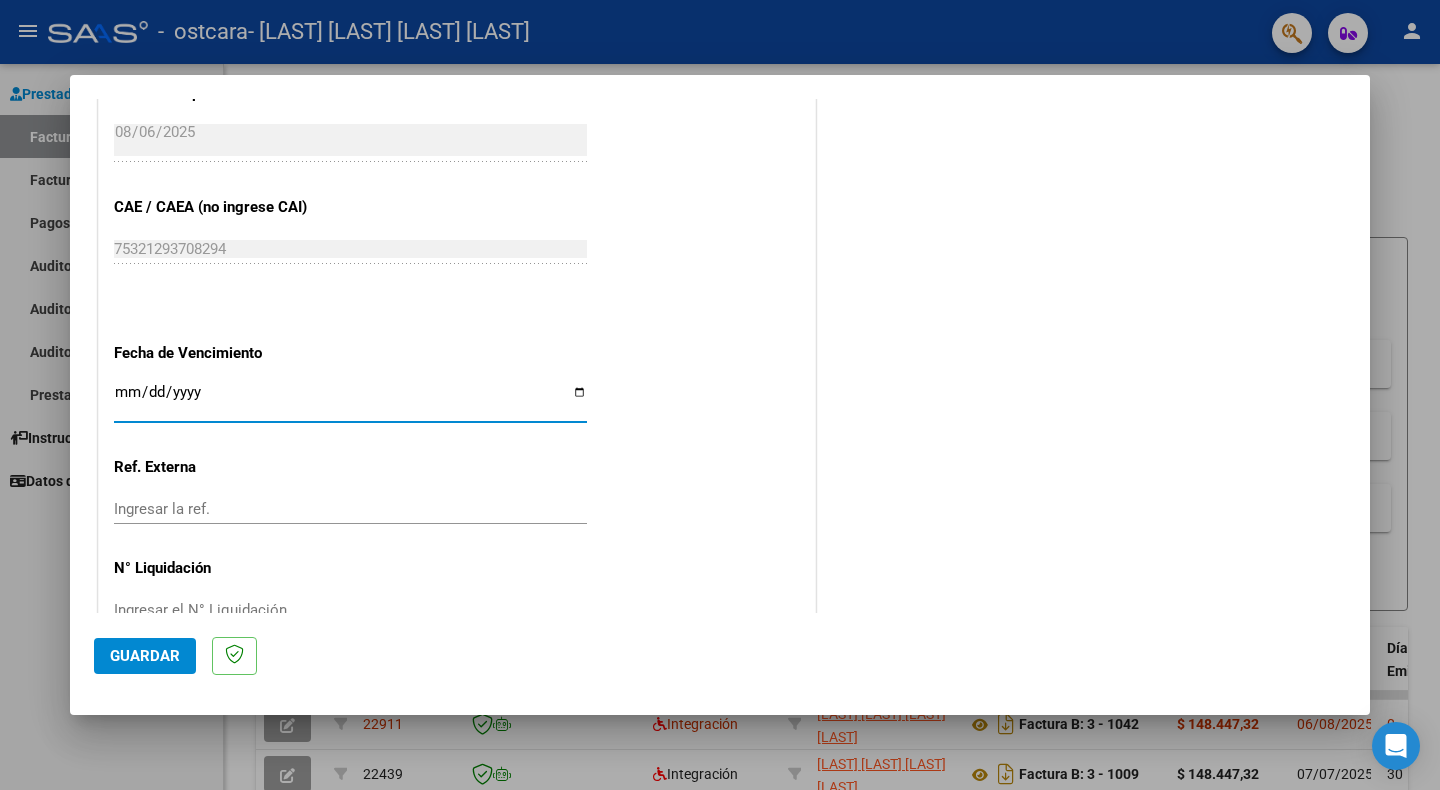 click on "Ingresar la fecha" at bounding box center [350, 400] 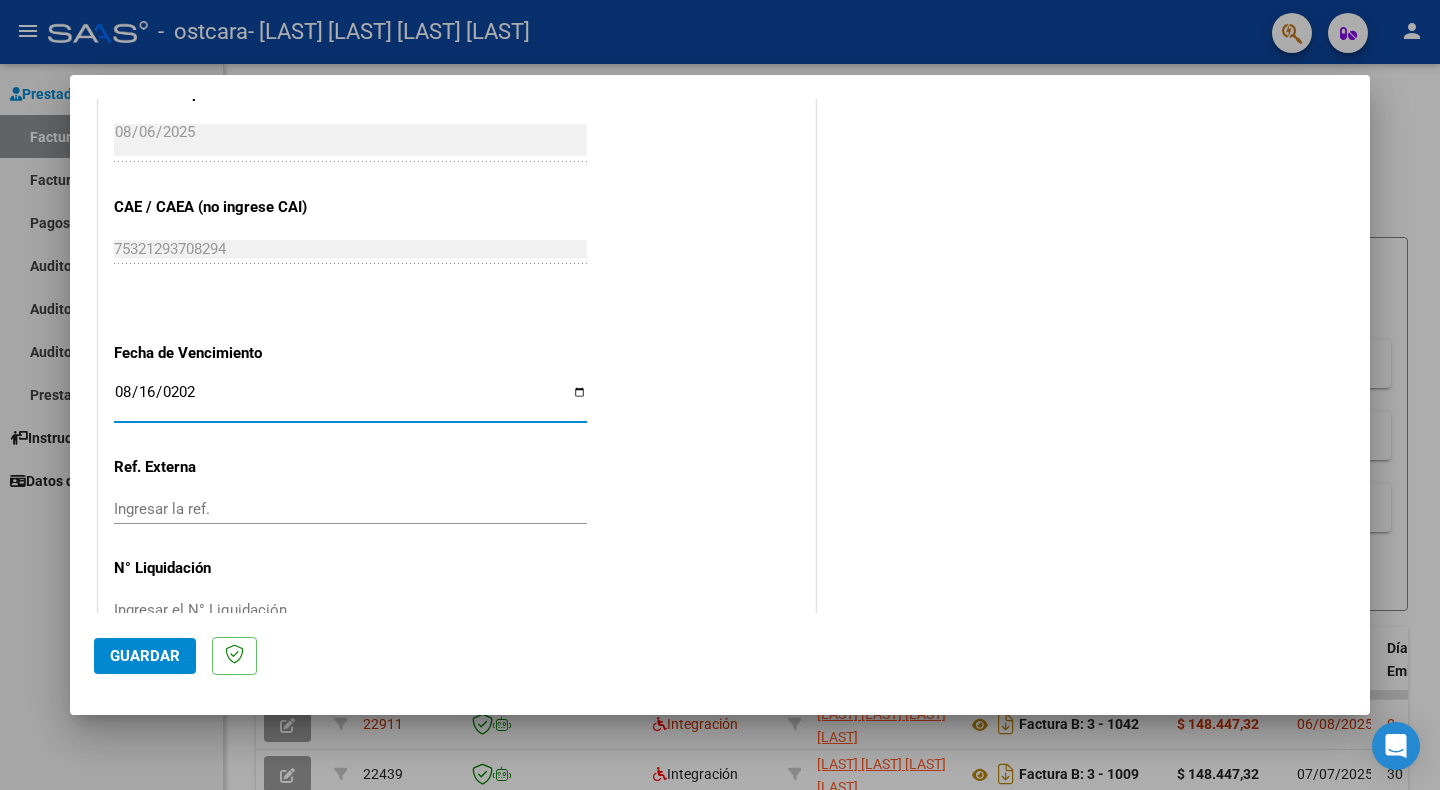 type on "2025-08-16" 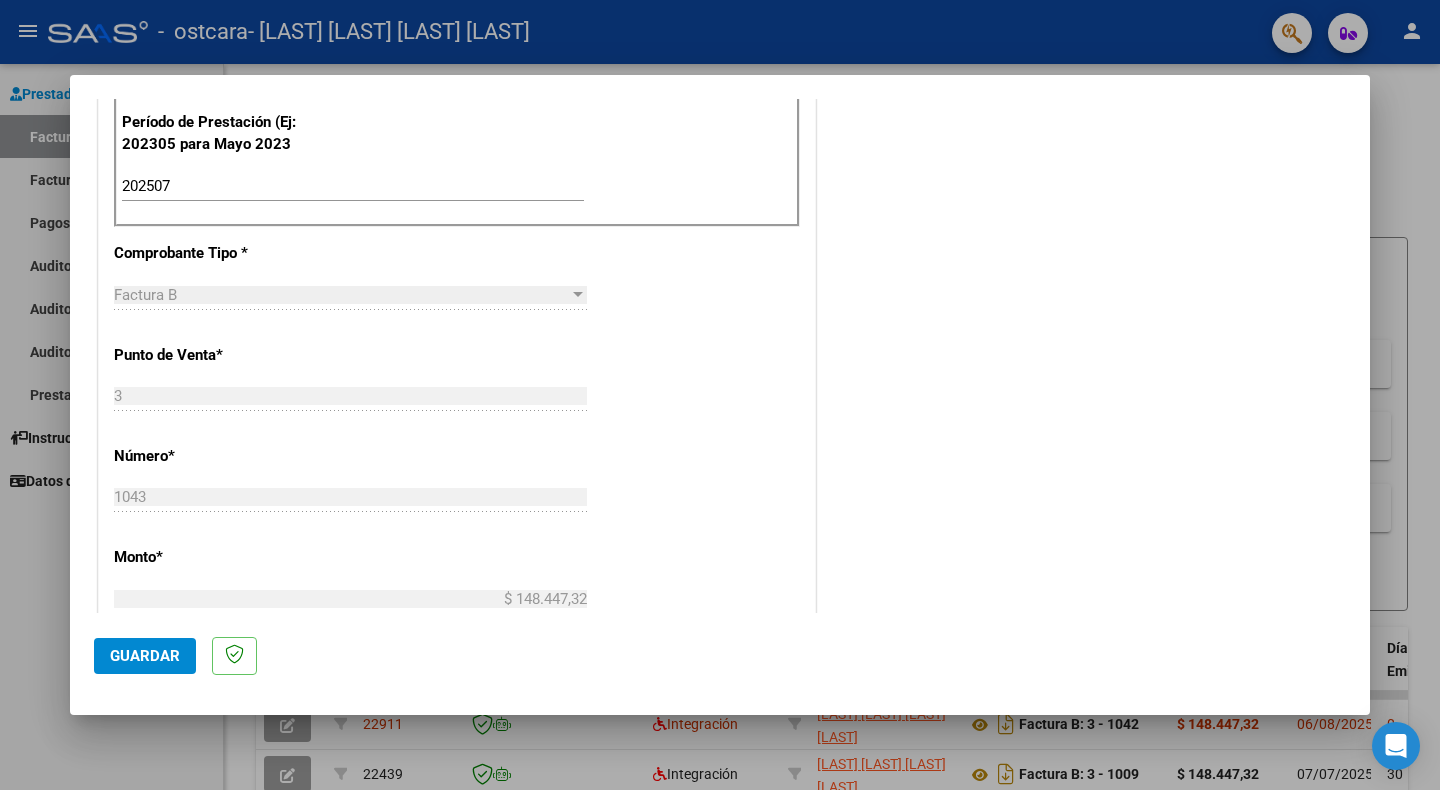 scroll, scrollTop: 1209, scrollLeft: 0, axis: vertical 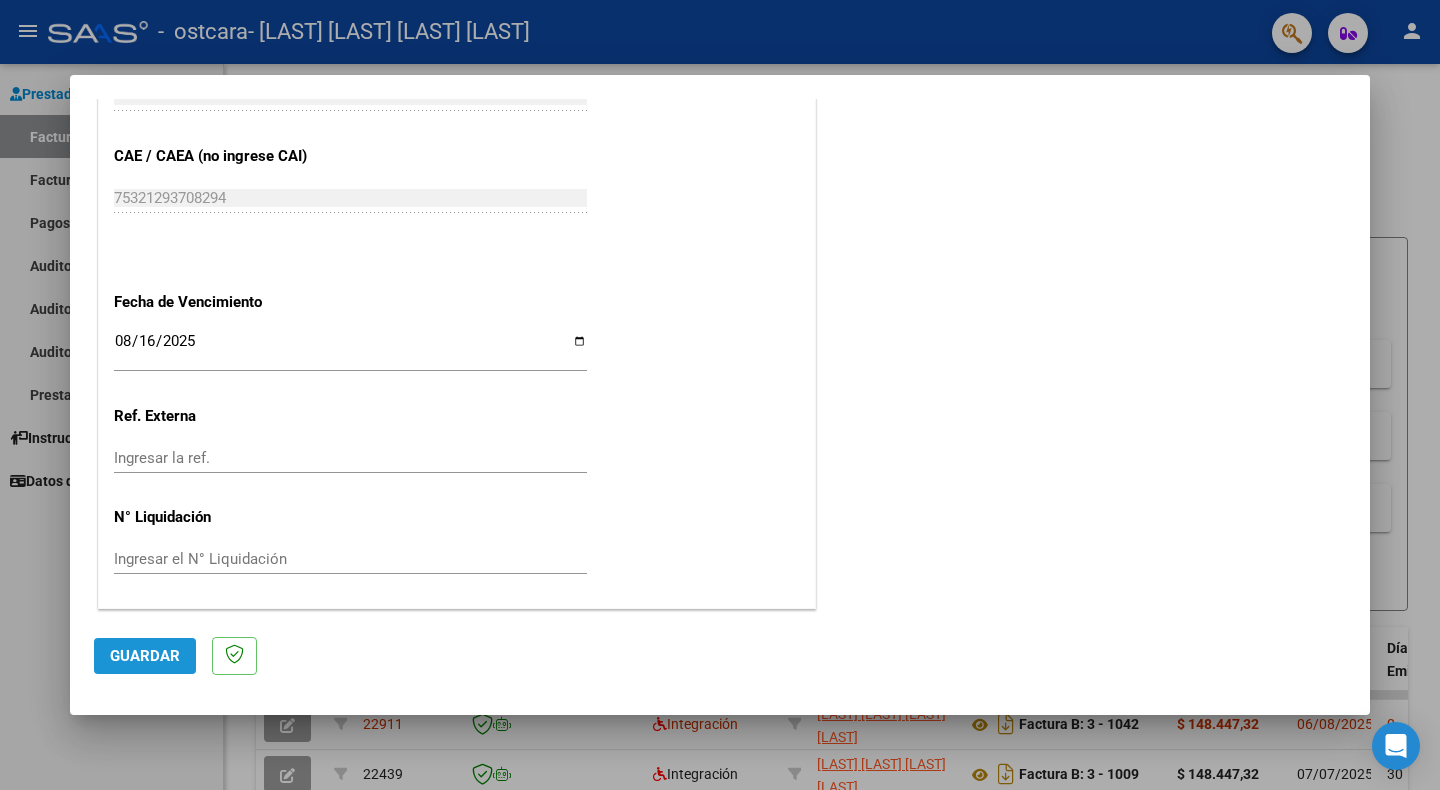 click on "Guardar" 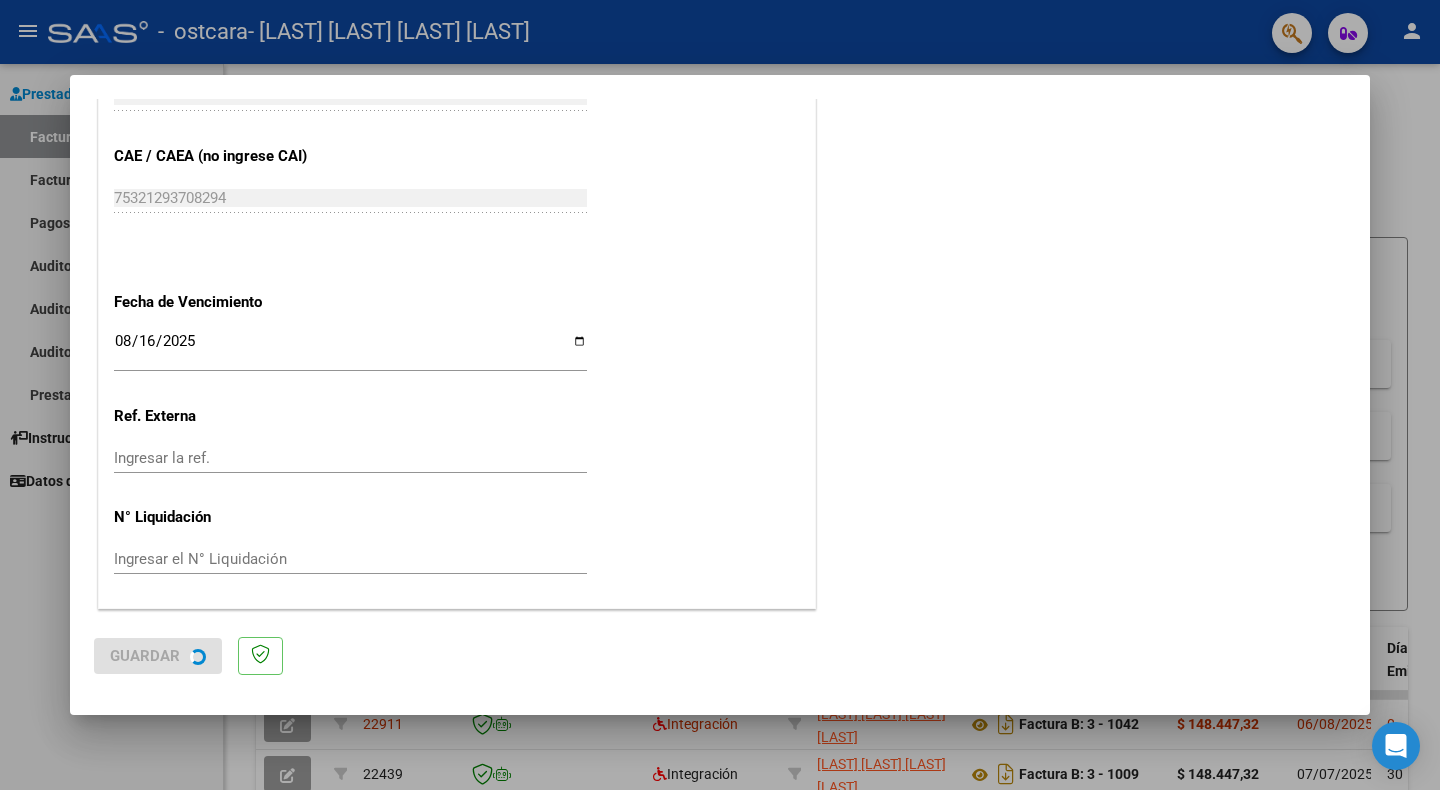 scroll, scrollTop: 0, scrollLeft: 0, axis: both 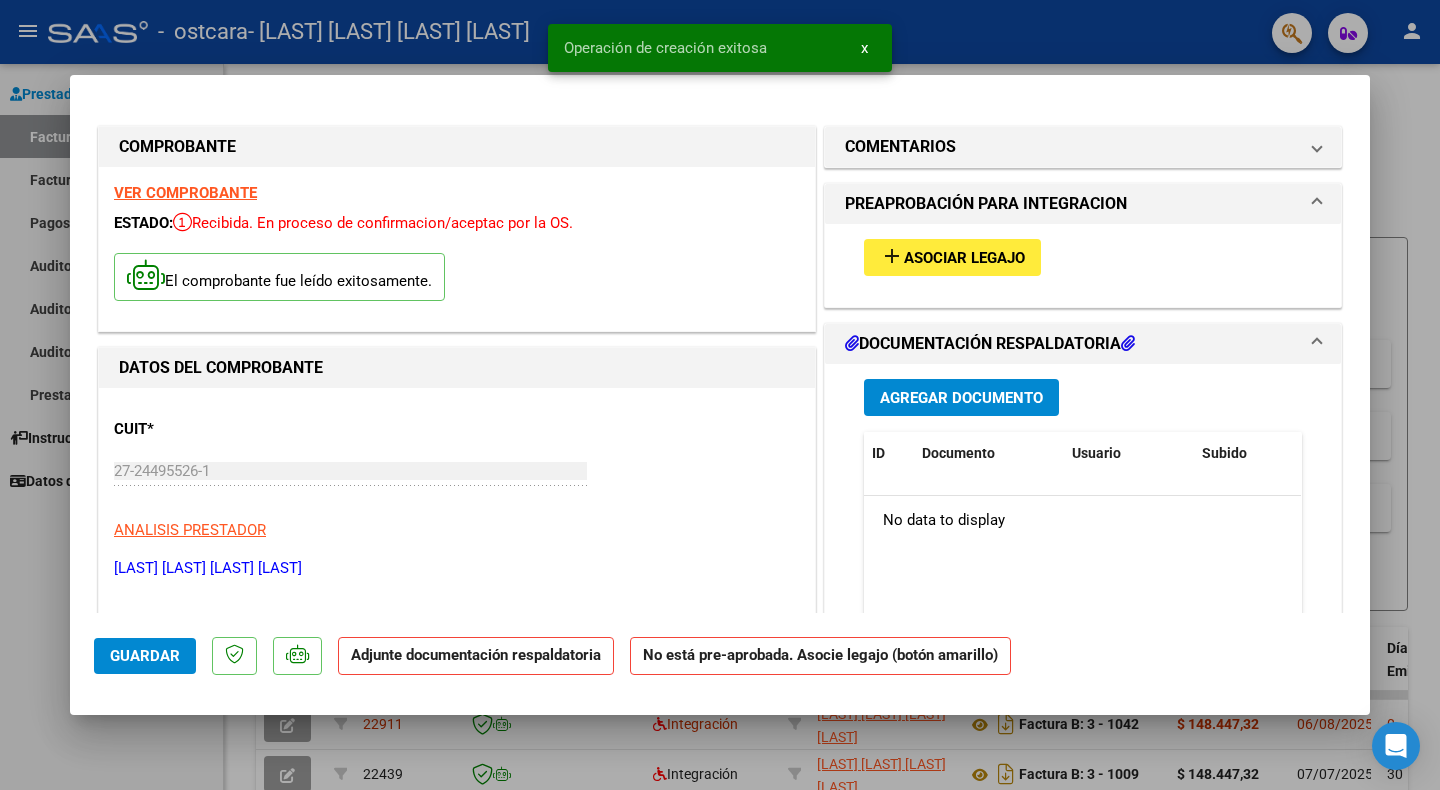 click on "Asociar Legajo" at bounding box center (964, 258) 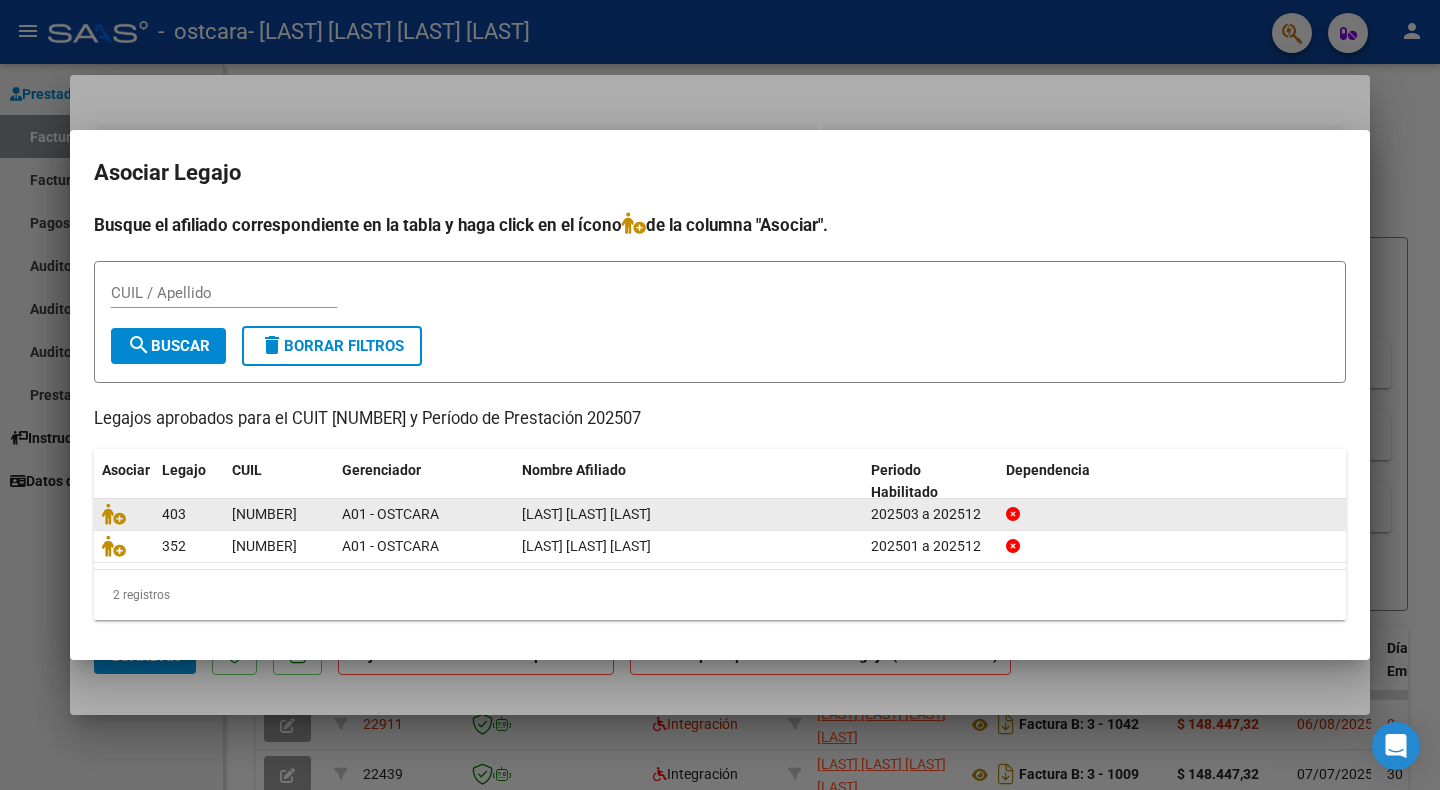 click on "[LAST] [LAST] [LAST]" 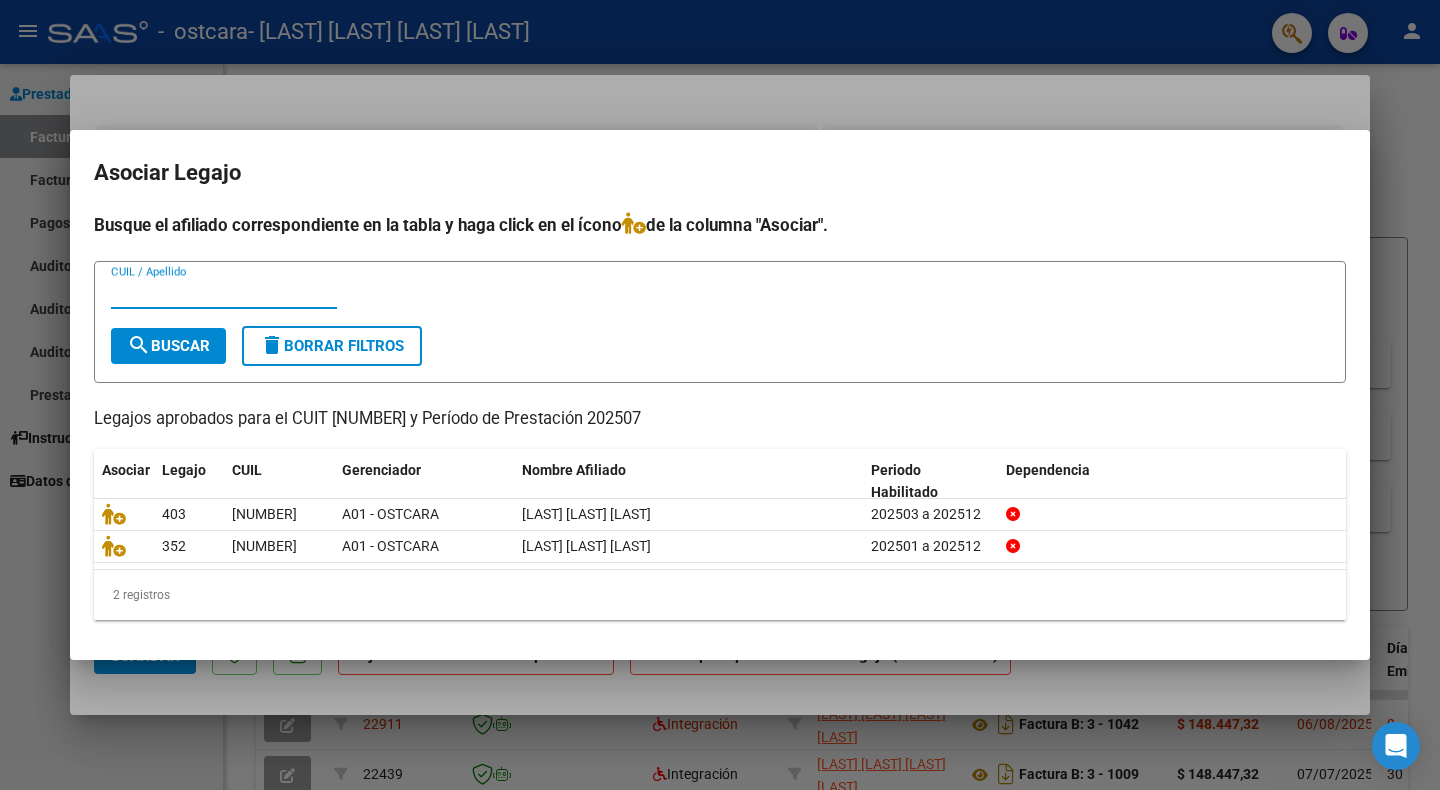 click on "CUIL / Apellido" at bounding box center (224, 293) 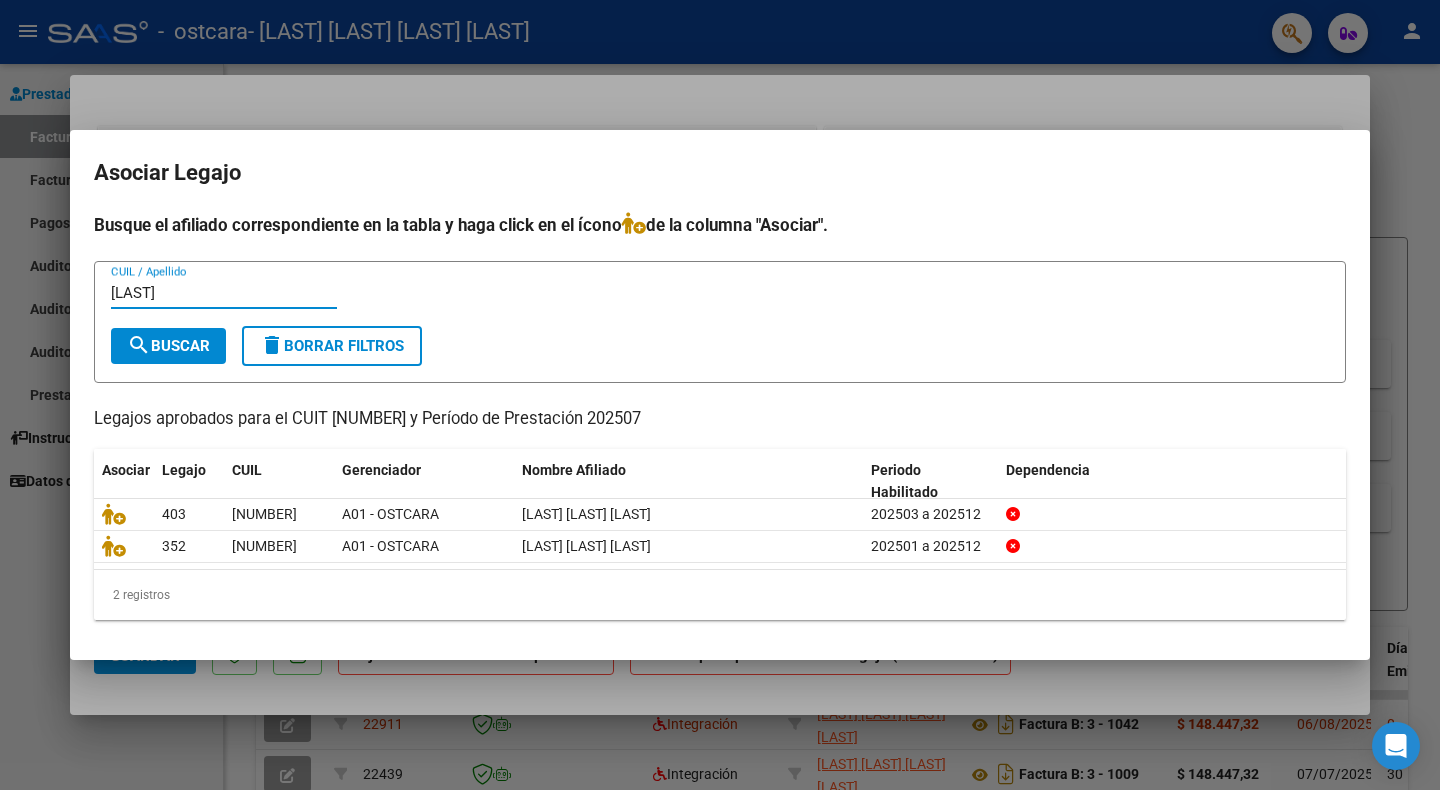 type on "[LAST]" 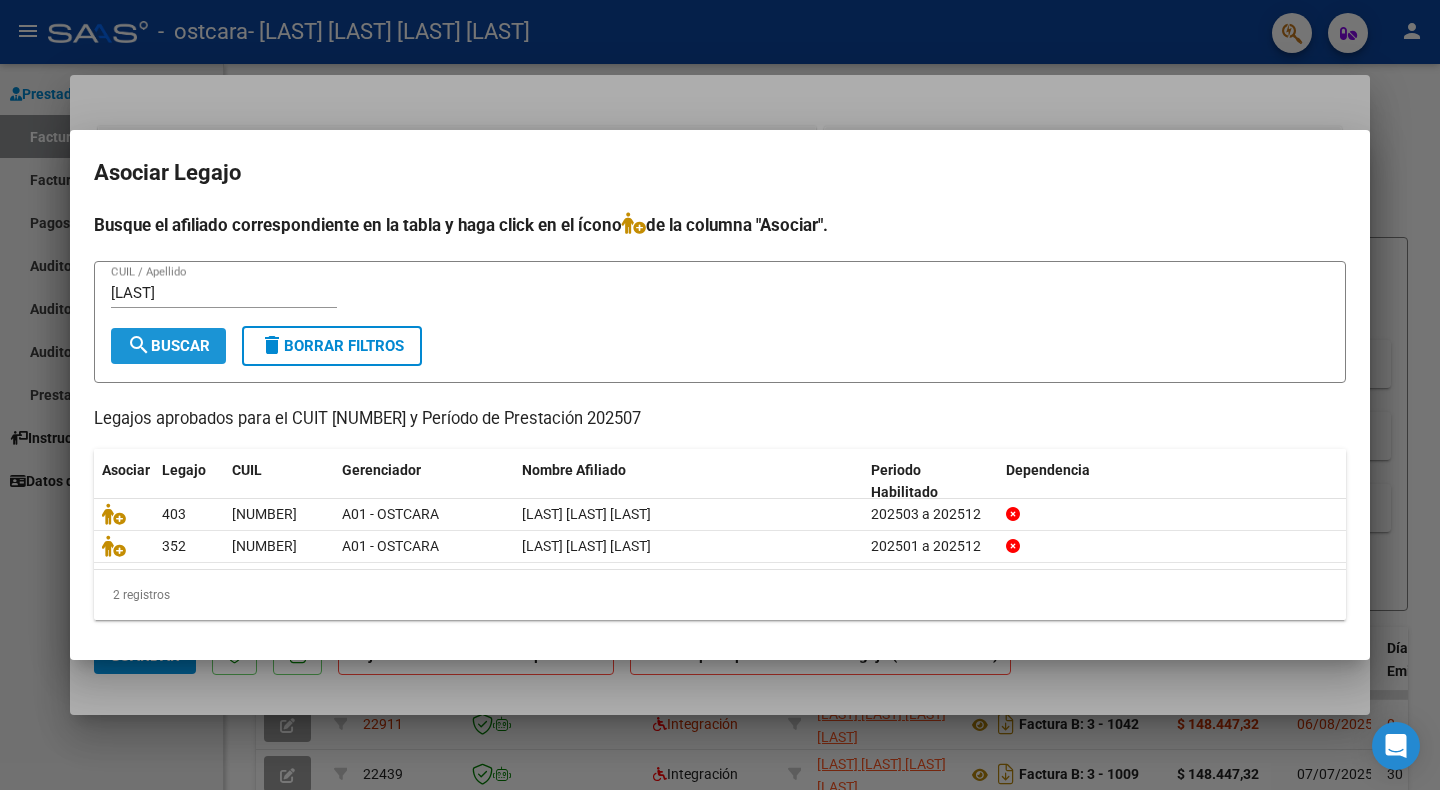 click on "search  Buscar" at bounding box center (168, 346) 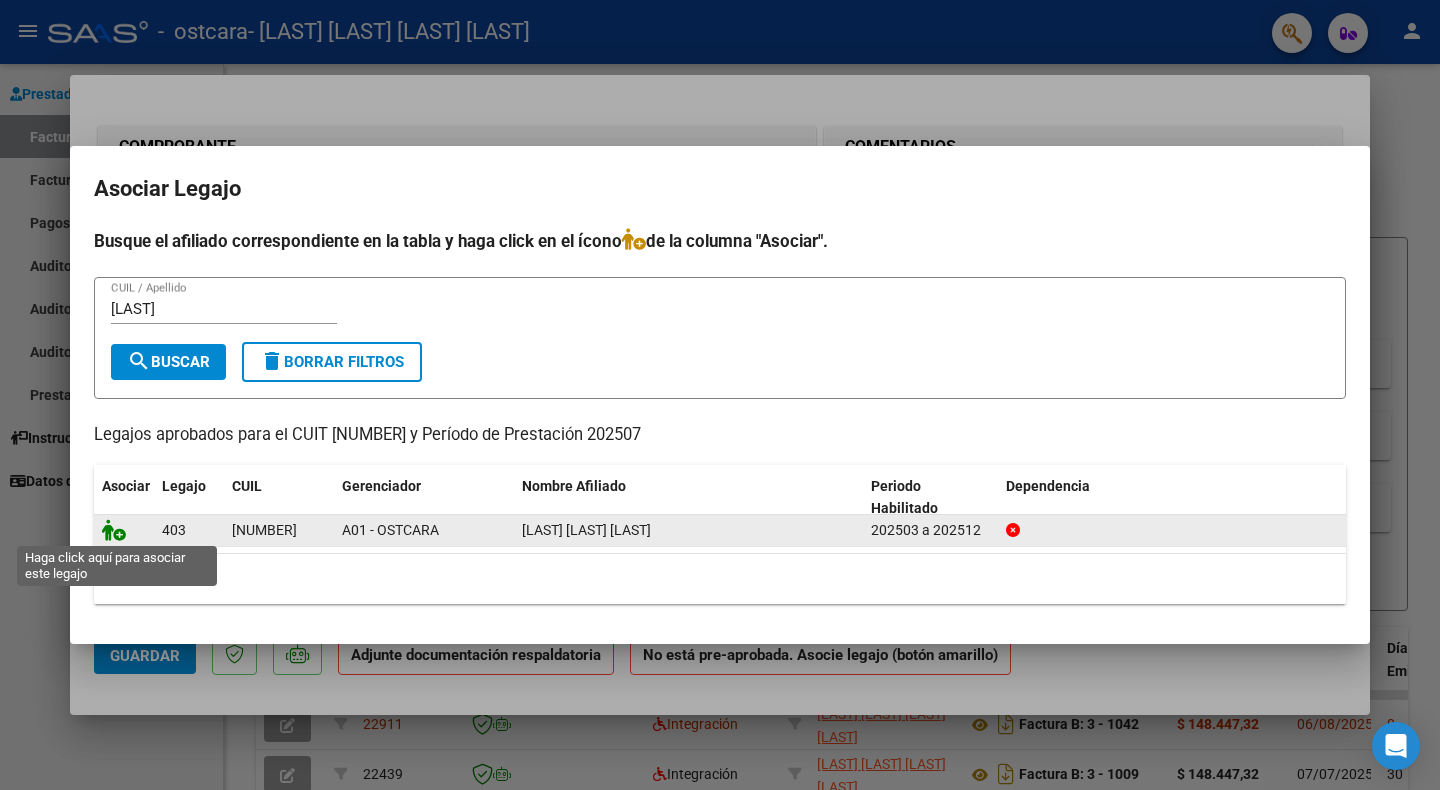 click 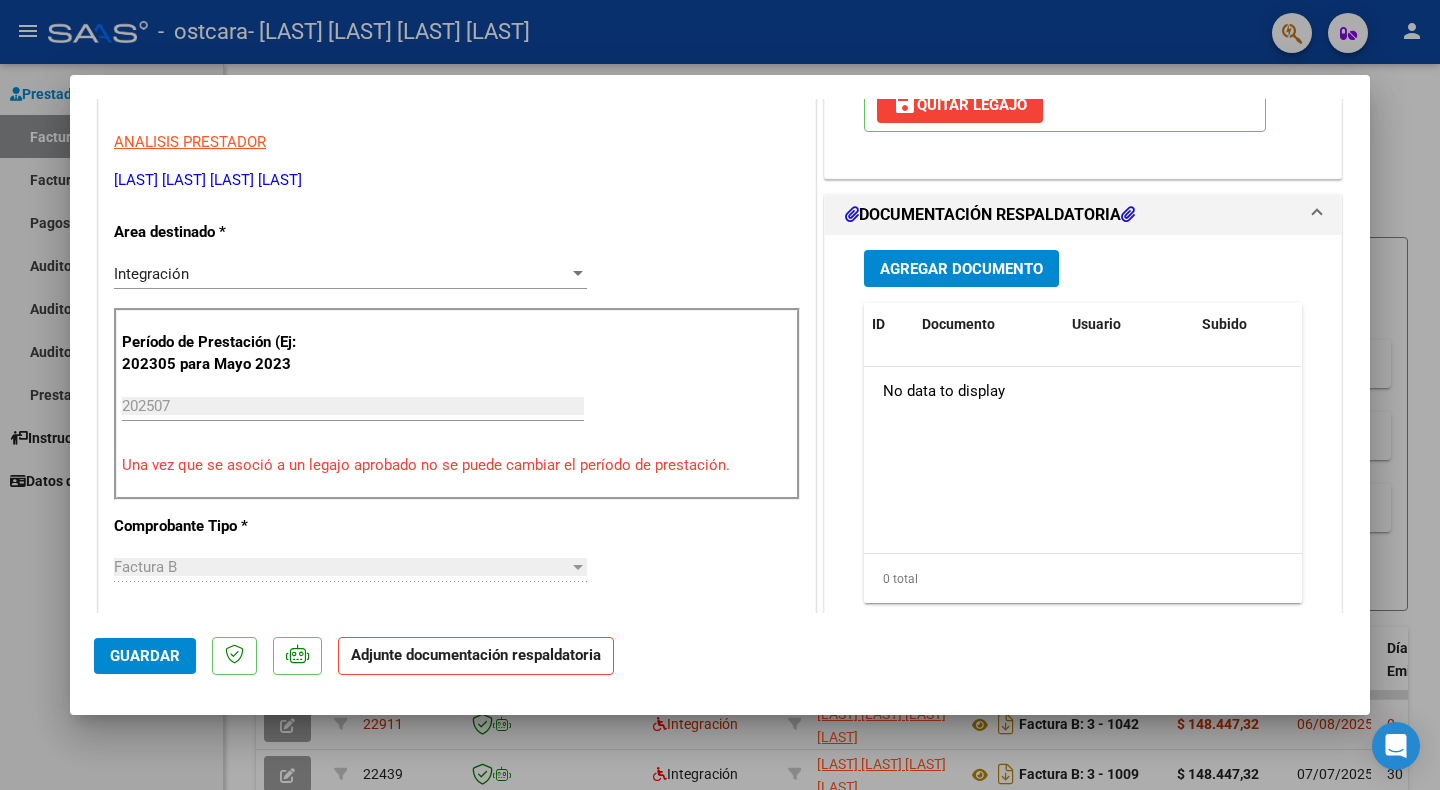 scroll, scrollTop: 404, scrollLeft: 0, axis: vertical 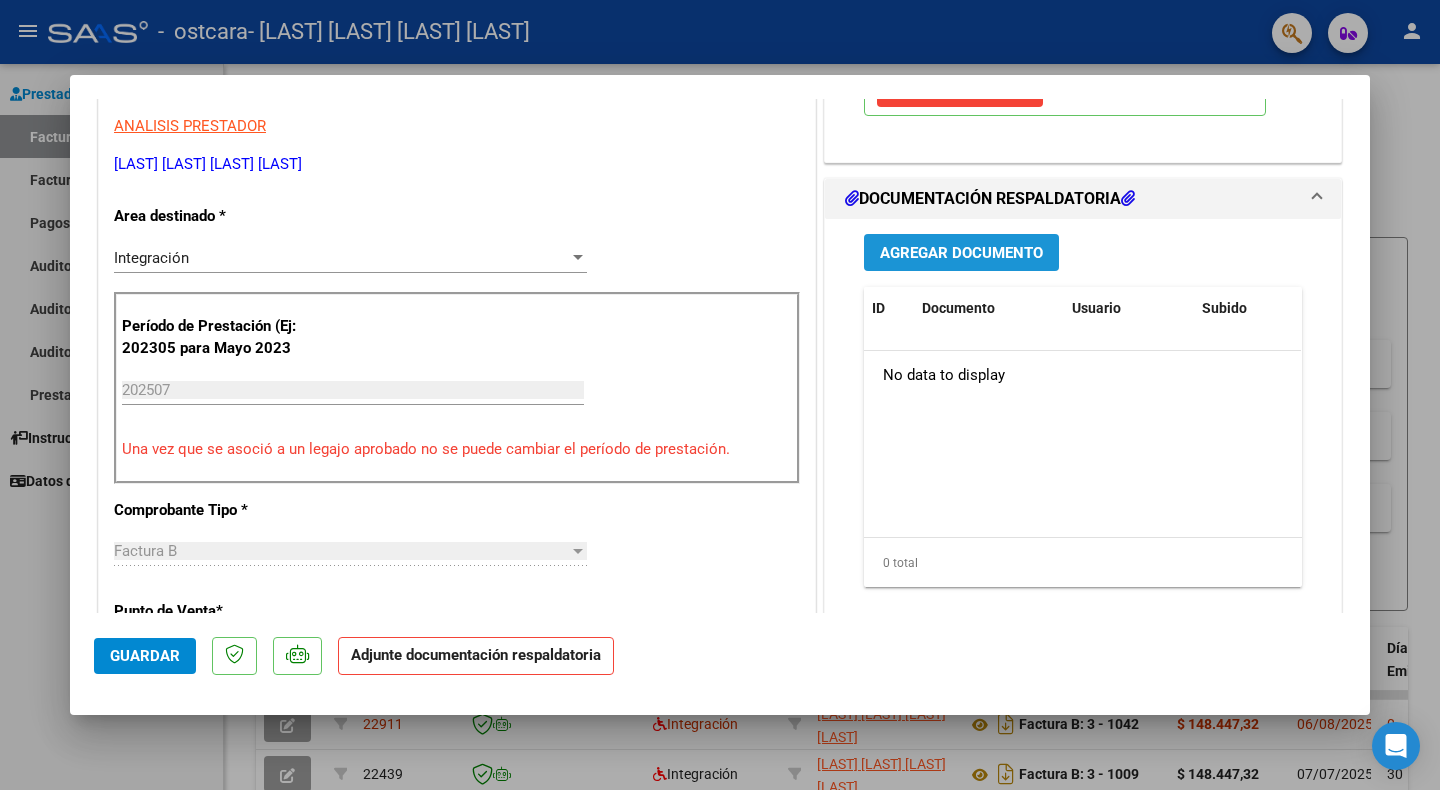 click on "Agregar Documento" at bounding box center [961, 253] 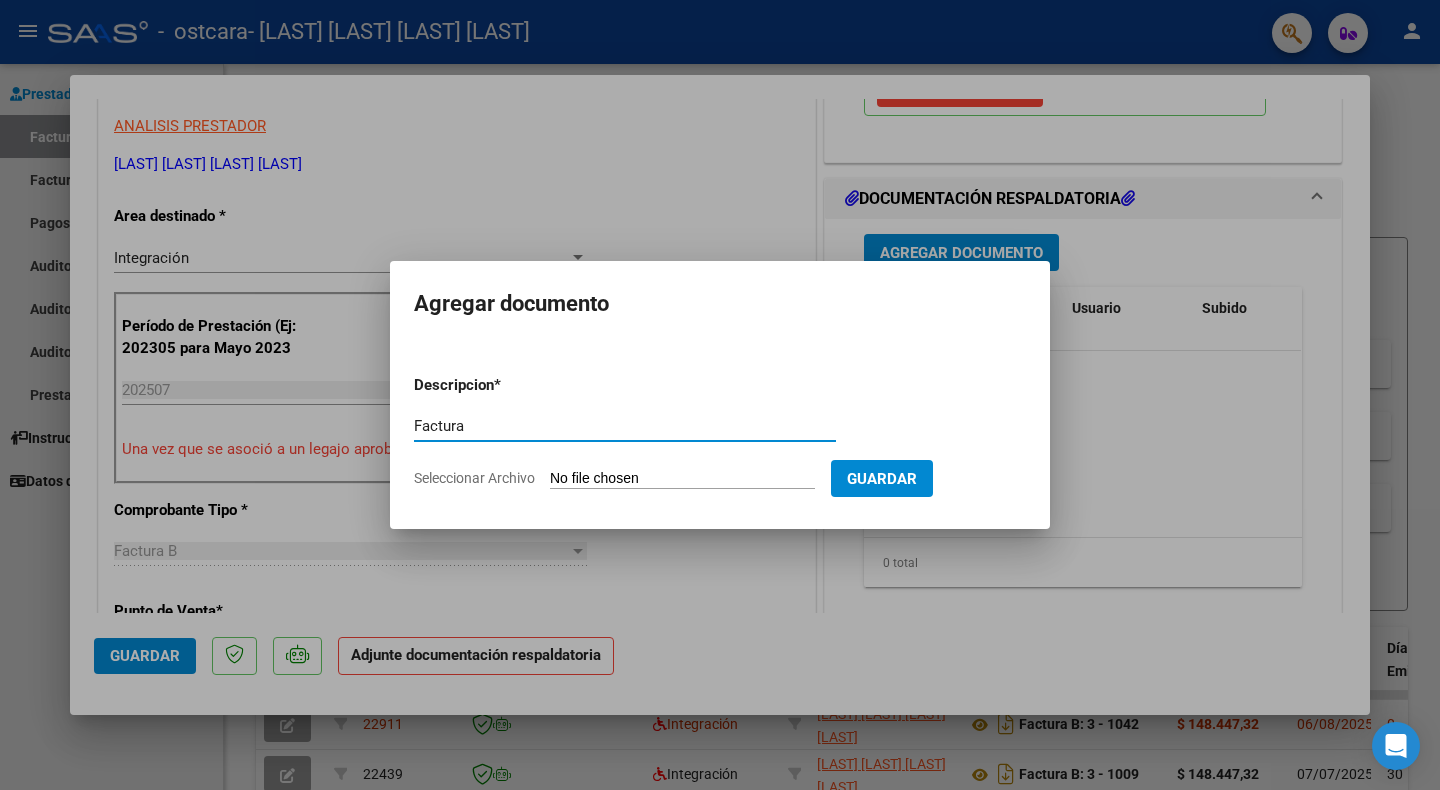 type on "Factura" 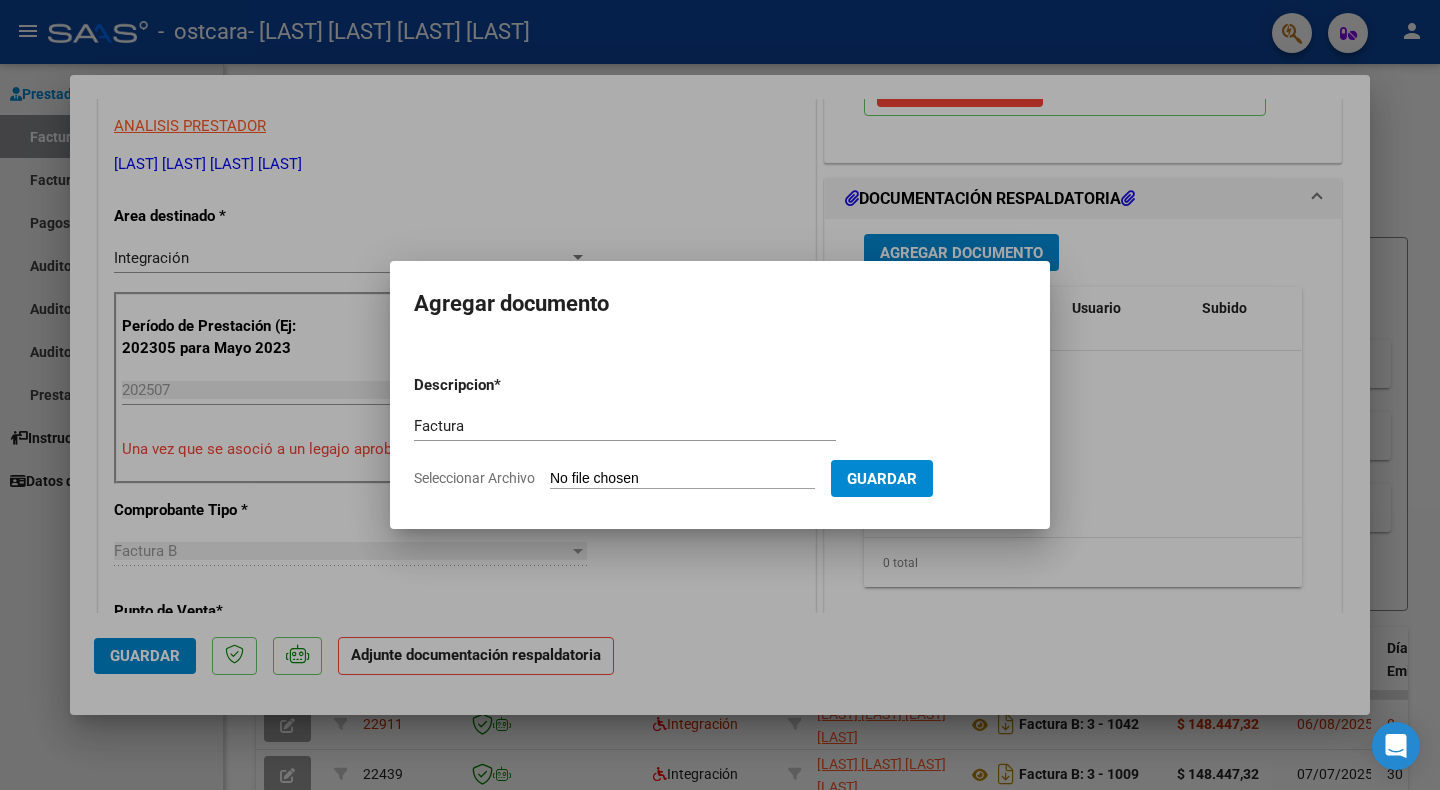 click on "Seleccionar Archivo" at bounding box center [682, 479] 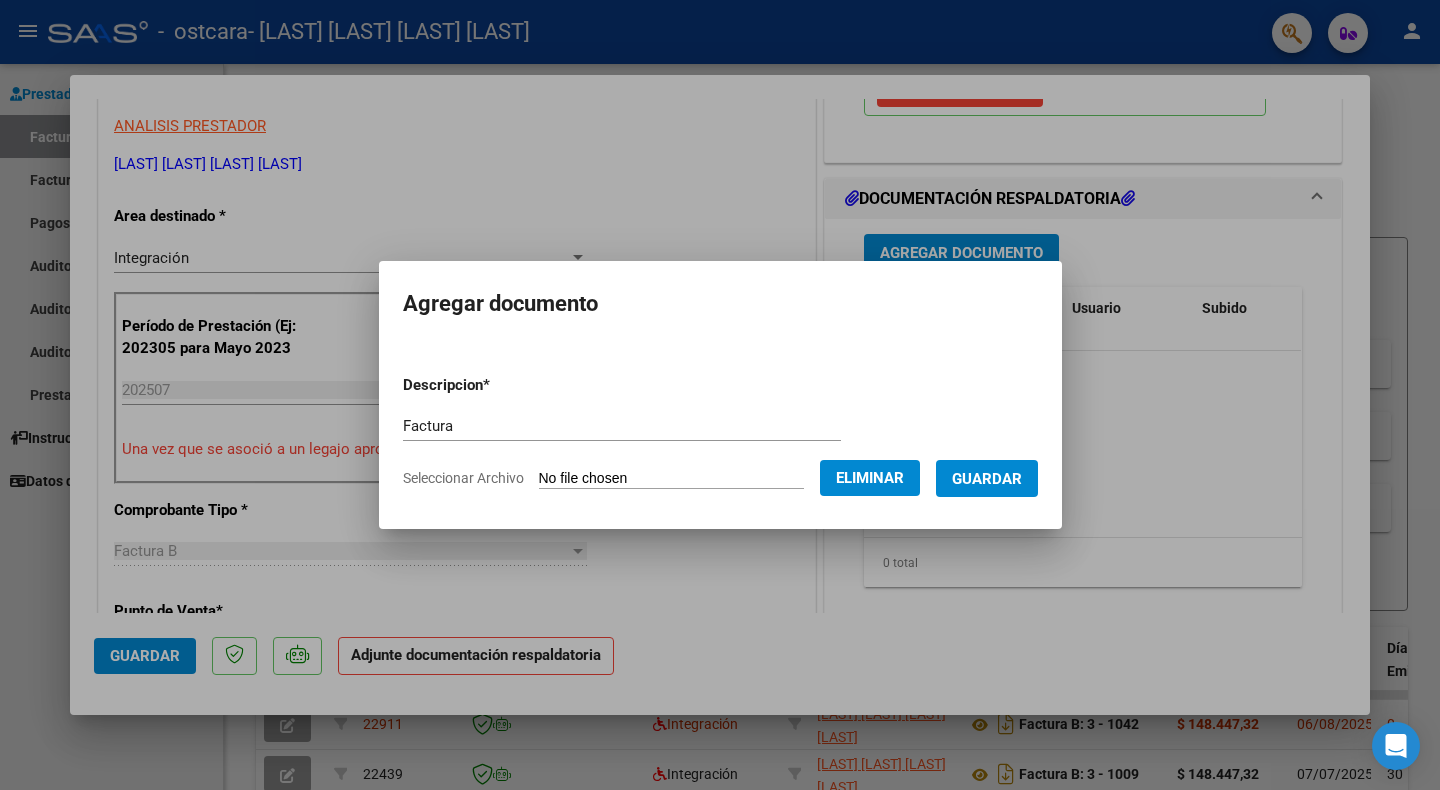 click on "Guardar" at bounding box center [987, 479] 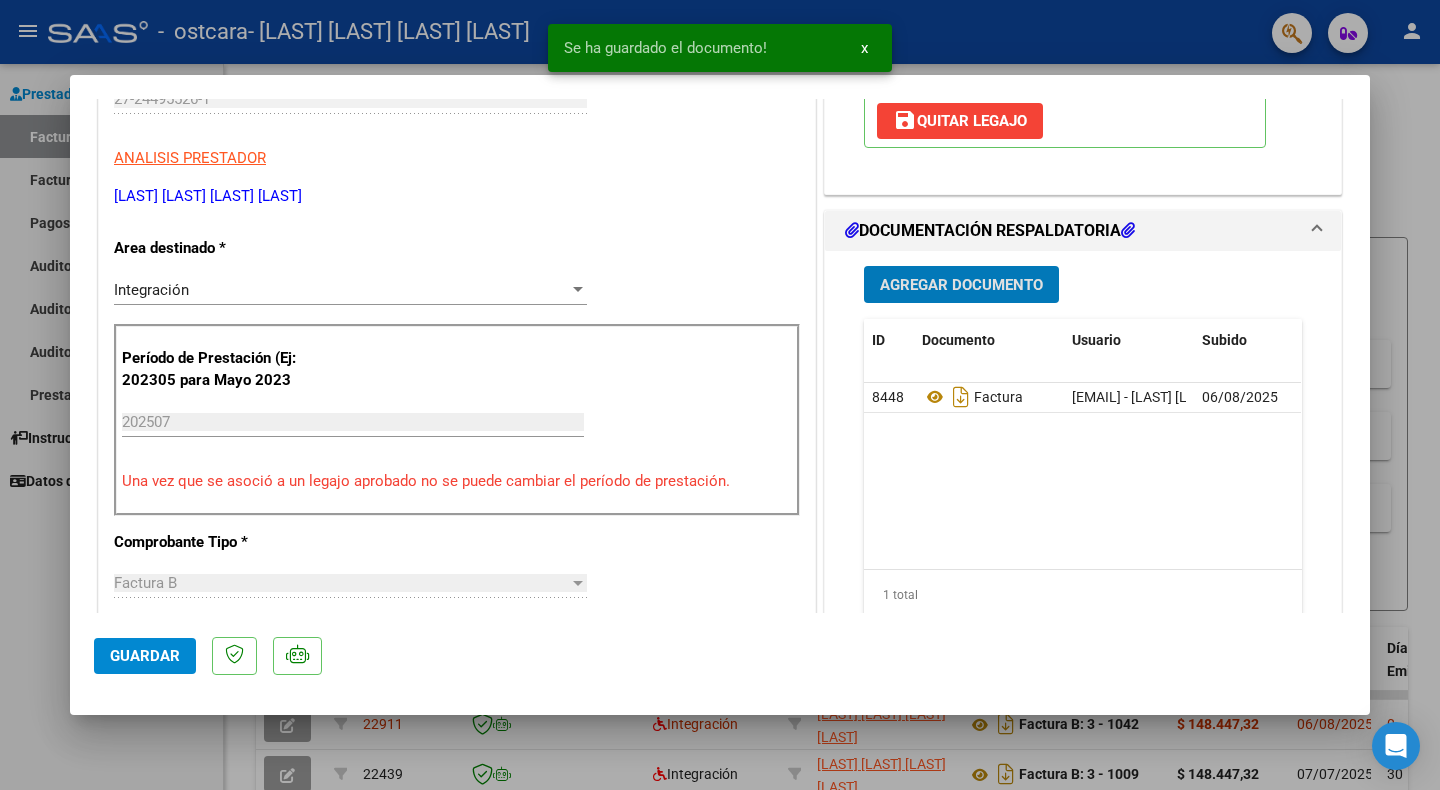 scroll, scrollTop: 370, scrollLeft: 0, axis: vertical 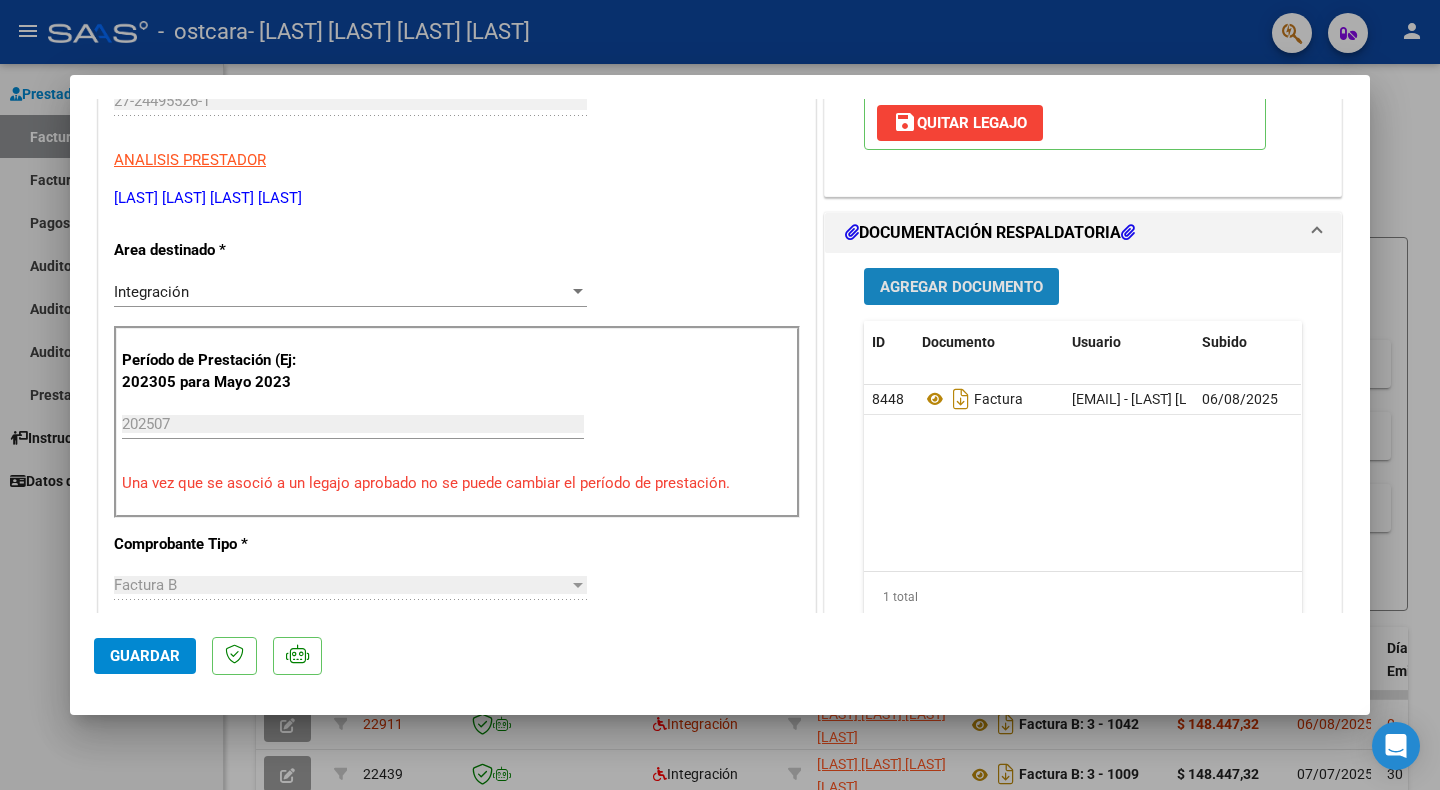 click on "Agregar Documento" at bounding box center (961, 287) 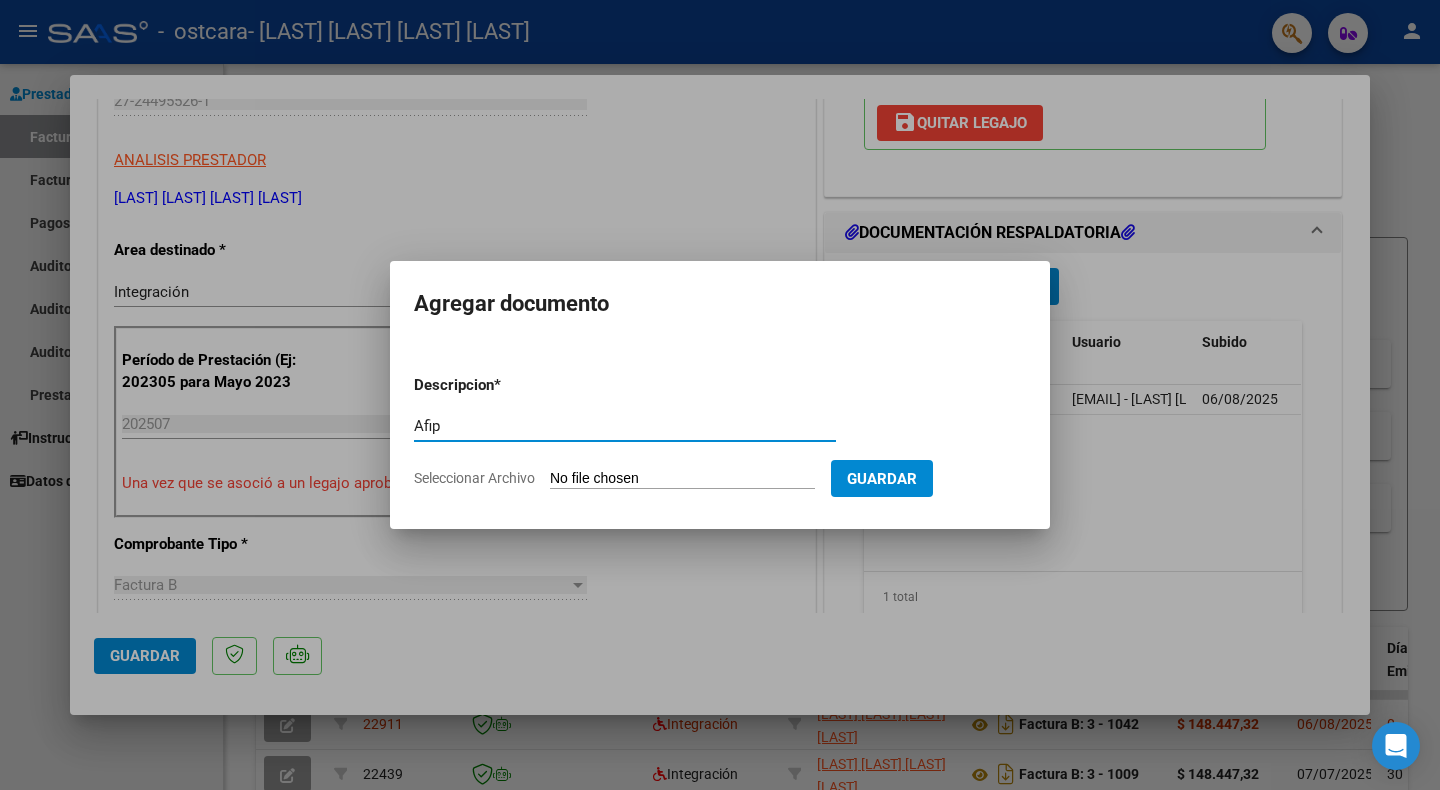 type on "Afip" 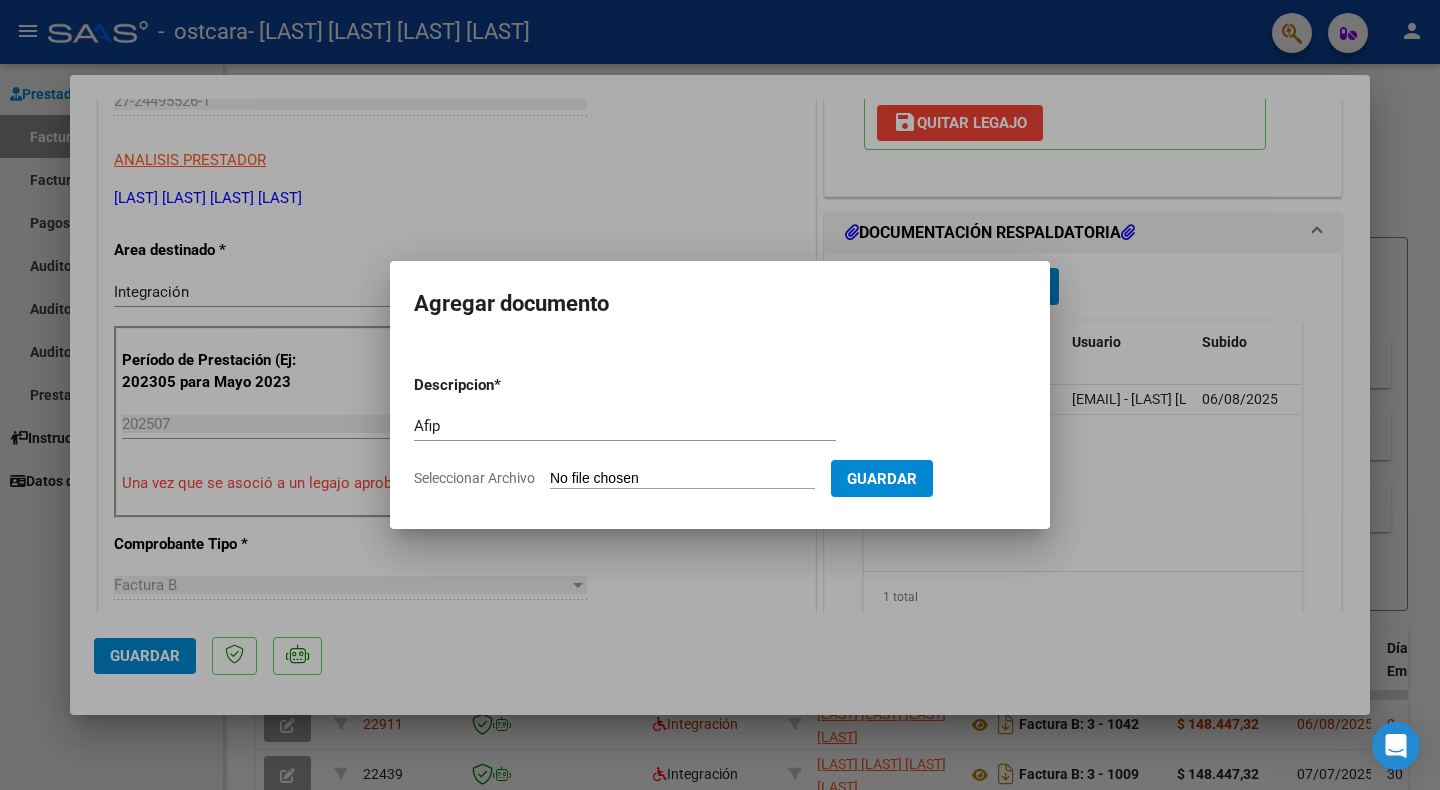 click on "Seleccionar Archivo" at bounding box center (682, 479) 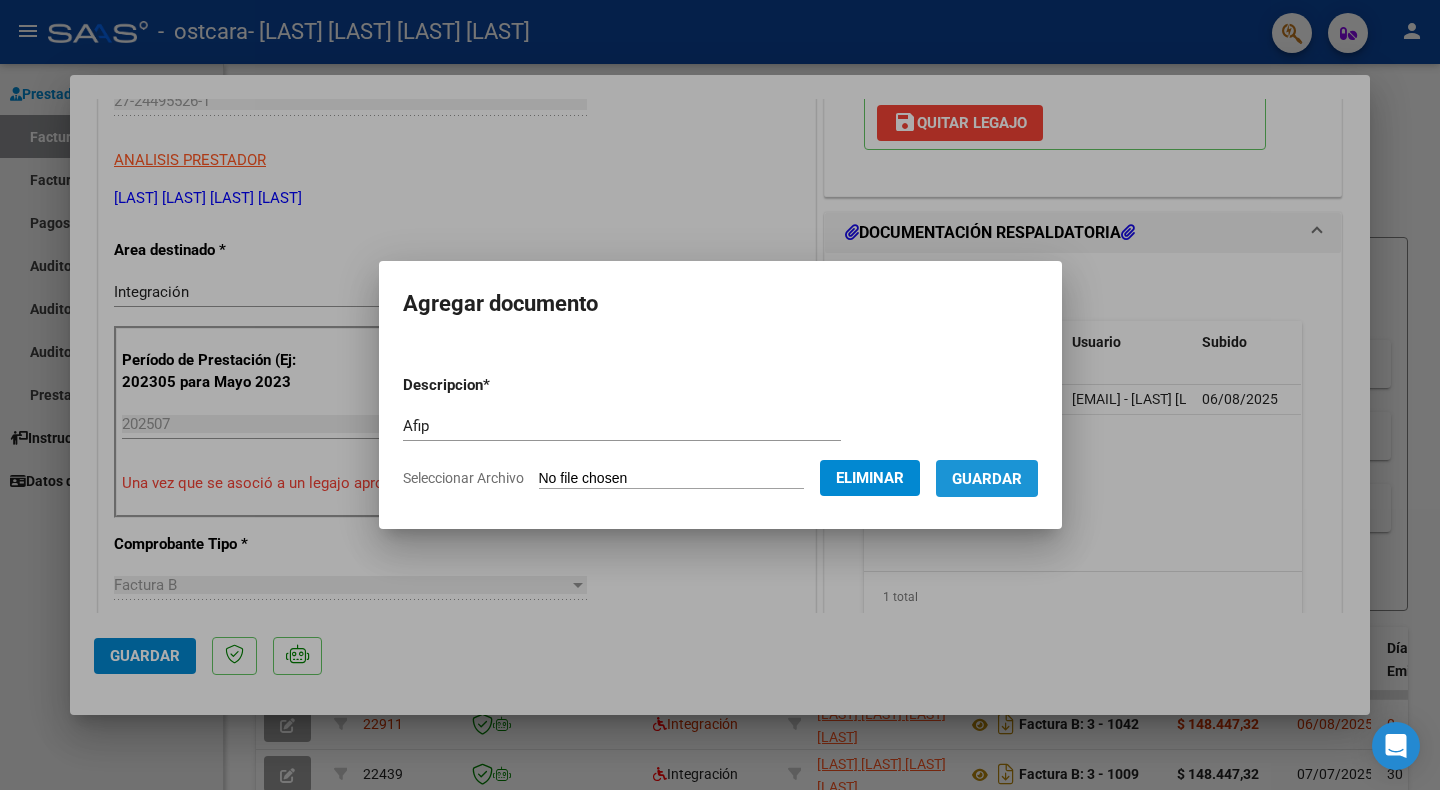 click on "Guardar" at bounding box center (987, 479) 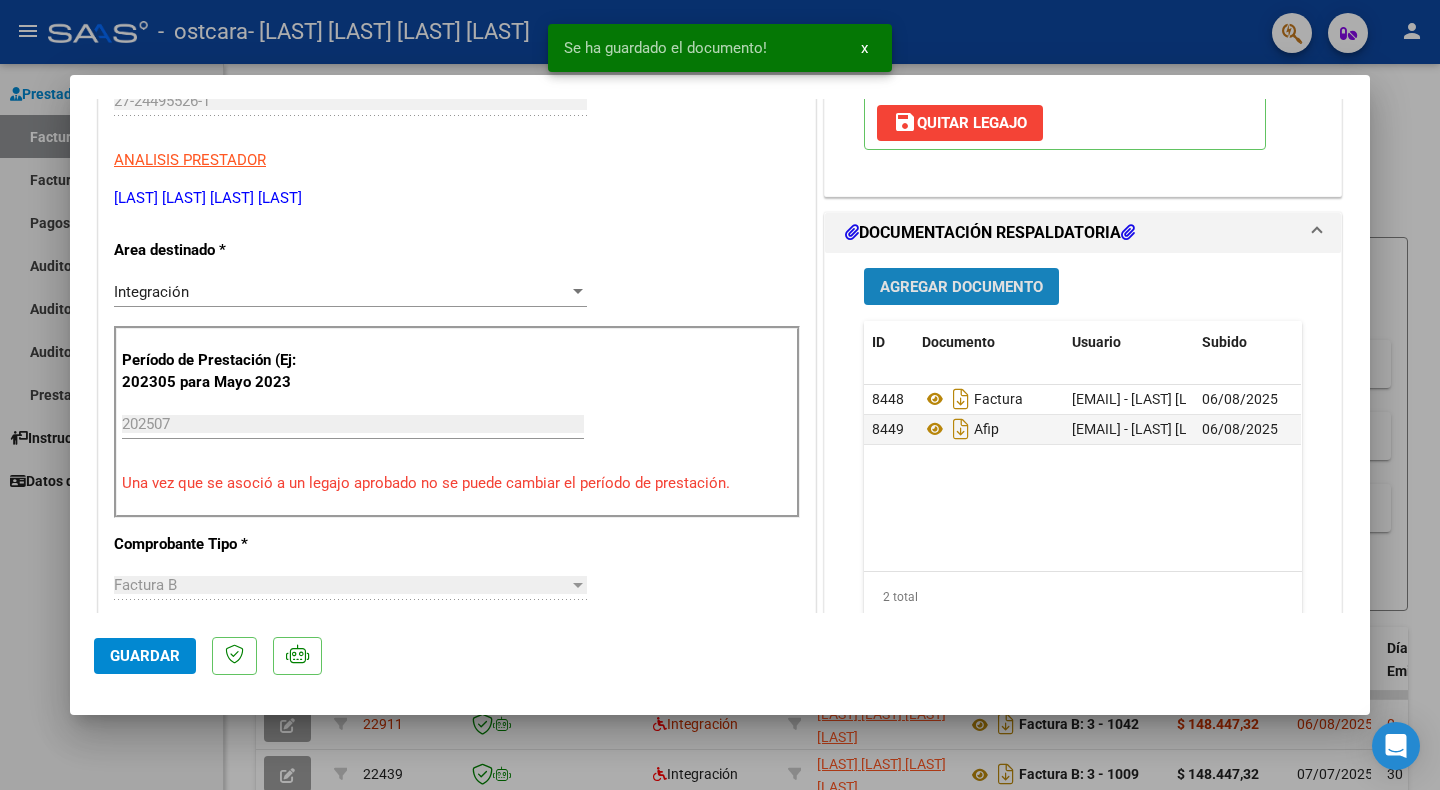 click on "Agregar Documento" at bounding box center (961, 287) 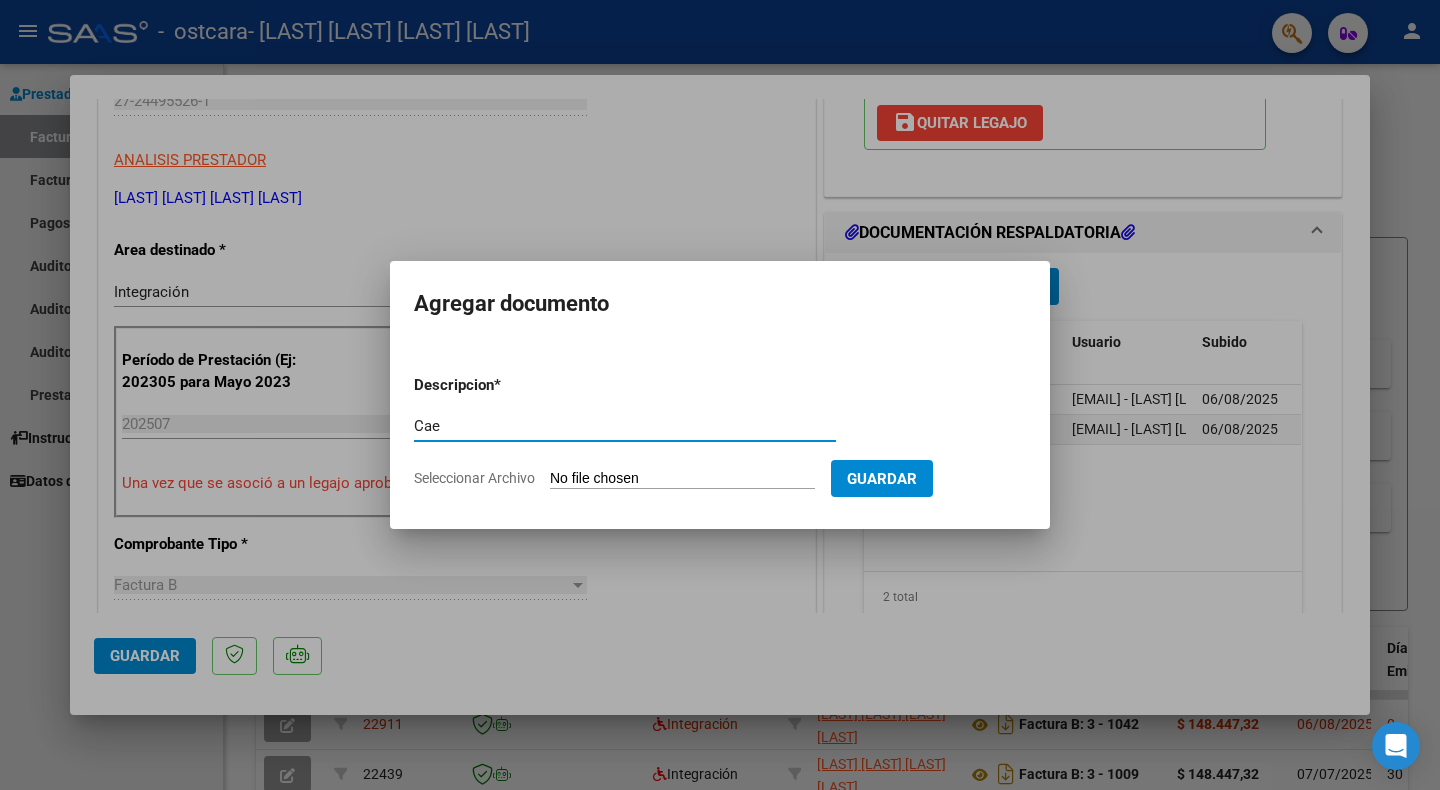 type on "Cae" 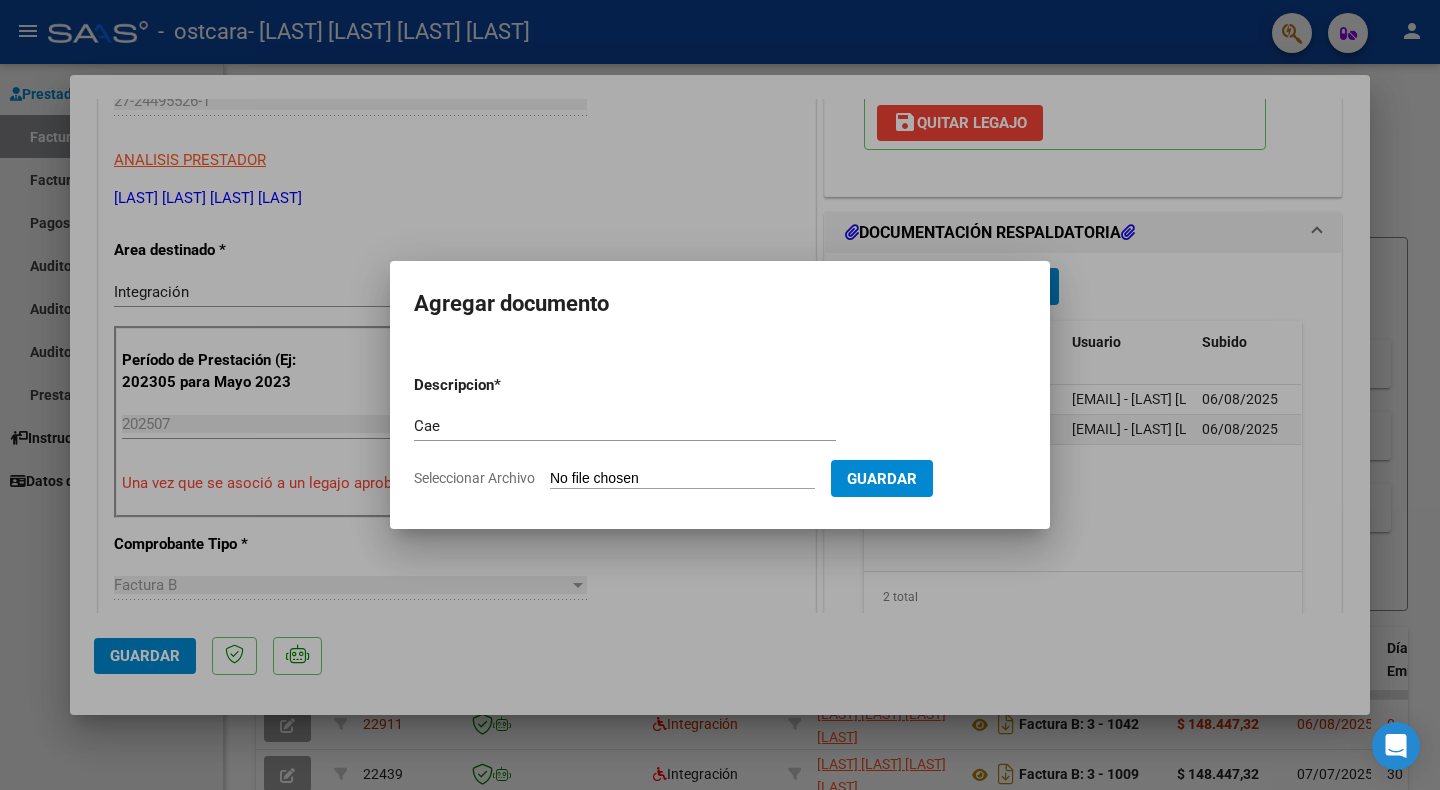 type on "C:\fakepath\Constatación de Comprobantes _ AFIP.pdf" 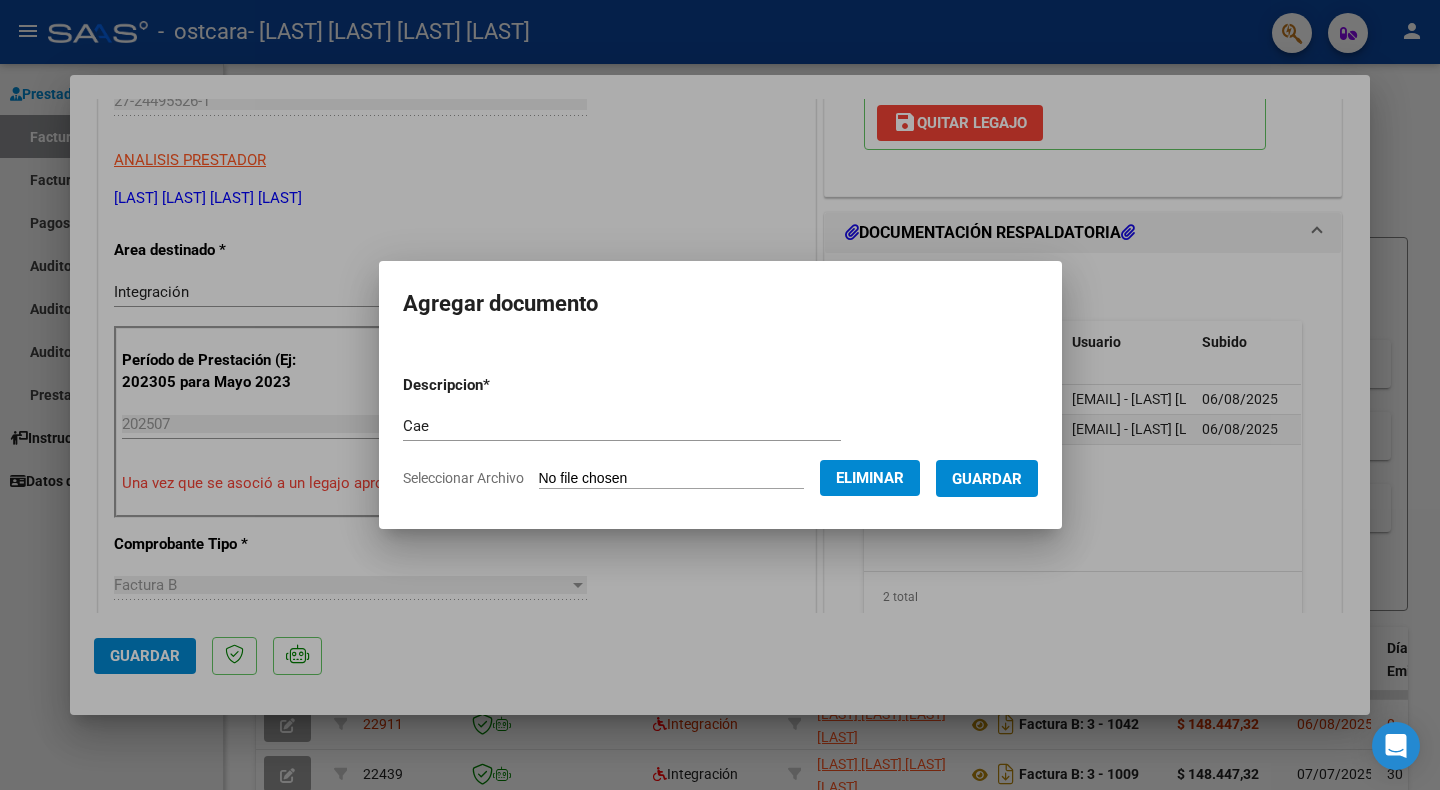click on "Guardar" at bounding box center [987, 479] 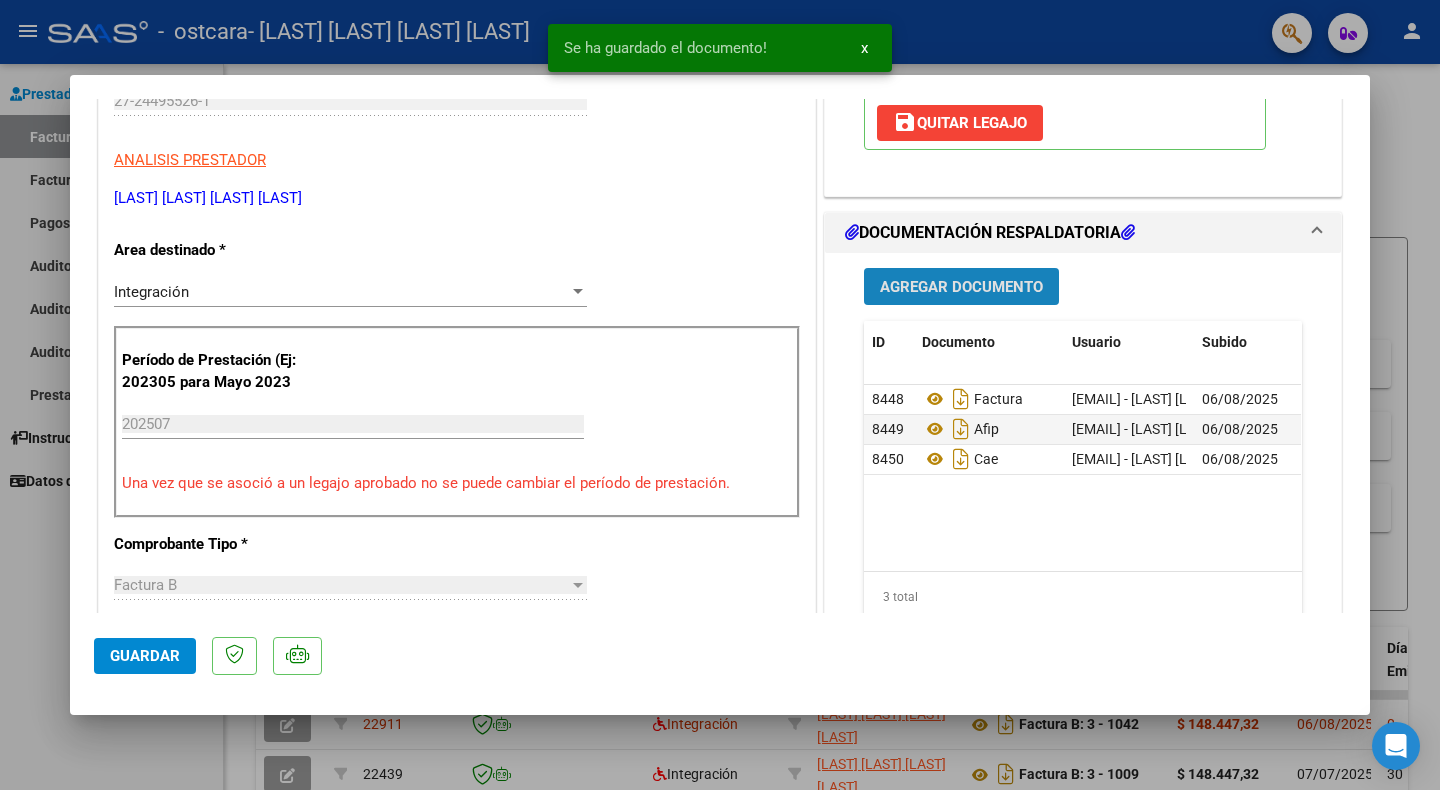 click on "Agregar Documento" at bounding box center [961, 287] 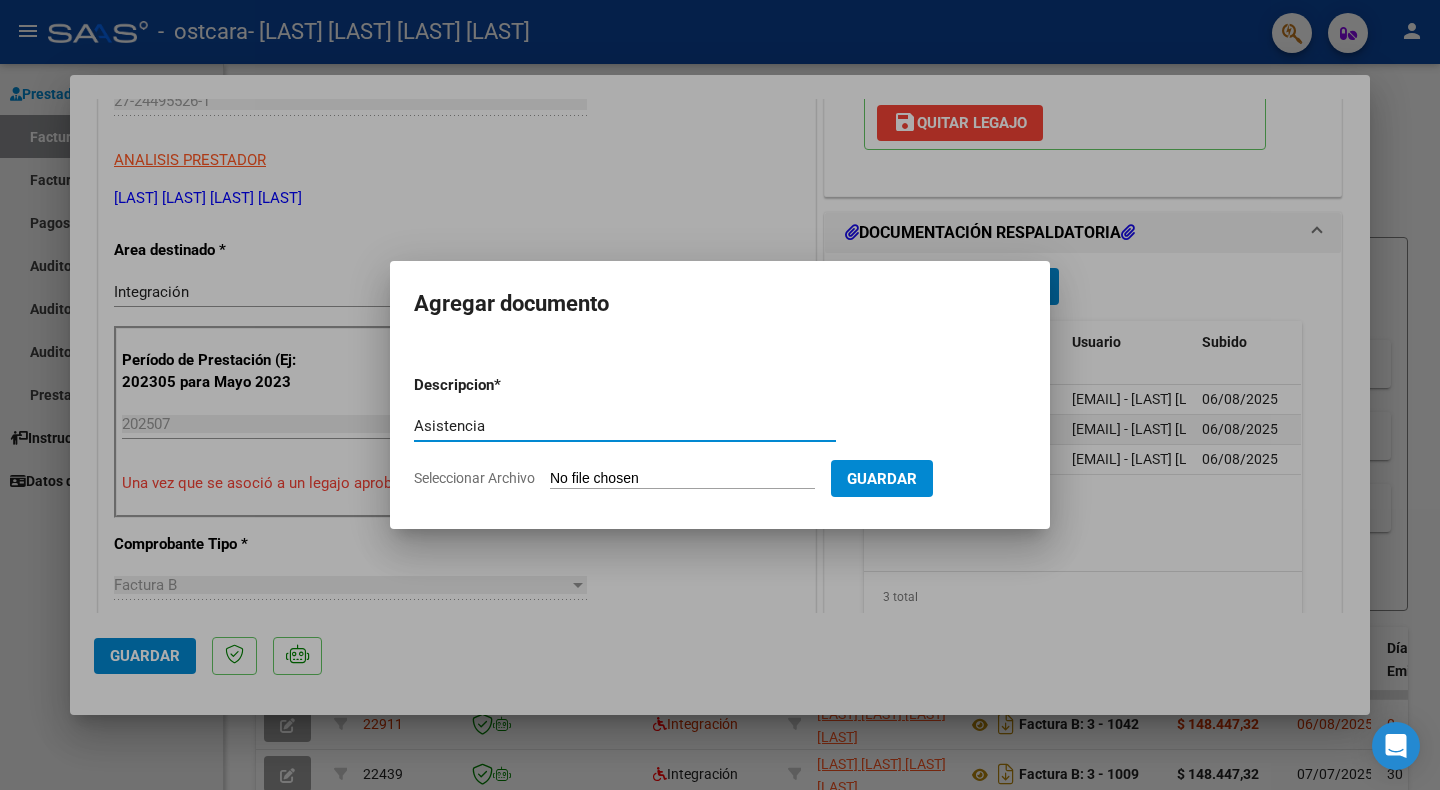 type on "Asistencia" 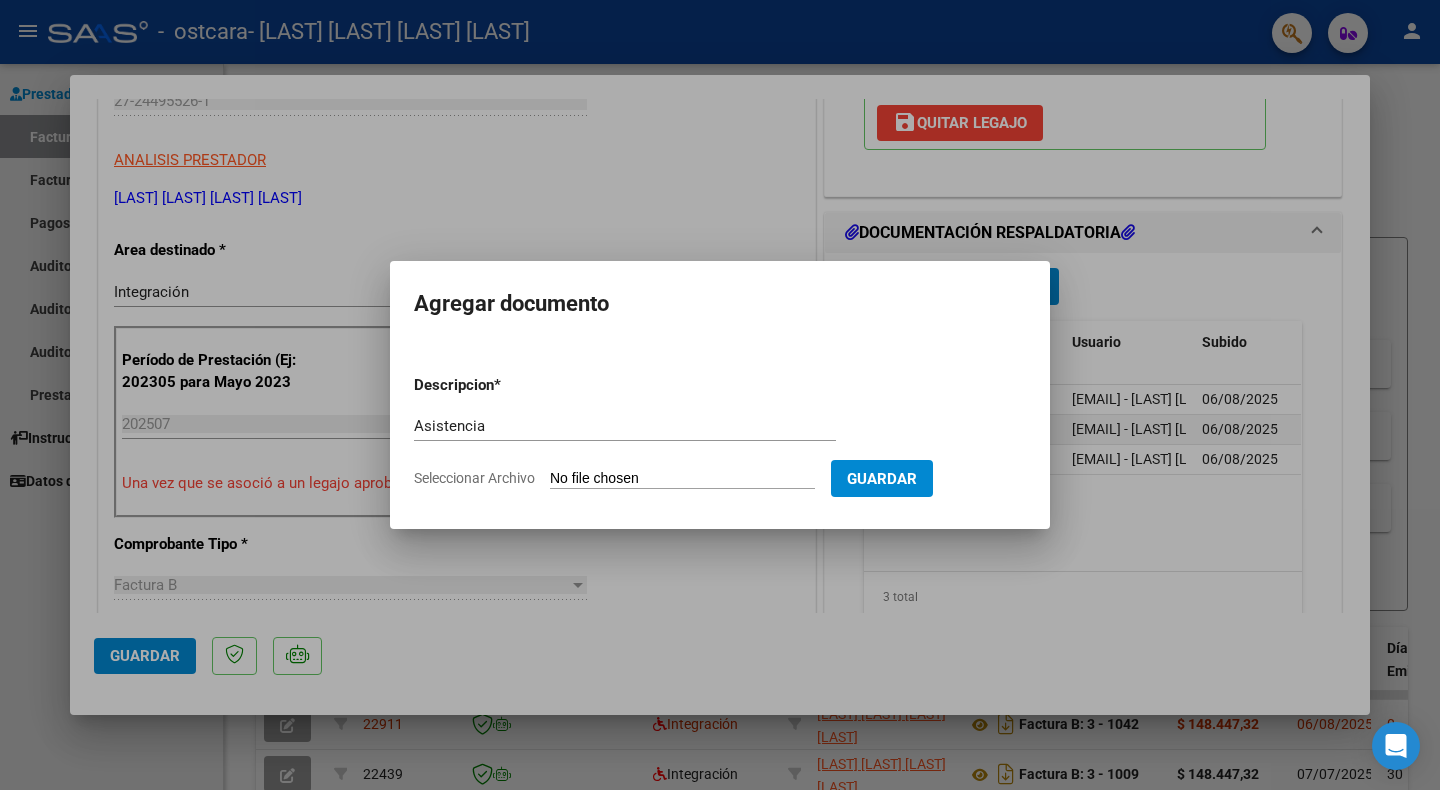 type on "C:\fakepath\Asistencia [LAST].pdf" 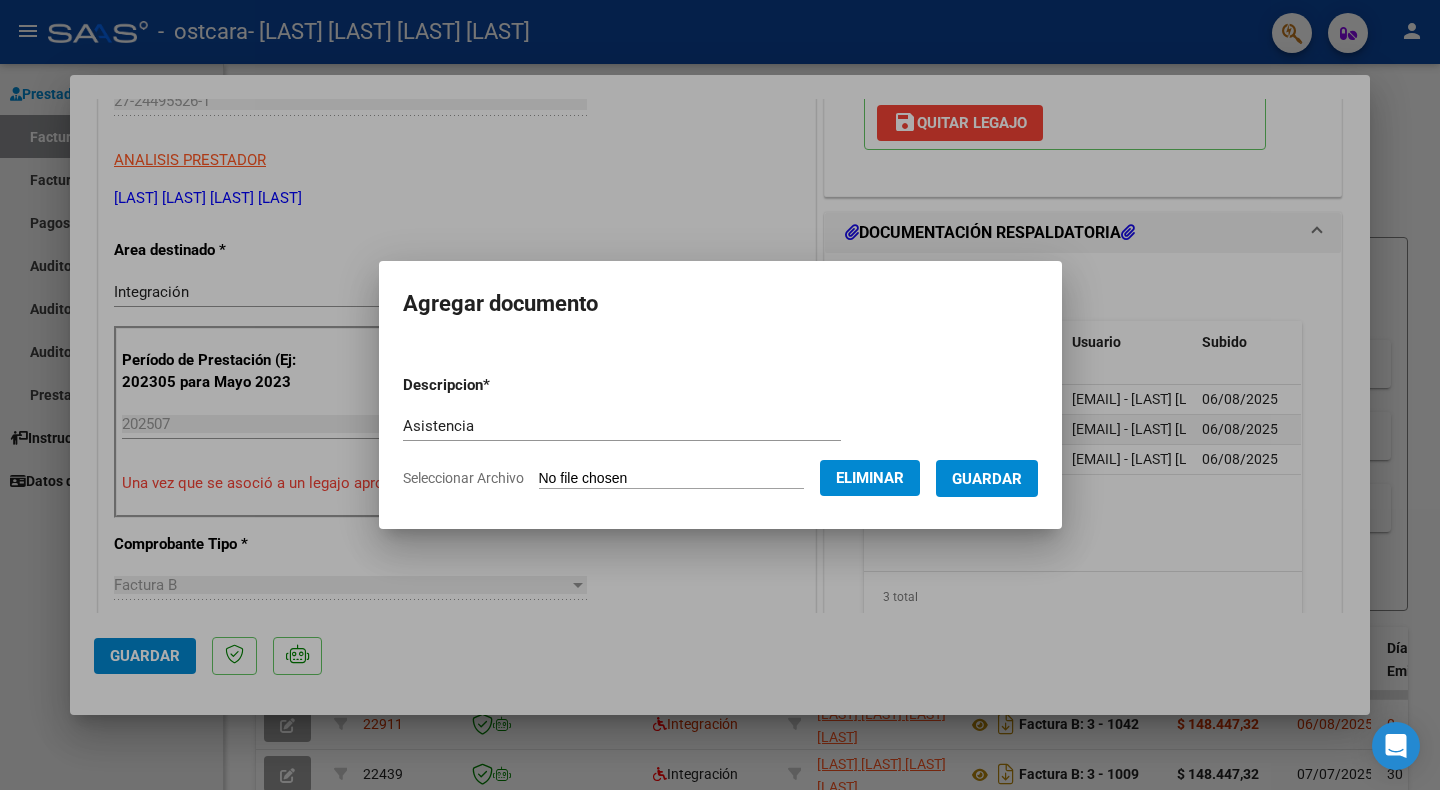 click on "Guardar" at bounding box center [987, 479] 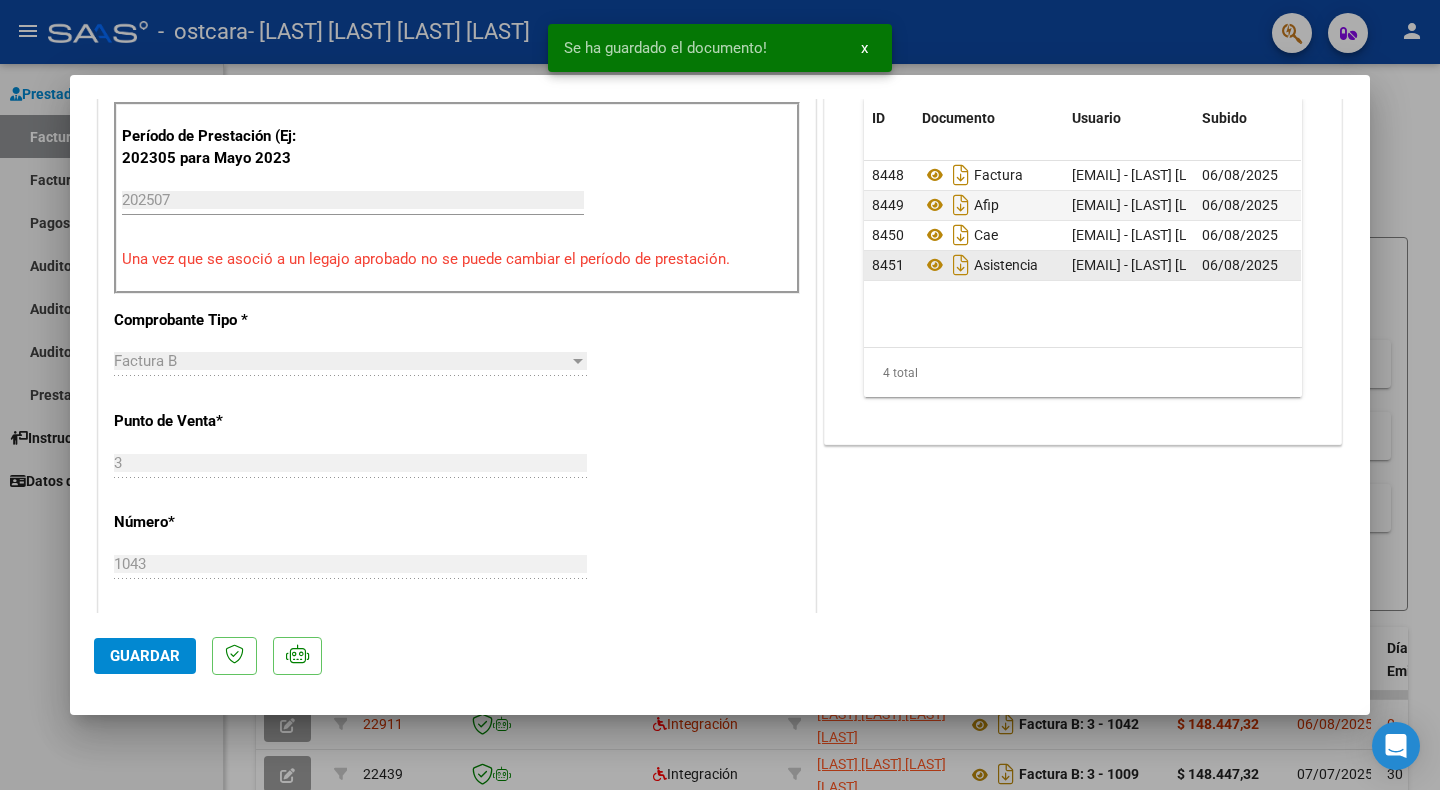 scroll, scrollTop: 625, scrollLeft: 0, axis: vertical 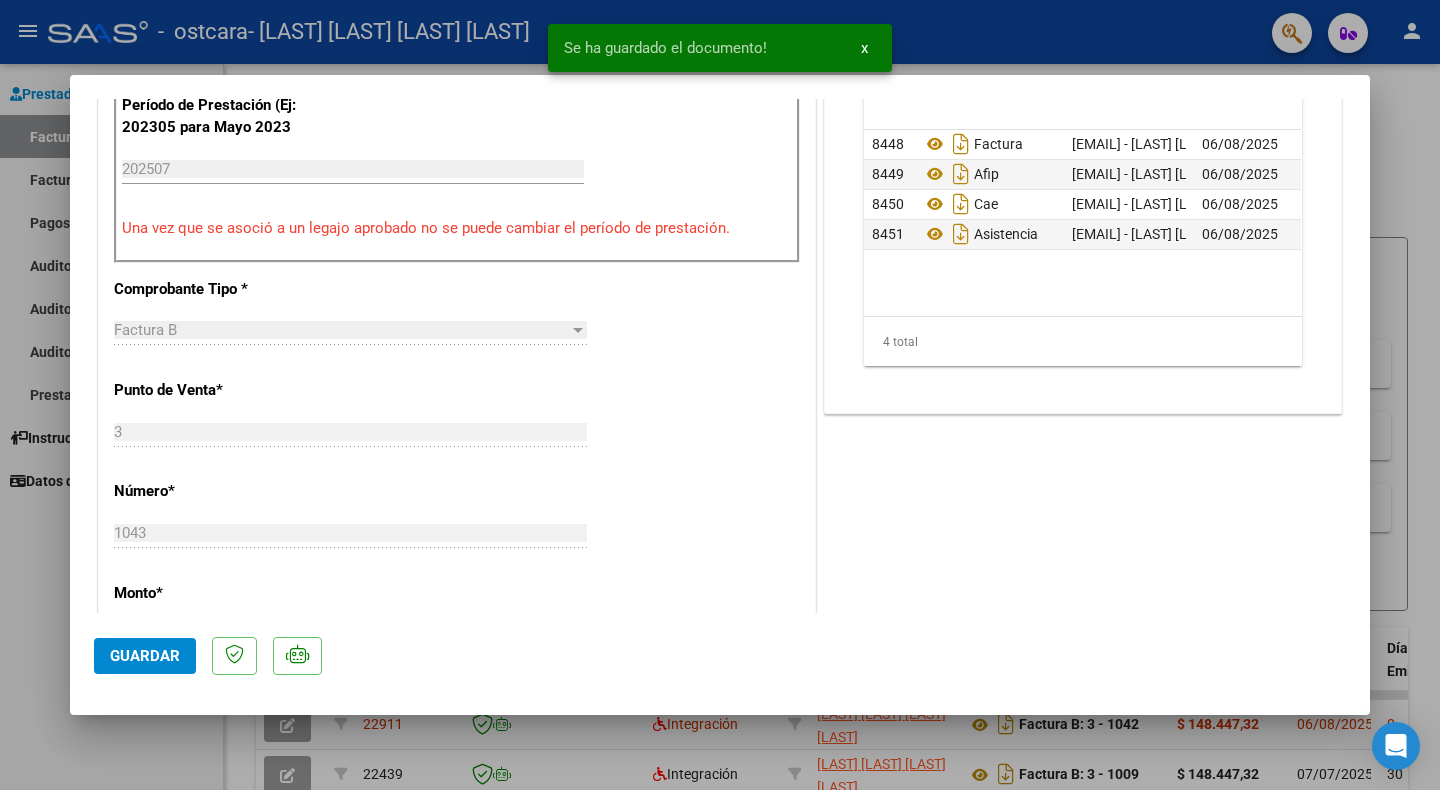 click on "Guardar" 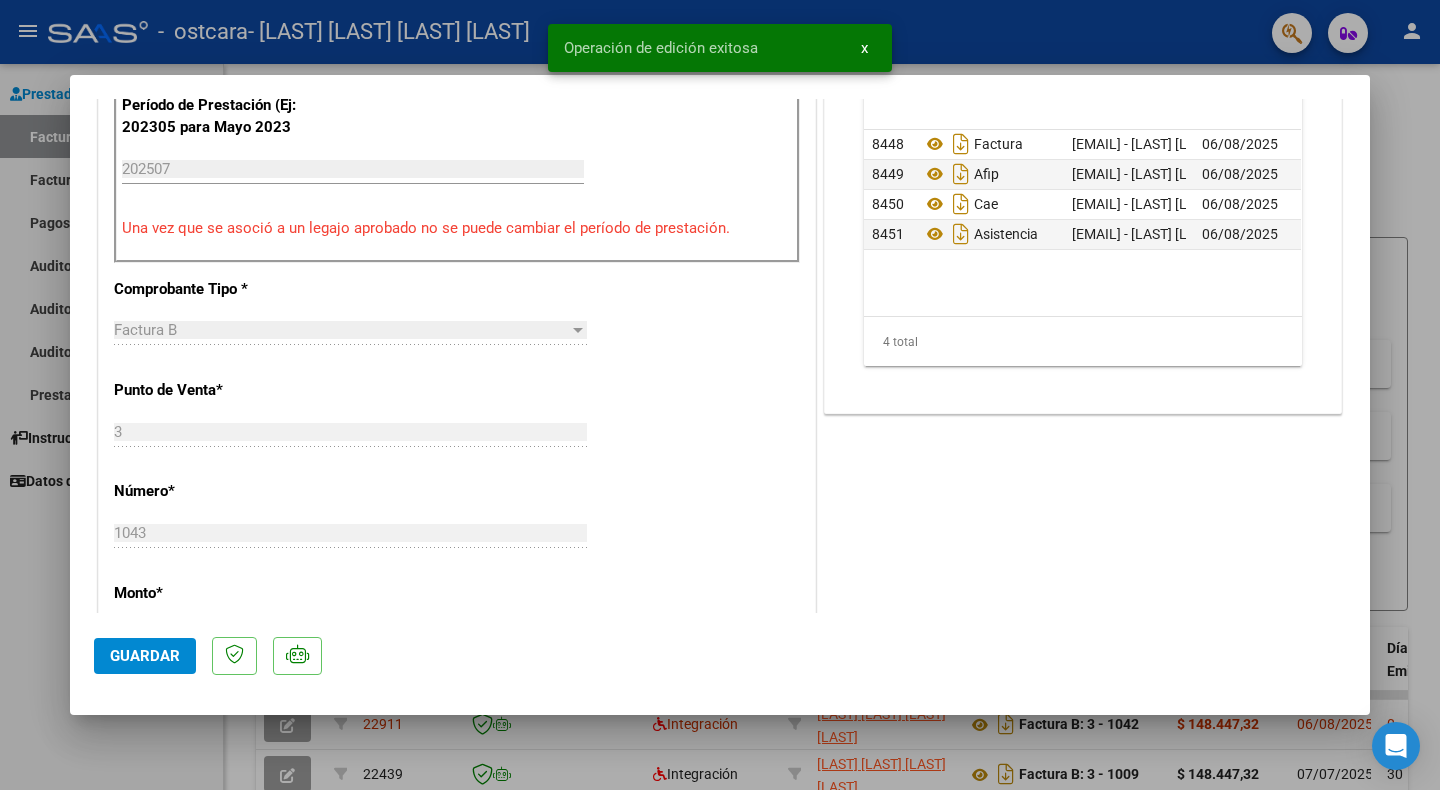 scroll, scrollTop: 0, scrollLeft: 0, axis: both 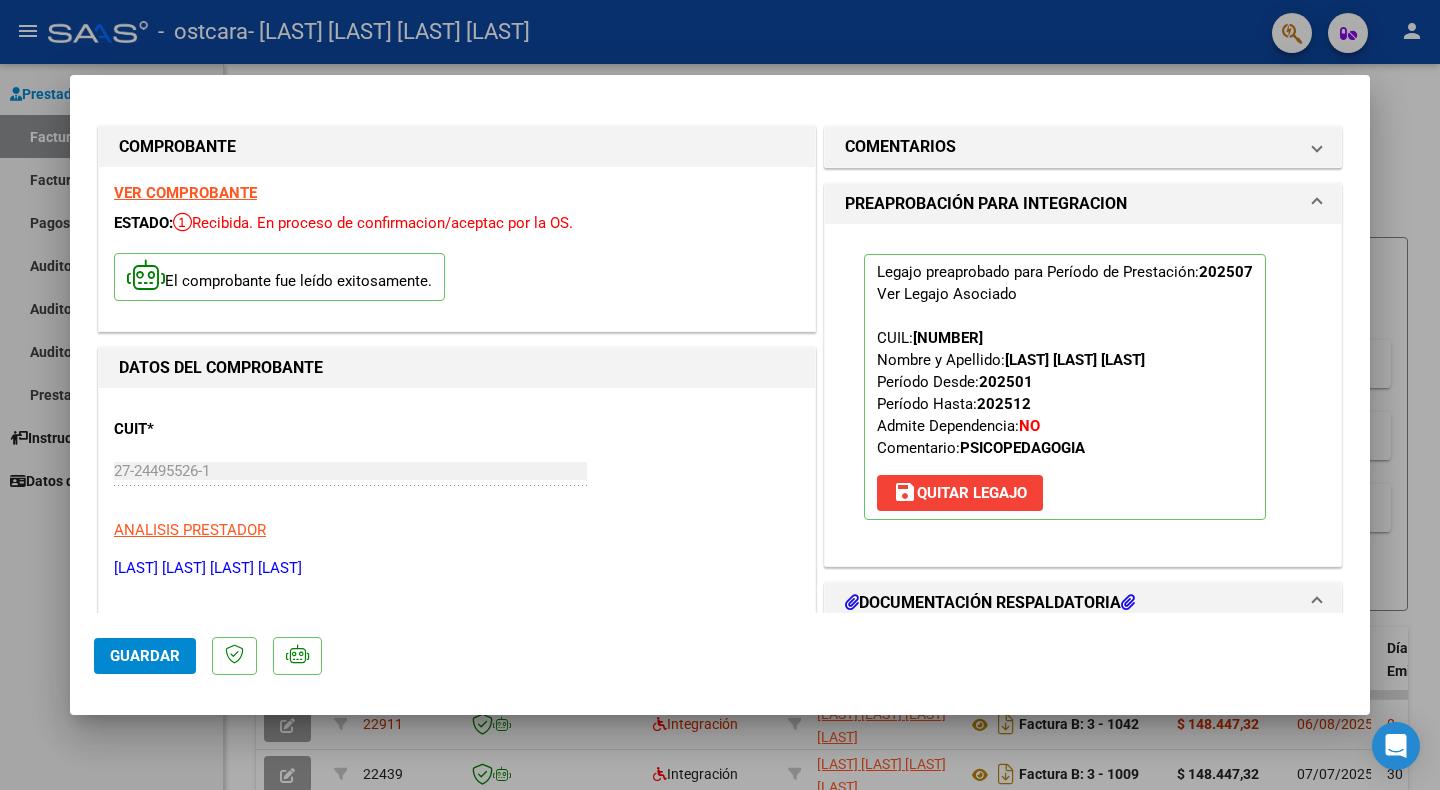 click at bounding box center [720, 395] 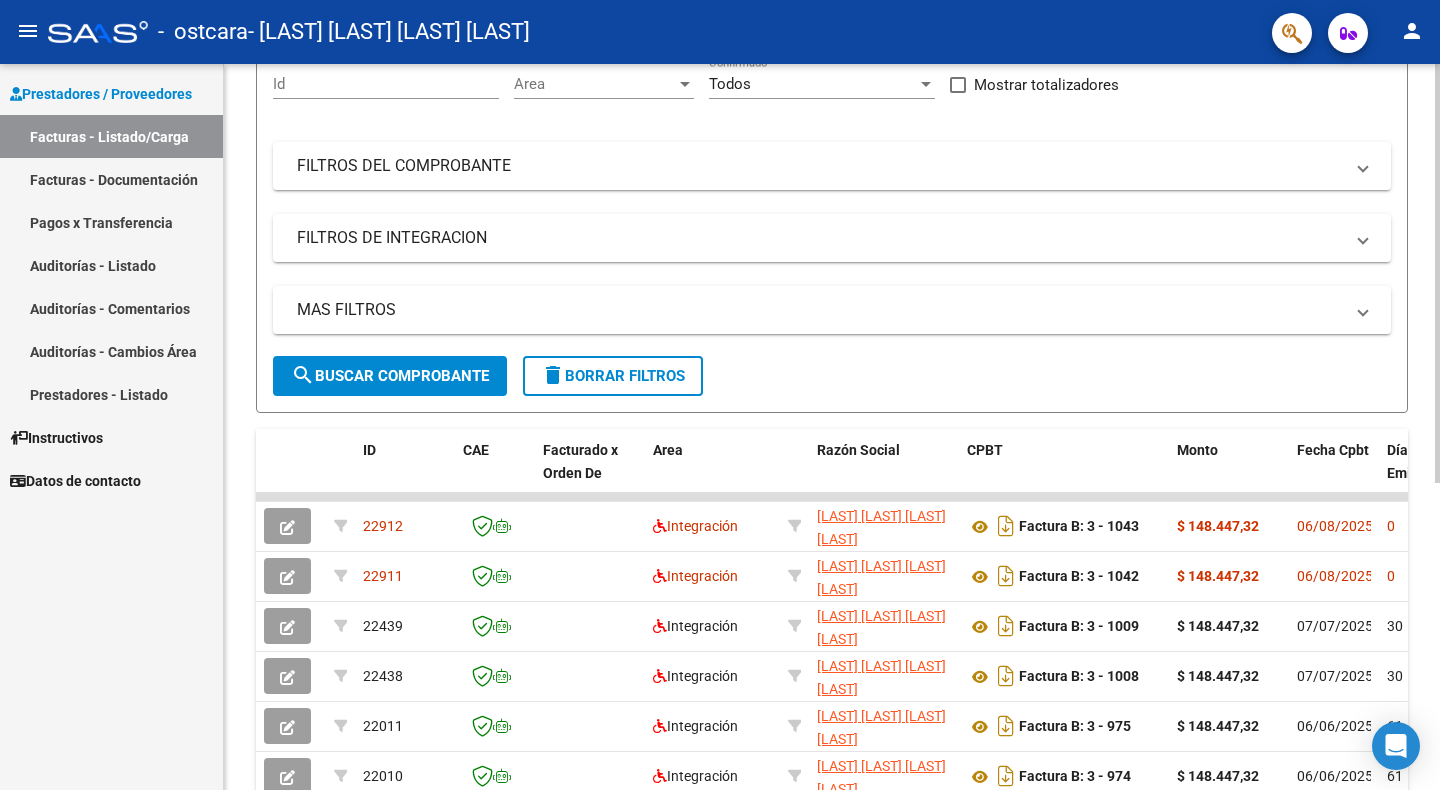 scroll, scrollTop: 199, scrollLeft: 0, axis: vertical 